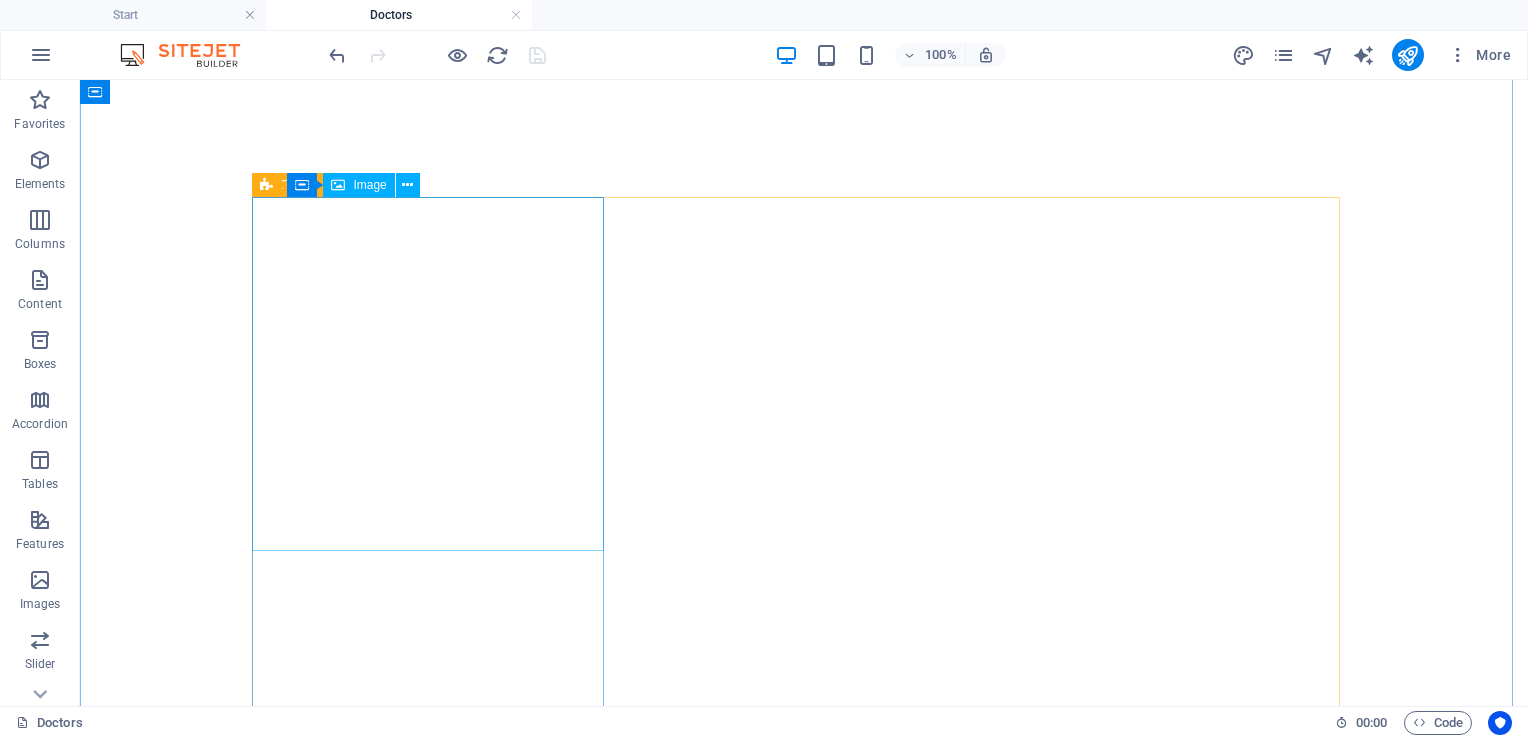 scroll, scrollTop: 0, scrollLeft: 0, axis: both 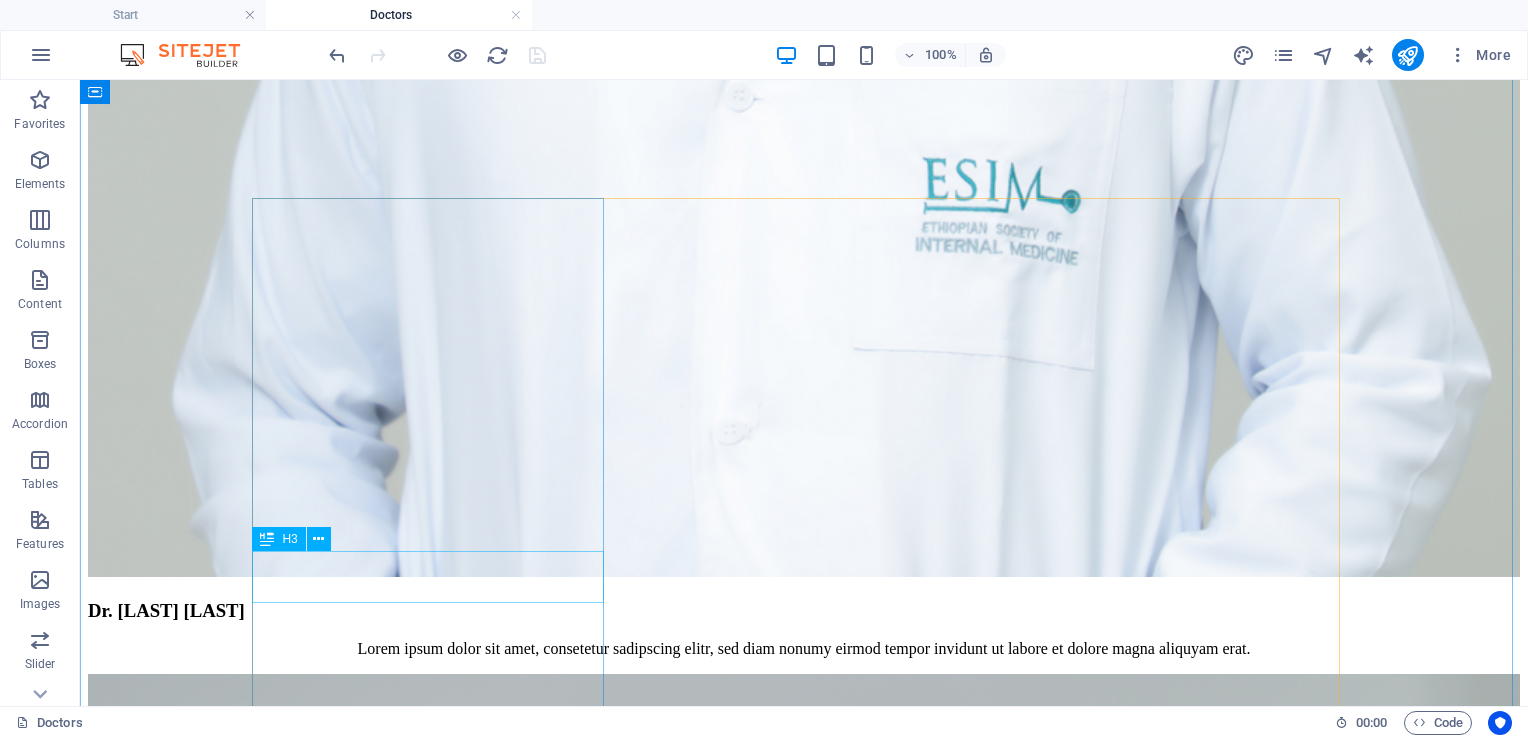 click on "Dr. [LAST] [LAST]" at bounding box center (804, 38687) 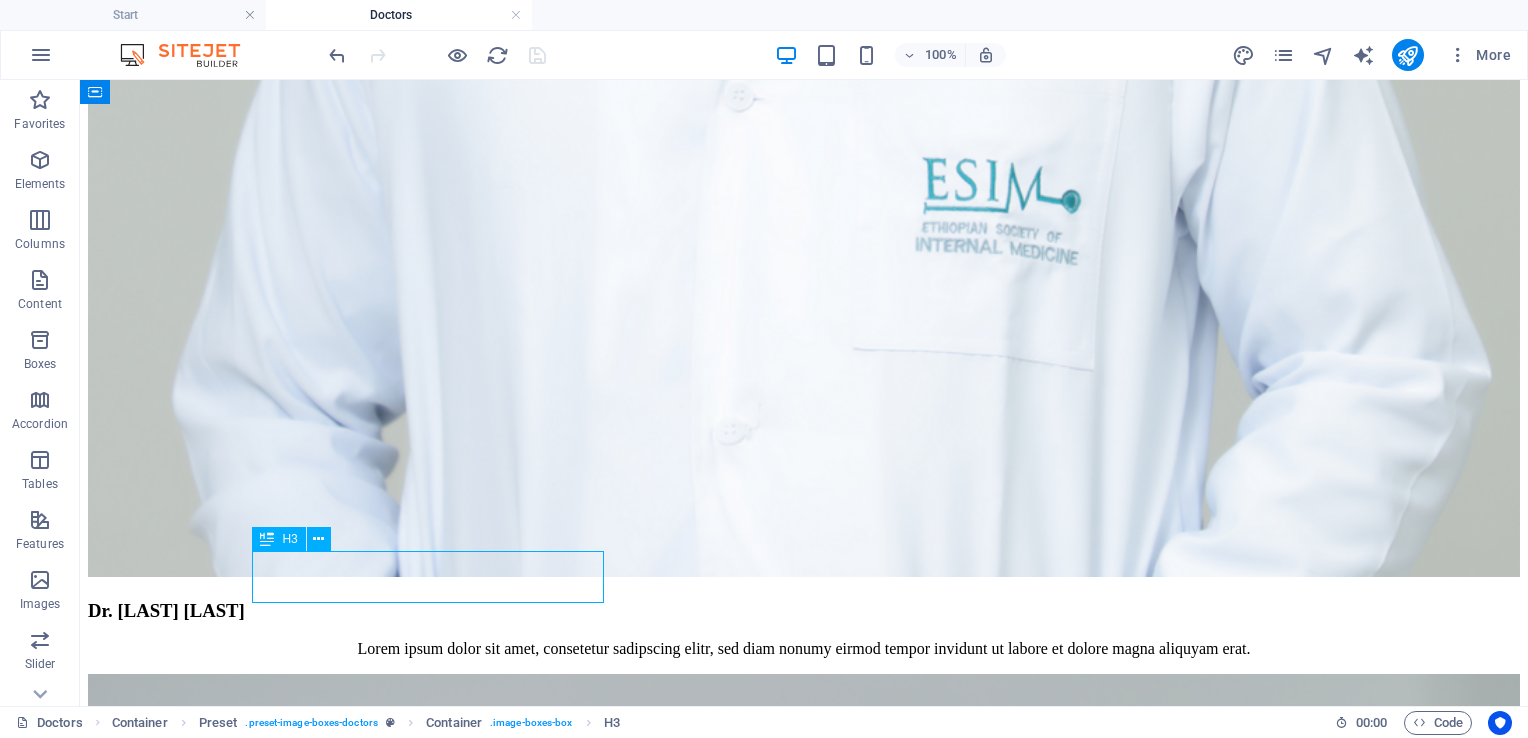 click on "Dr. [LAST] [LAST]" at bounding box center (804, 38687) 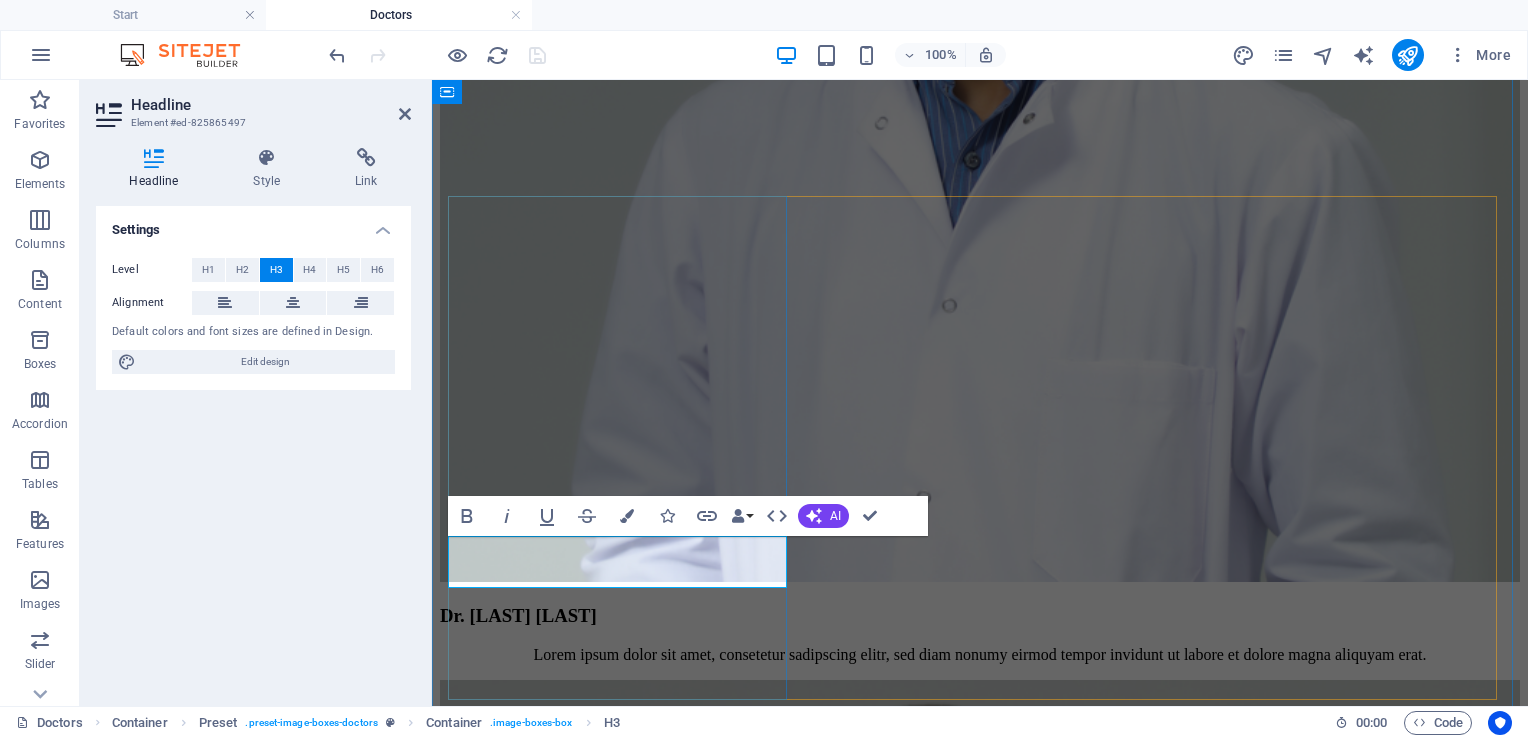 scroll, scrollTop: 5214, scrollLeft: 0, axis: vertical 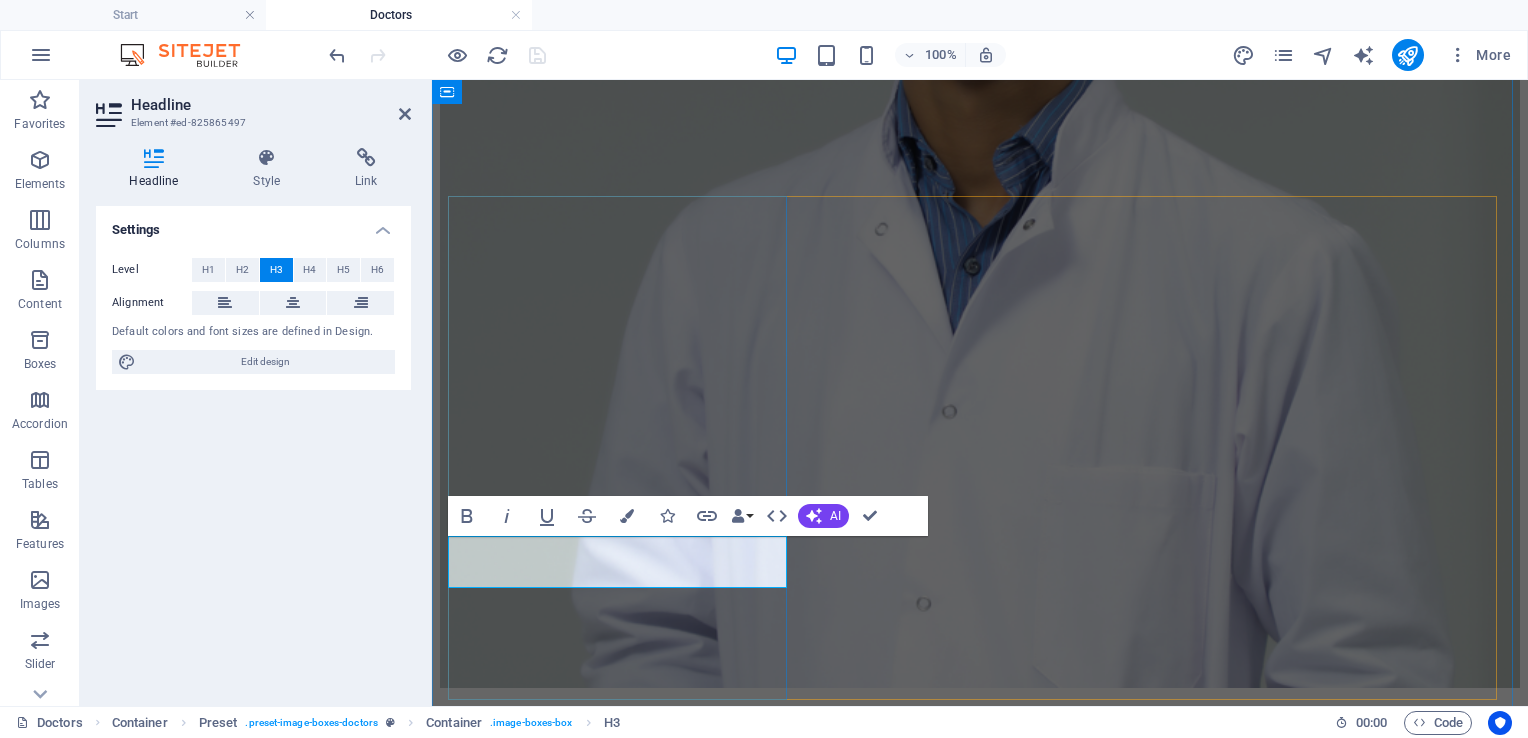 click on "Dr. [LAST] [LAST]" at bounding box center [980, 29064] 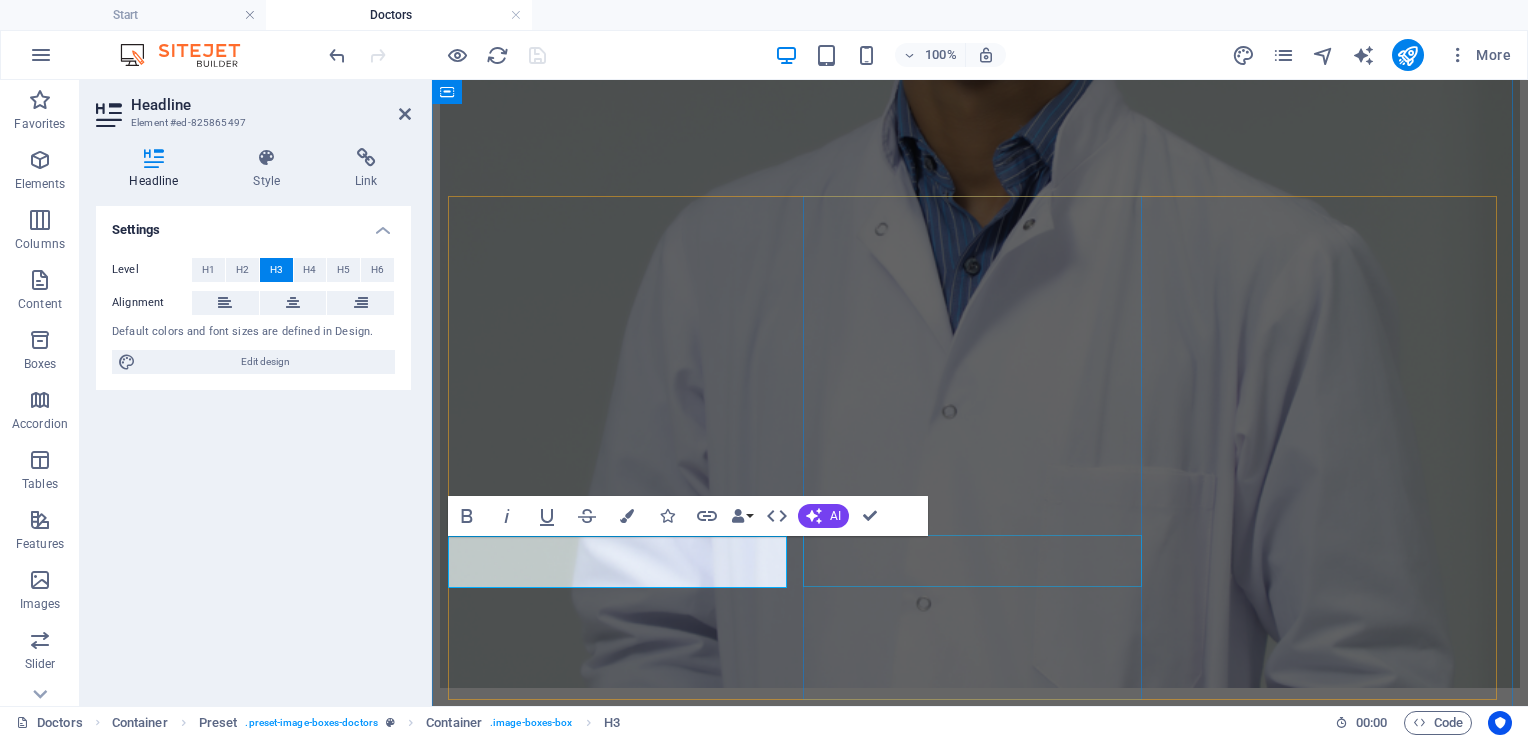 click on "Dr. [LAST] [LAST]" at bounding box center (980, 30242) 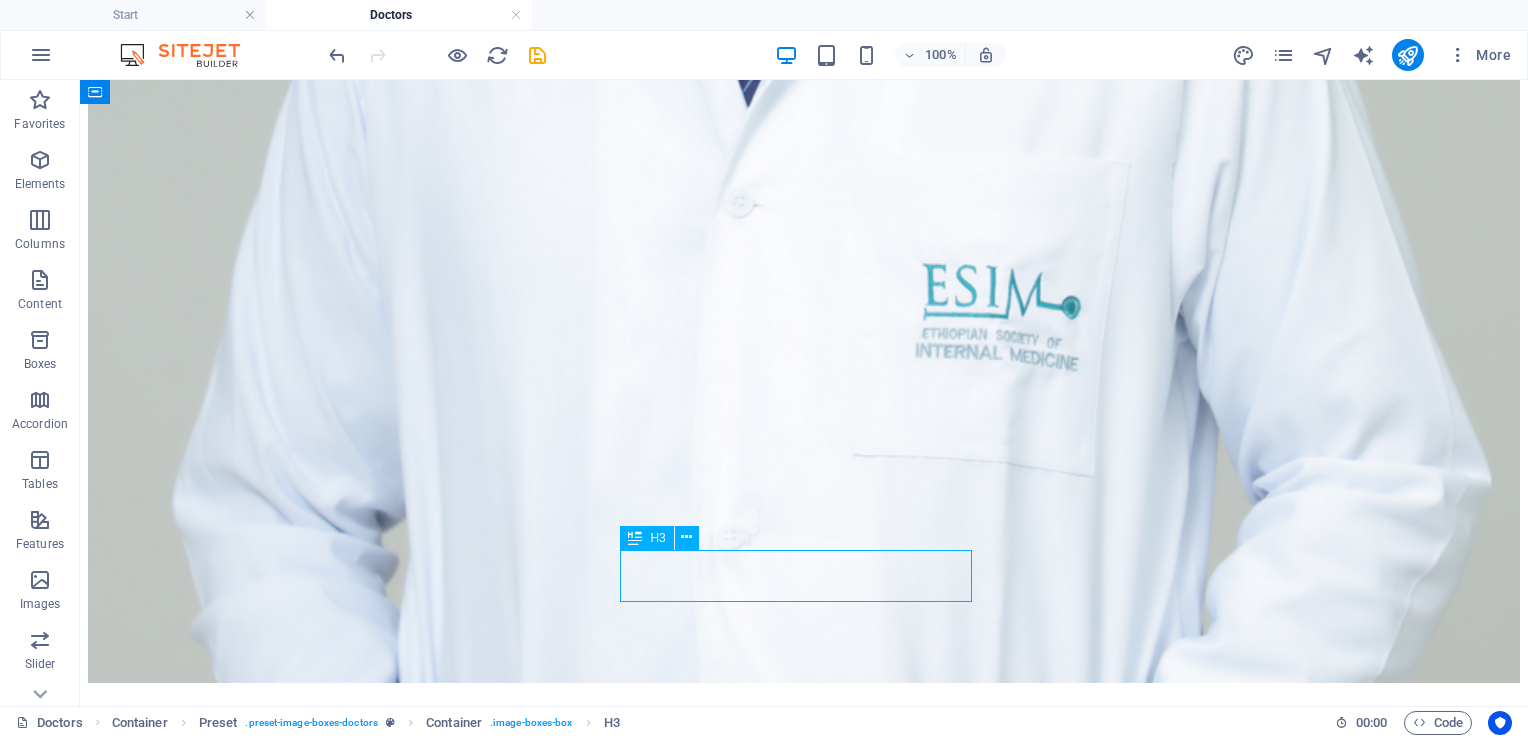 scroll, scrollTop: 5320, scrollLeft: 0, axis: vertical 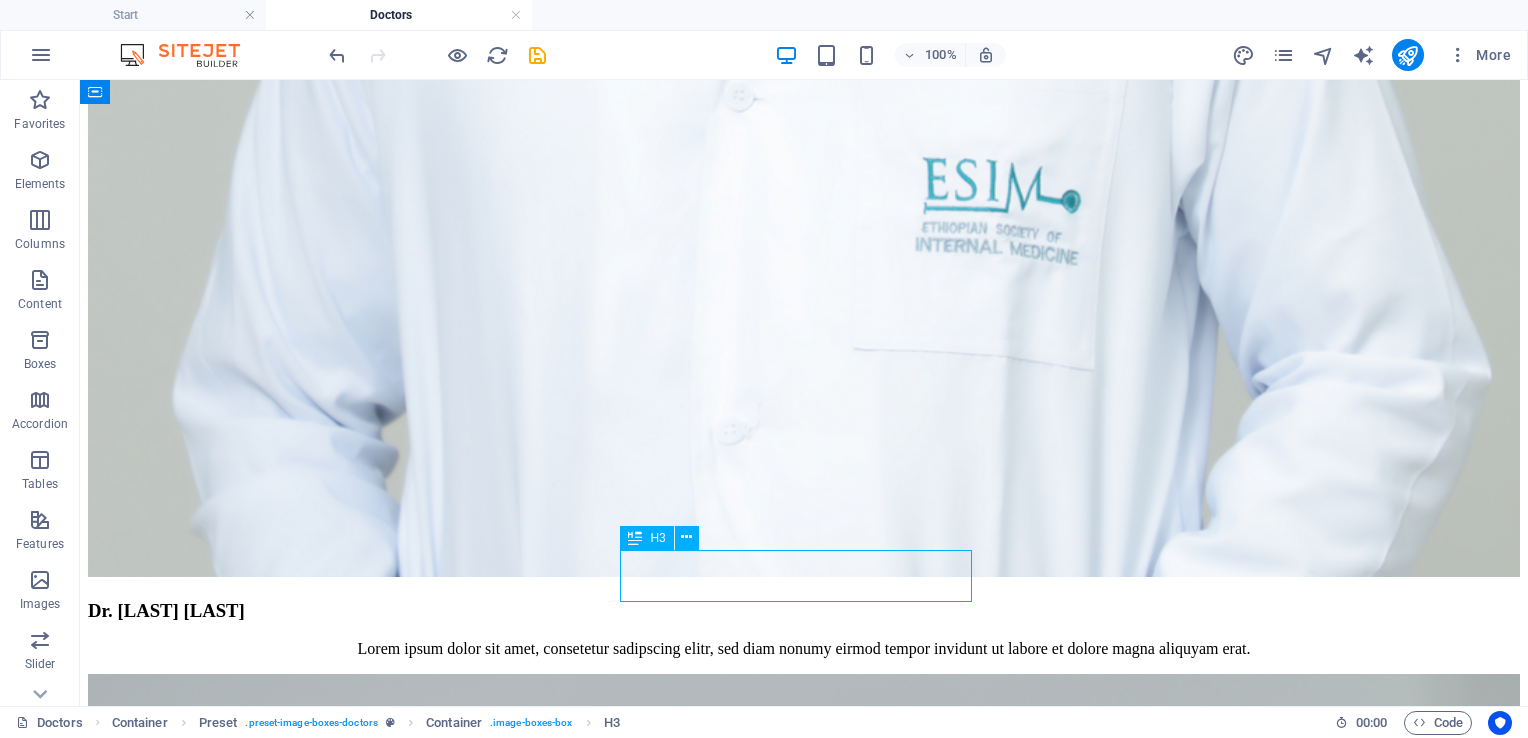 click on "Dr. [LAST] [LAST]" at bounding box center (804, 40216) 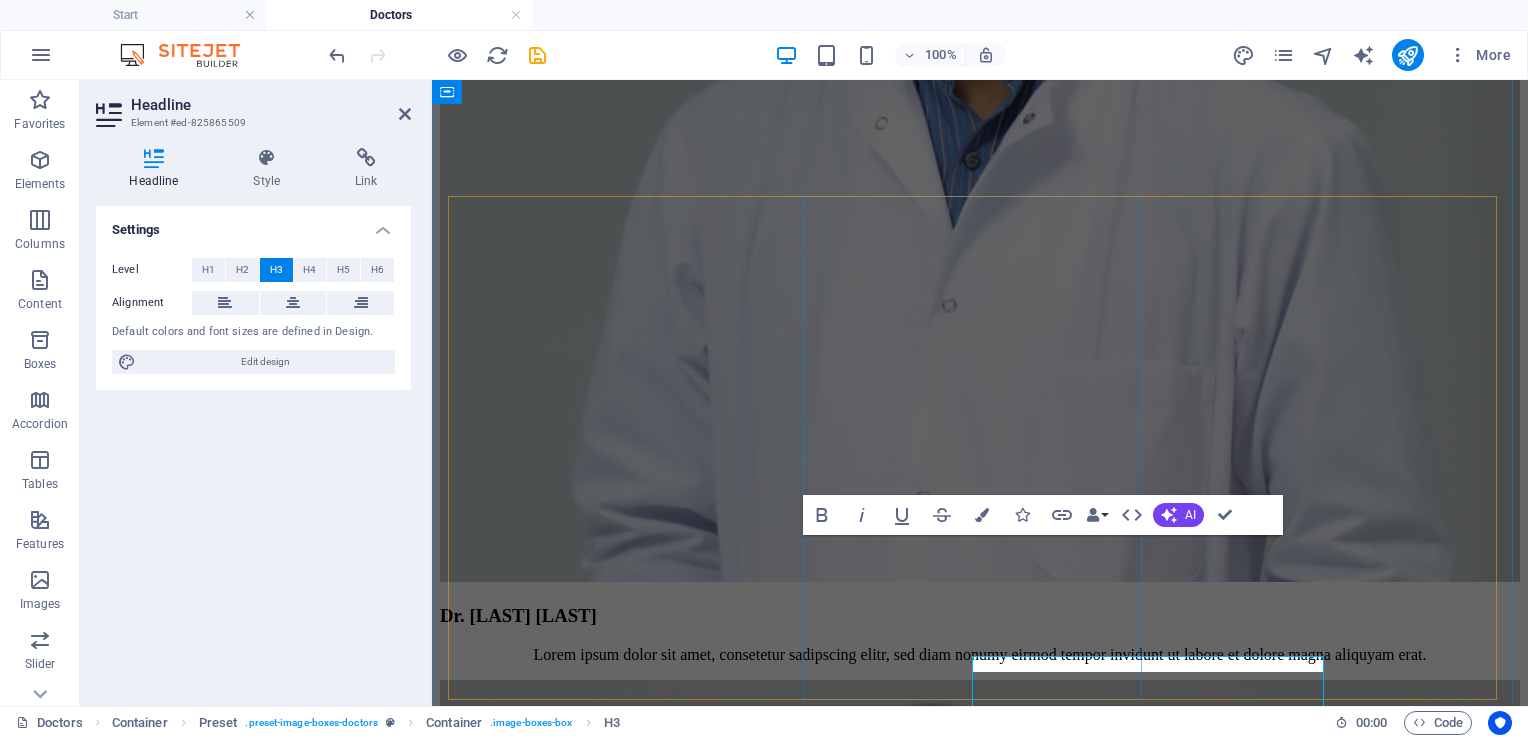 scroll, scrollTop: 5214, scrollLeft: 0, axis: vertical 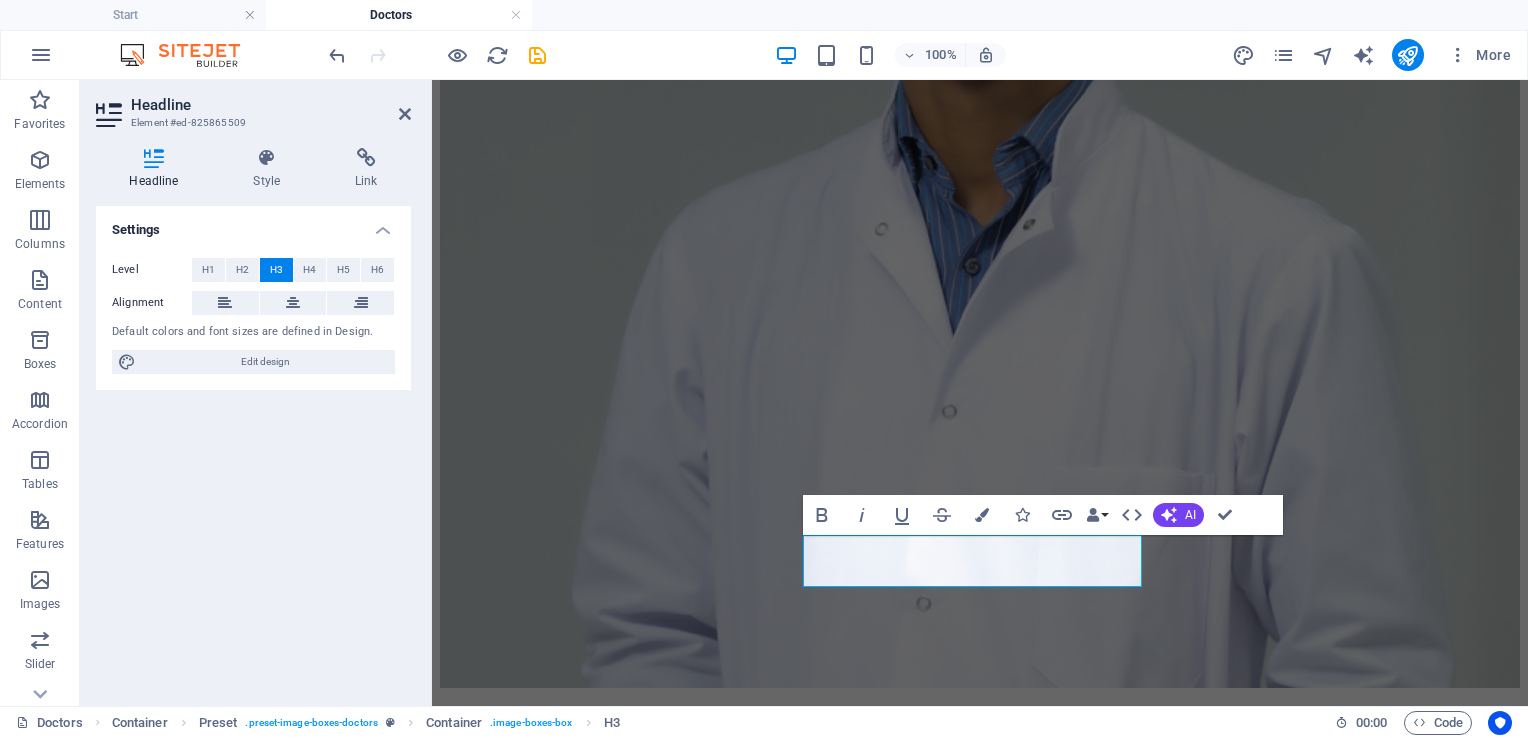 type 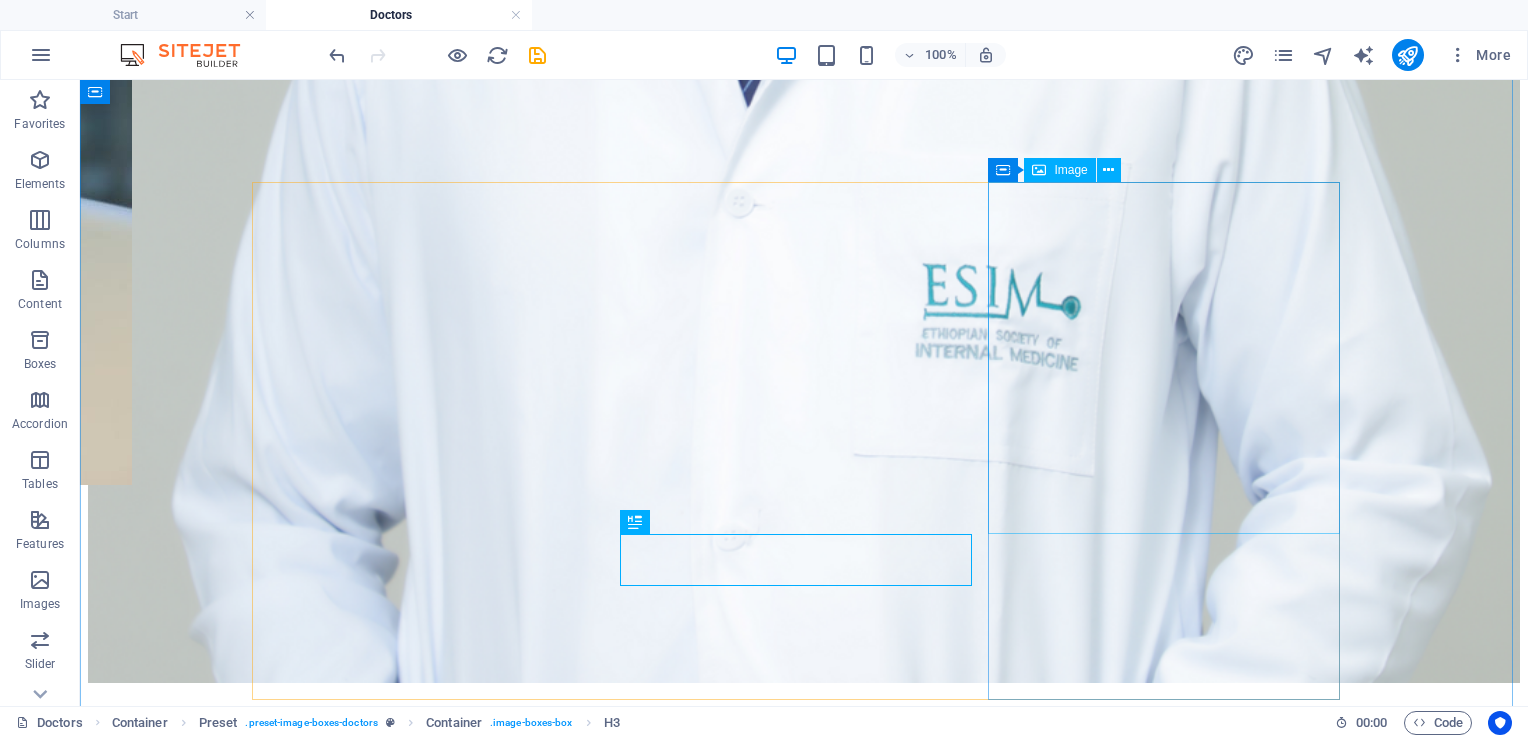 scroll, scrollTop: 5336, scrollLeft: 0, axis: vertical 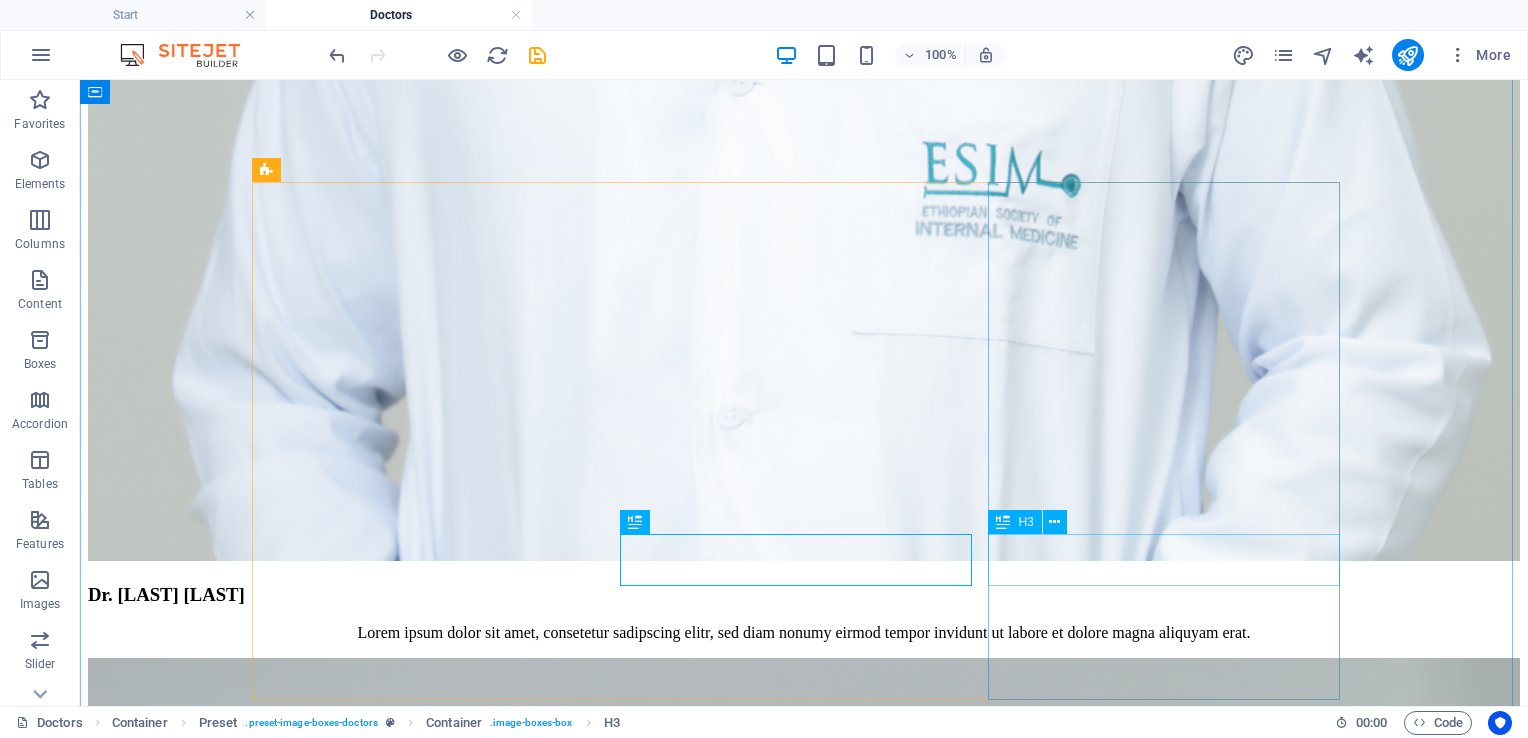 click on "Dr. [LAST] [LAST]" at bounding box center (804, 41730) 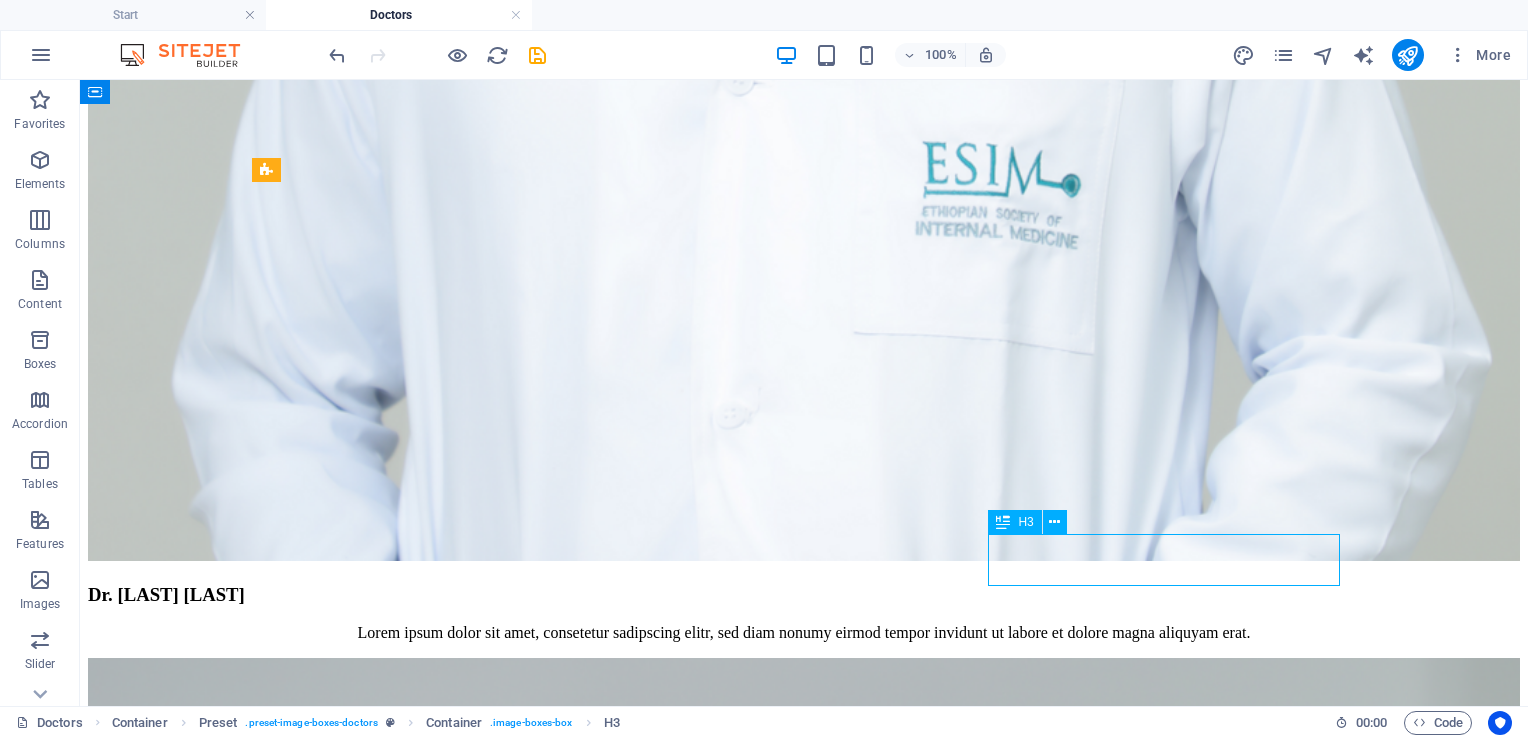 click on "Dr. [LAST] [LAST]" at bounding box center (804, 41730) 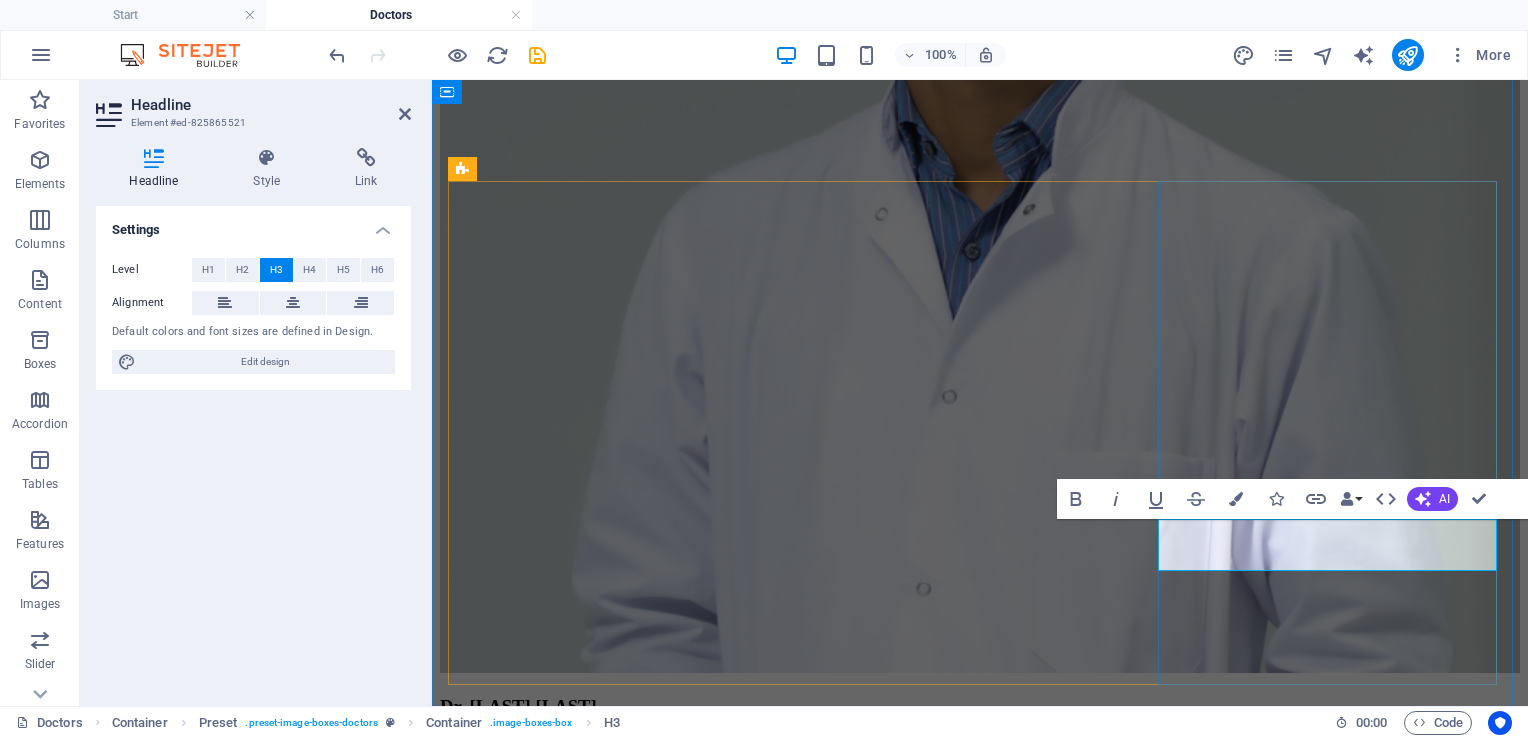 type 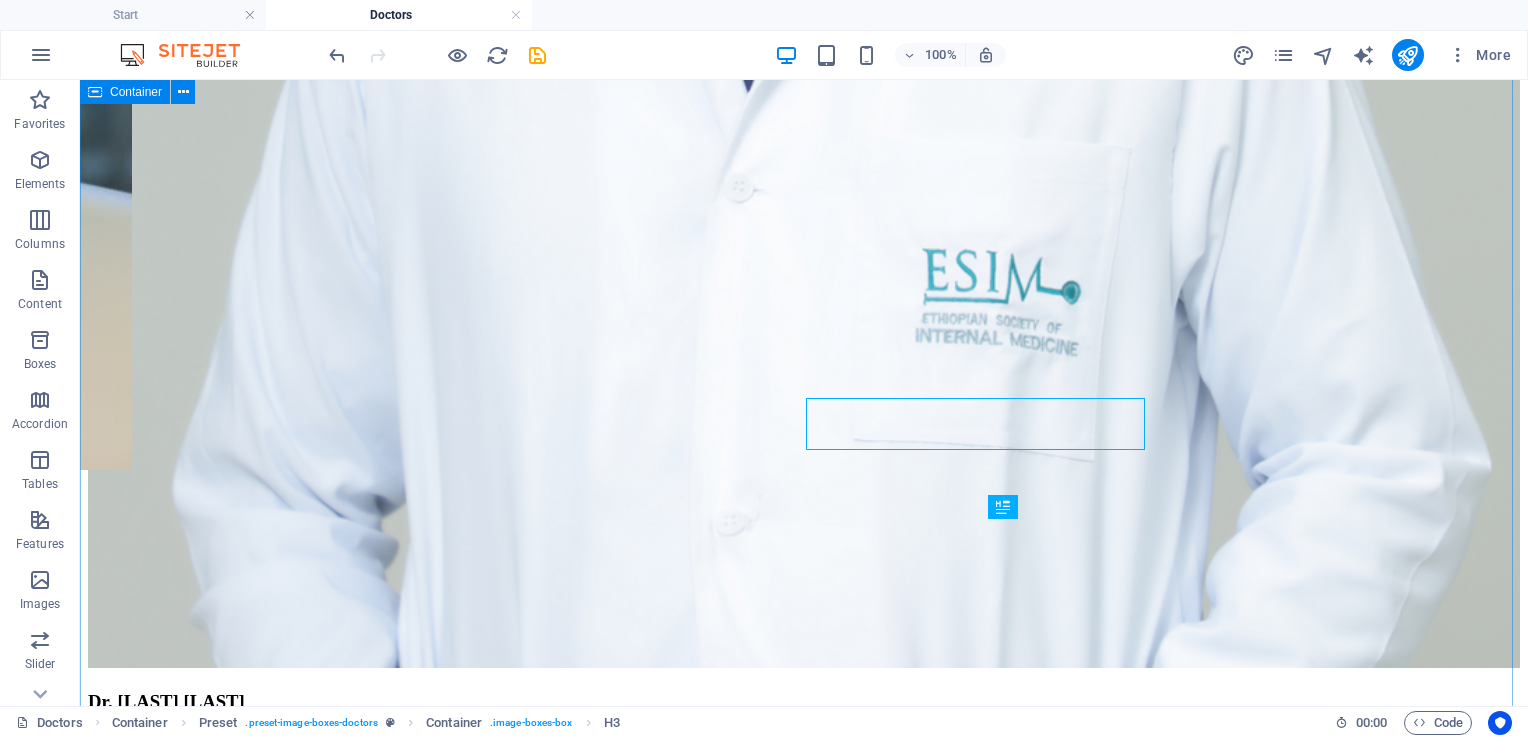 scroll, scrollTop: 5351, scrollLeft: 0, axis: vertical 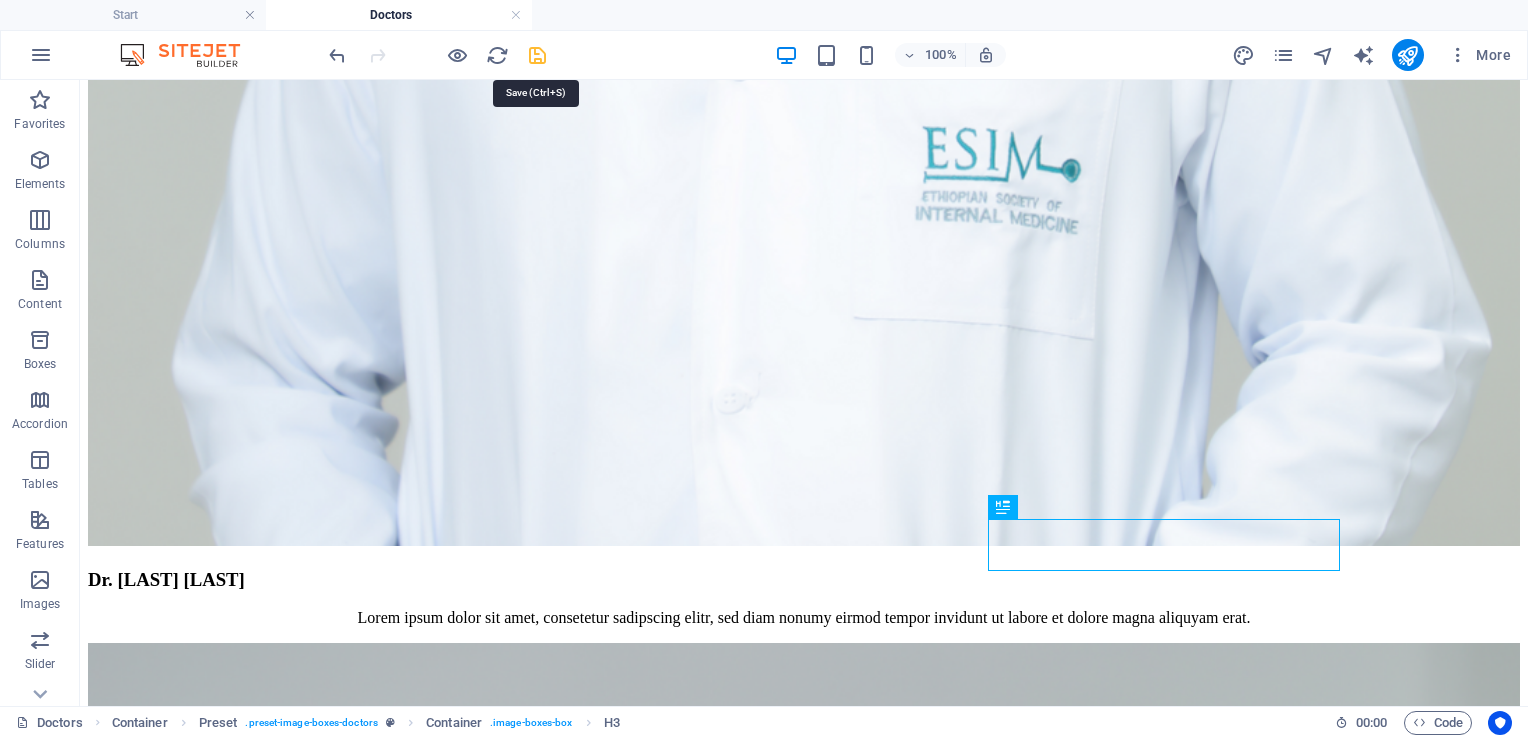click at bounding box center (537, 55) 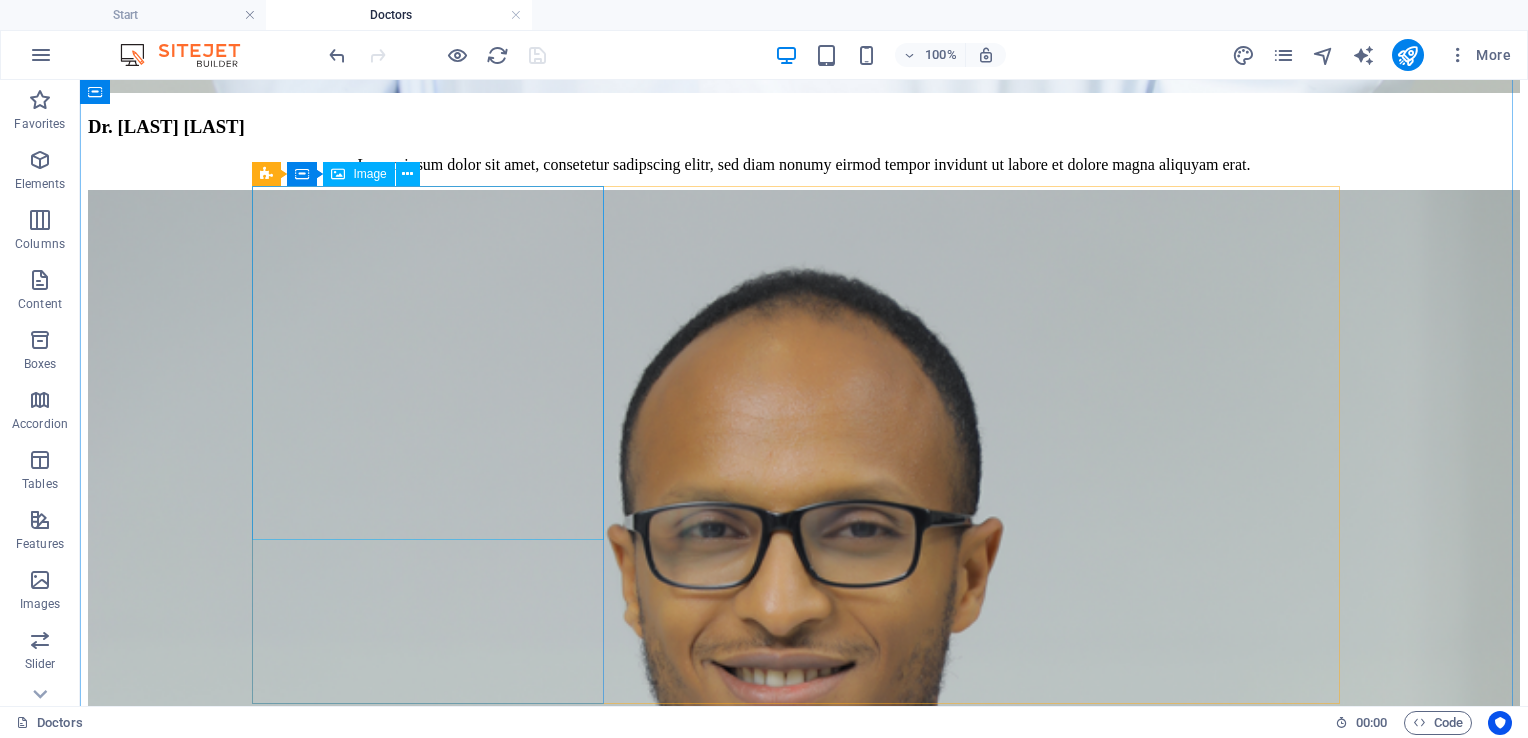 scroll, scrollTop: 5941, scrollLeft: 0, axis: vertical 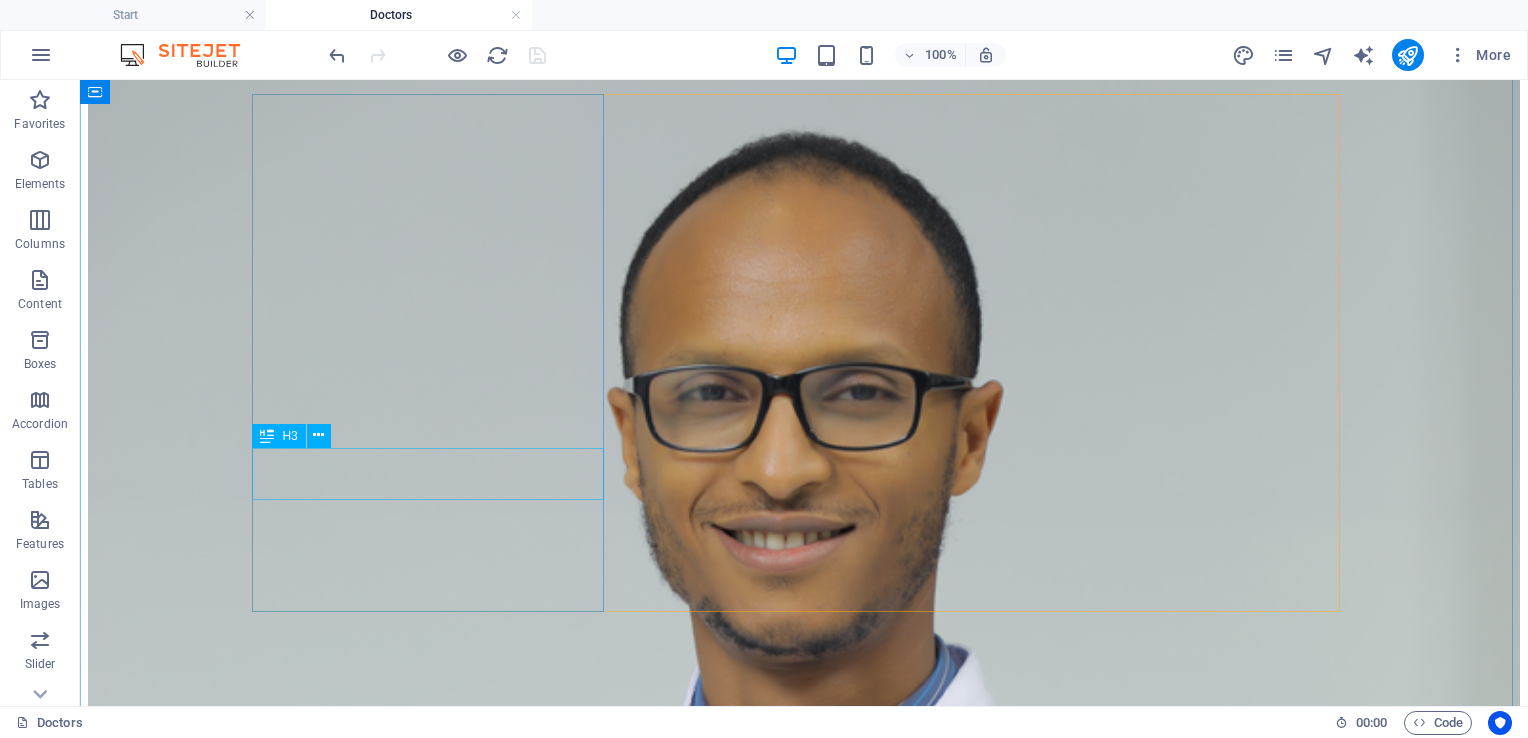 click on "Dr. [LAST] [LAST]" at bounding box center (804, 42660) 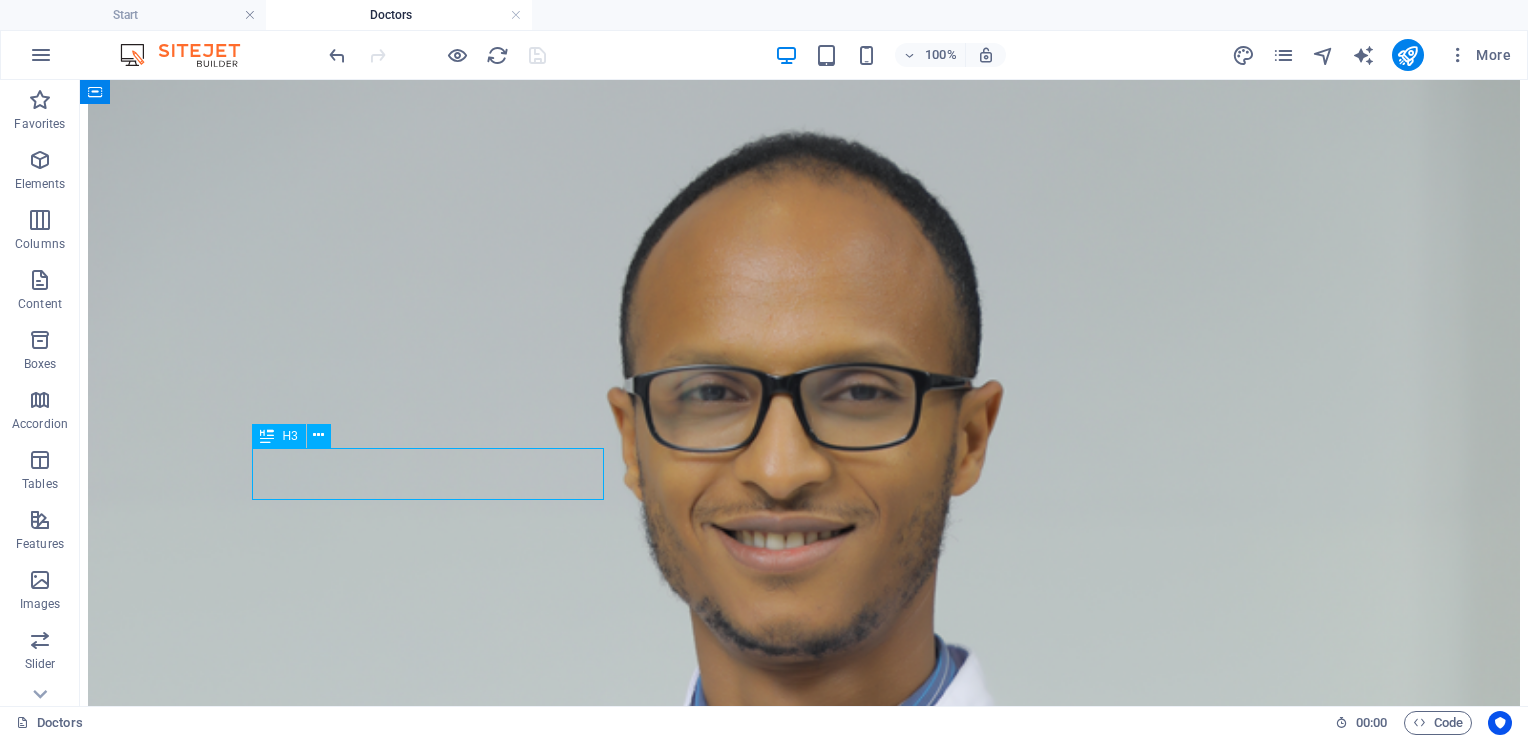 click on "Dr. [LAST] [LAST]" at bounding box center (804, 42660) 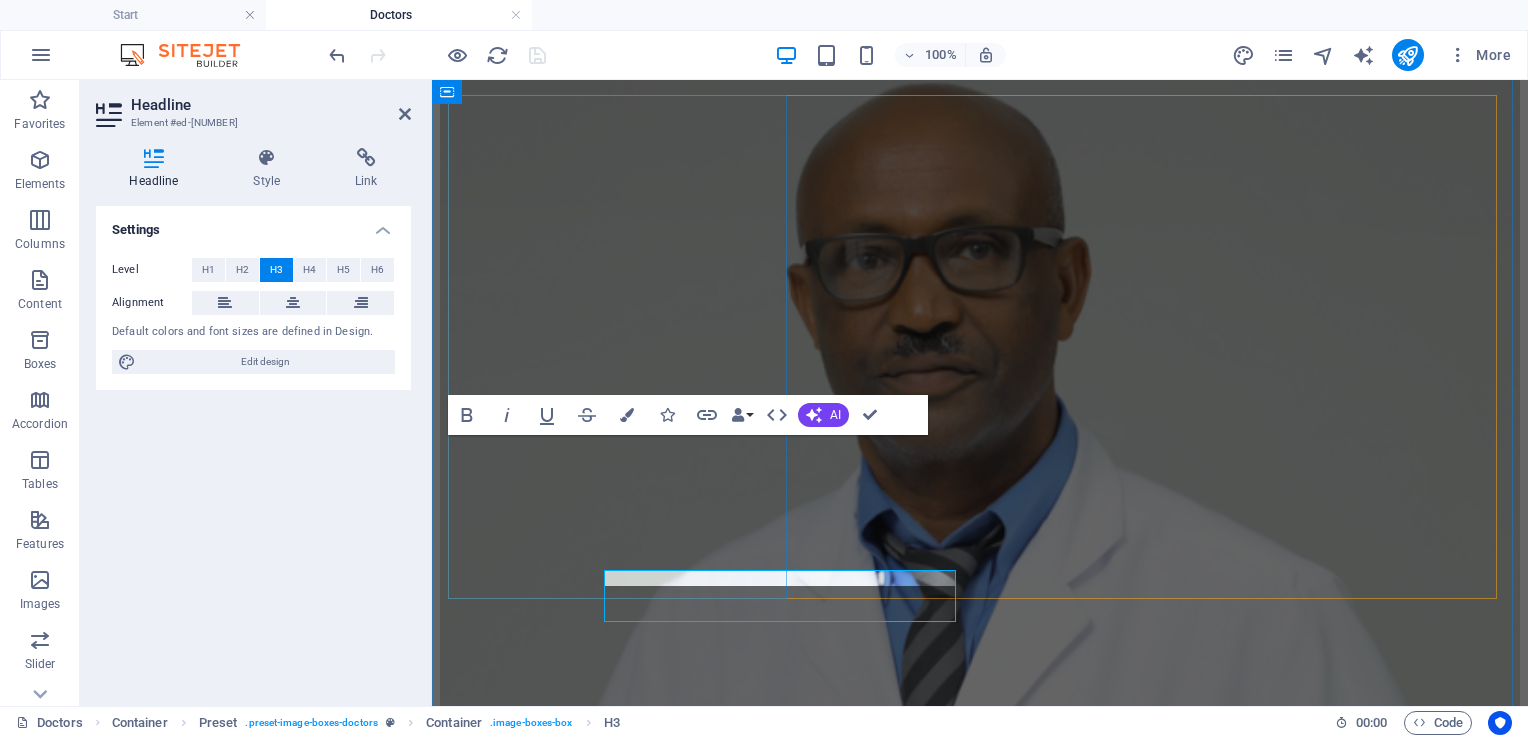 scroll, scrollTop: 5820, scrollLeft: 0, axis: vertical 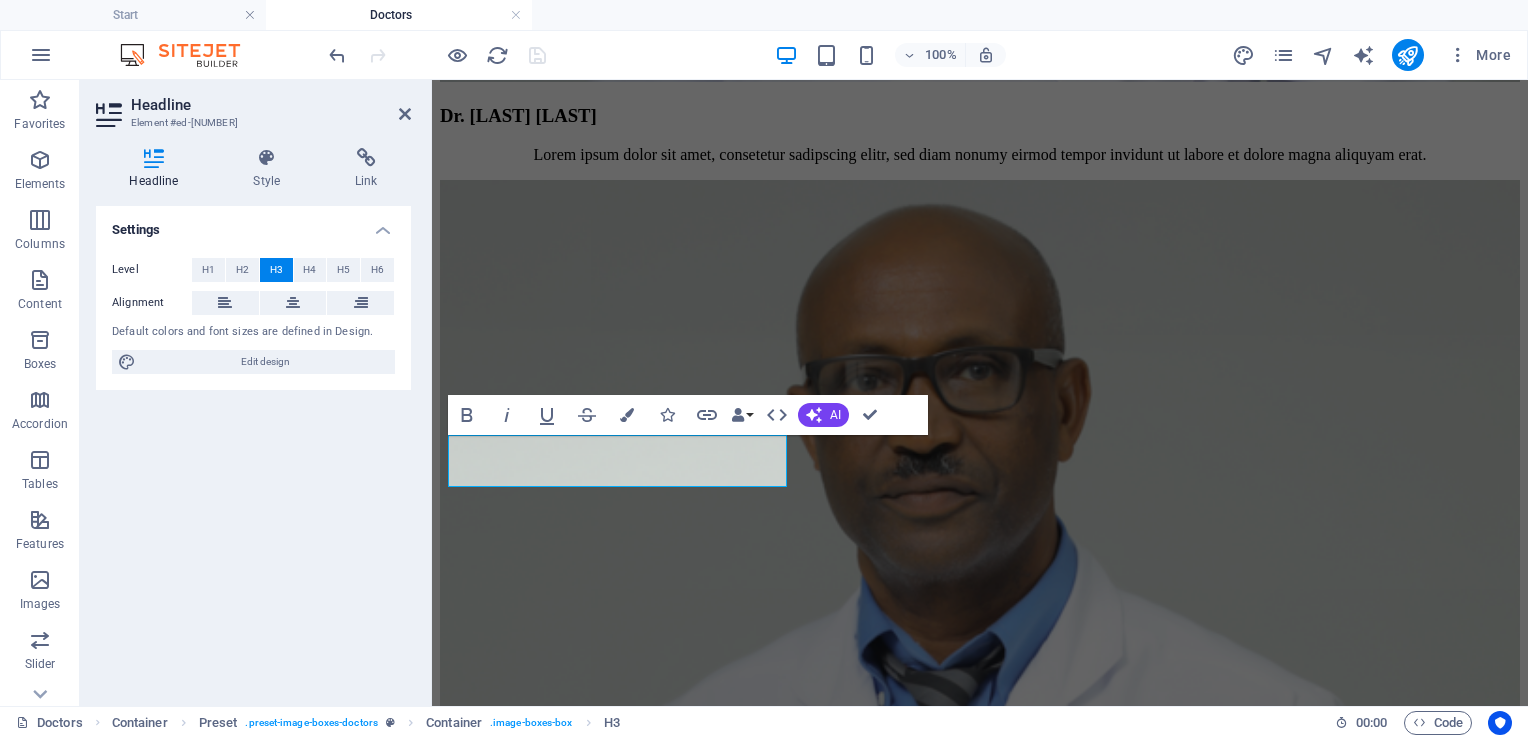 type 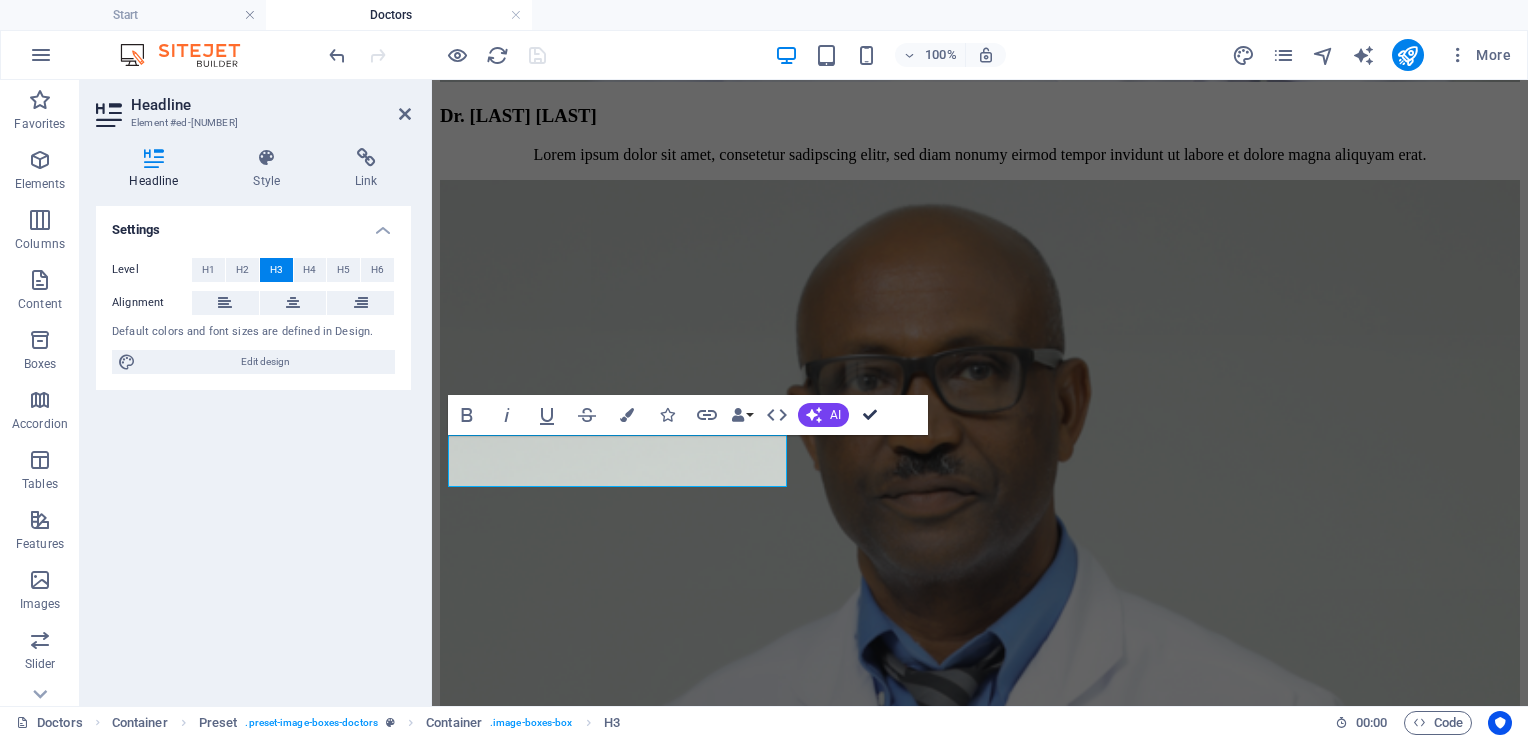 drag, startPoint x: 869, startPoint y: 420, endPoint x: 852, endPoint y: 387, distance: 37.12142 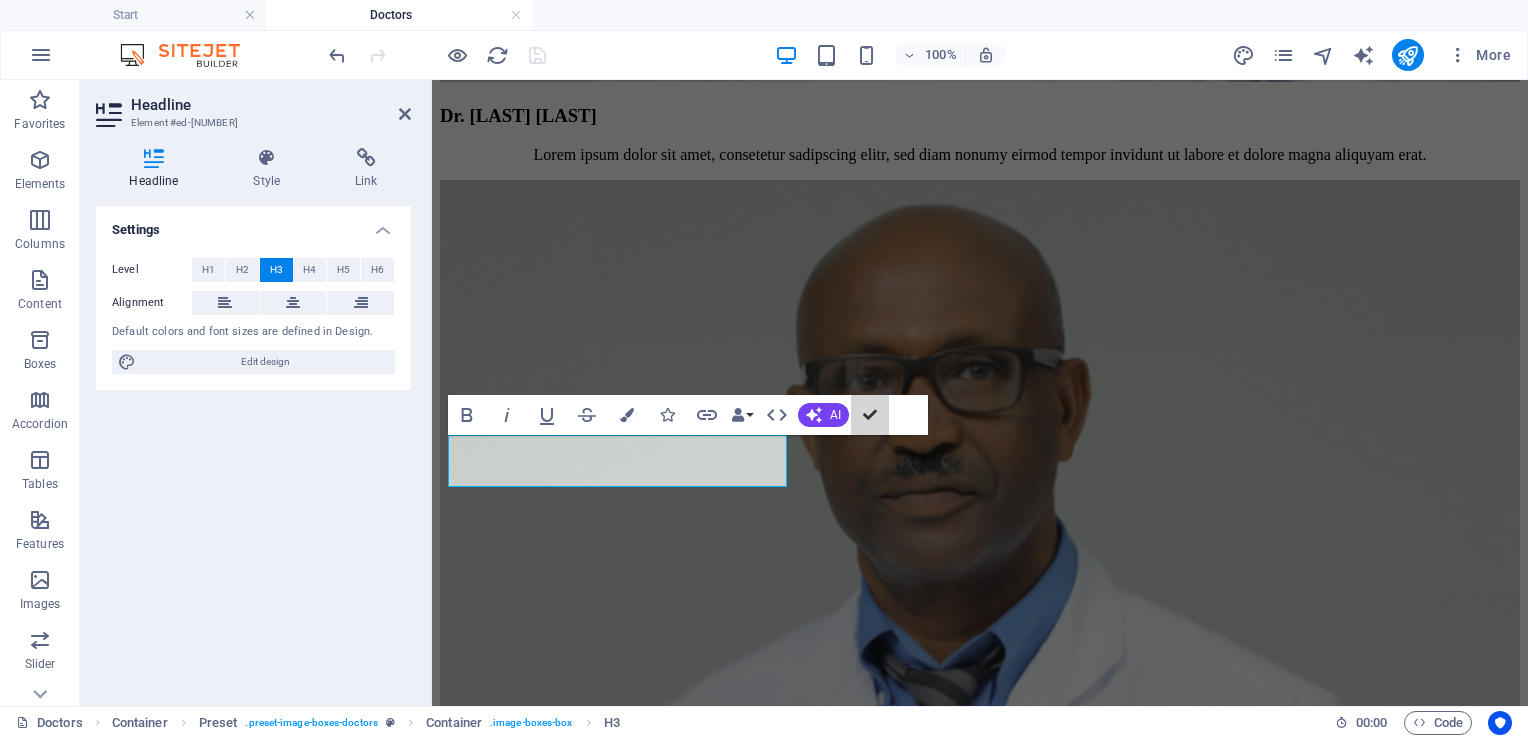 scroll, scrollTop: 5954, scrollLeft: 0, axis: vertical 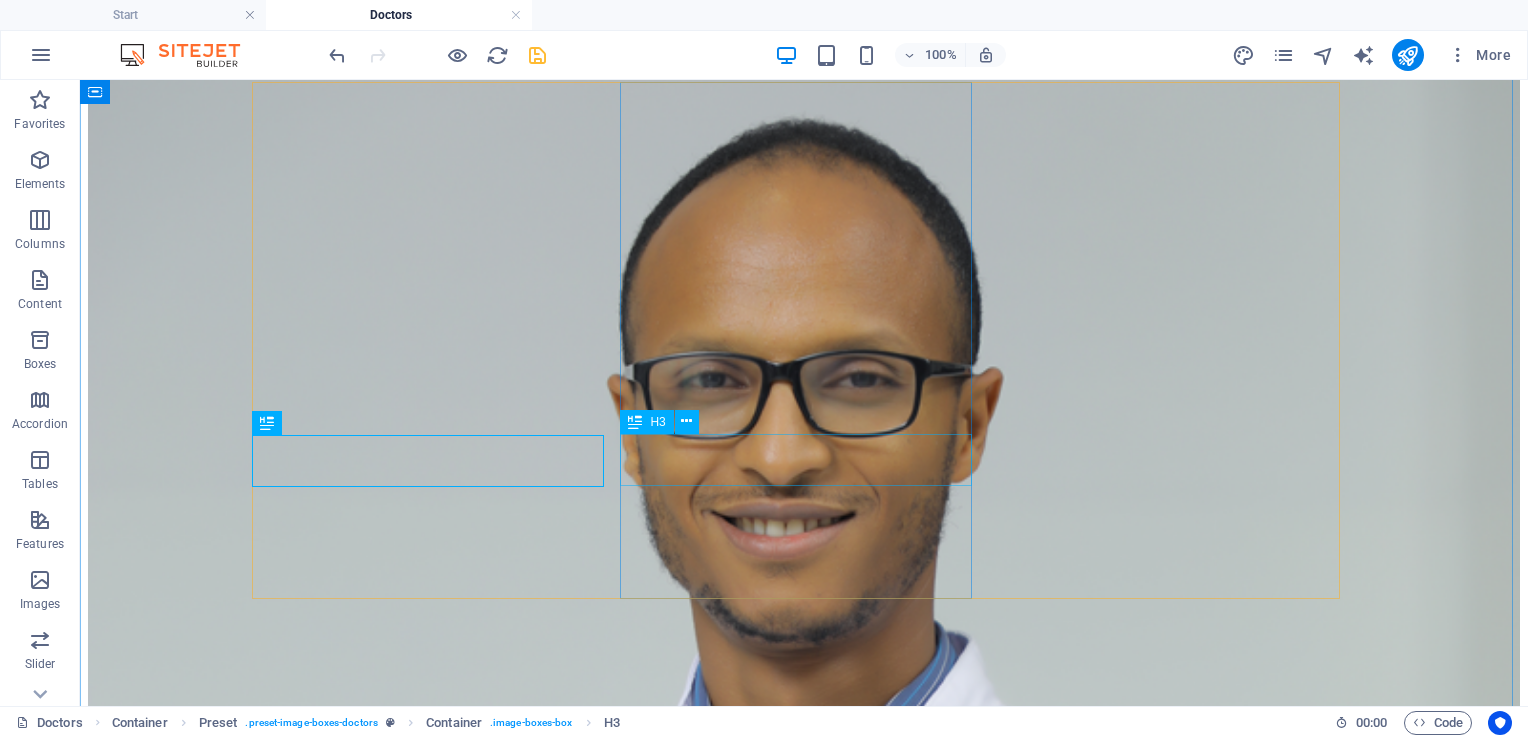 click on "Dr. [LAST] [LAST]" at bounding box center (804, 44177) 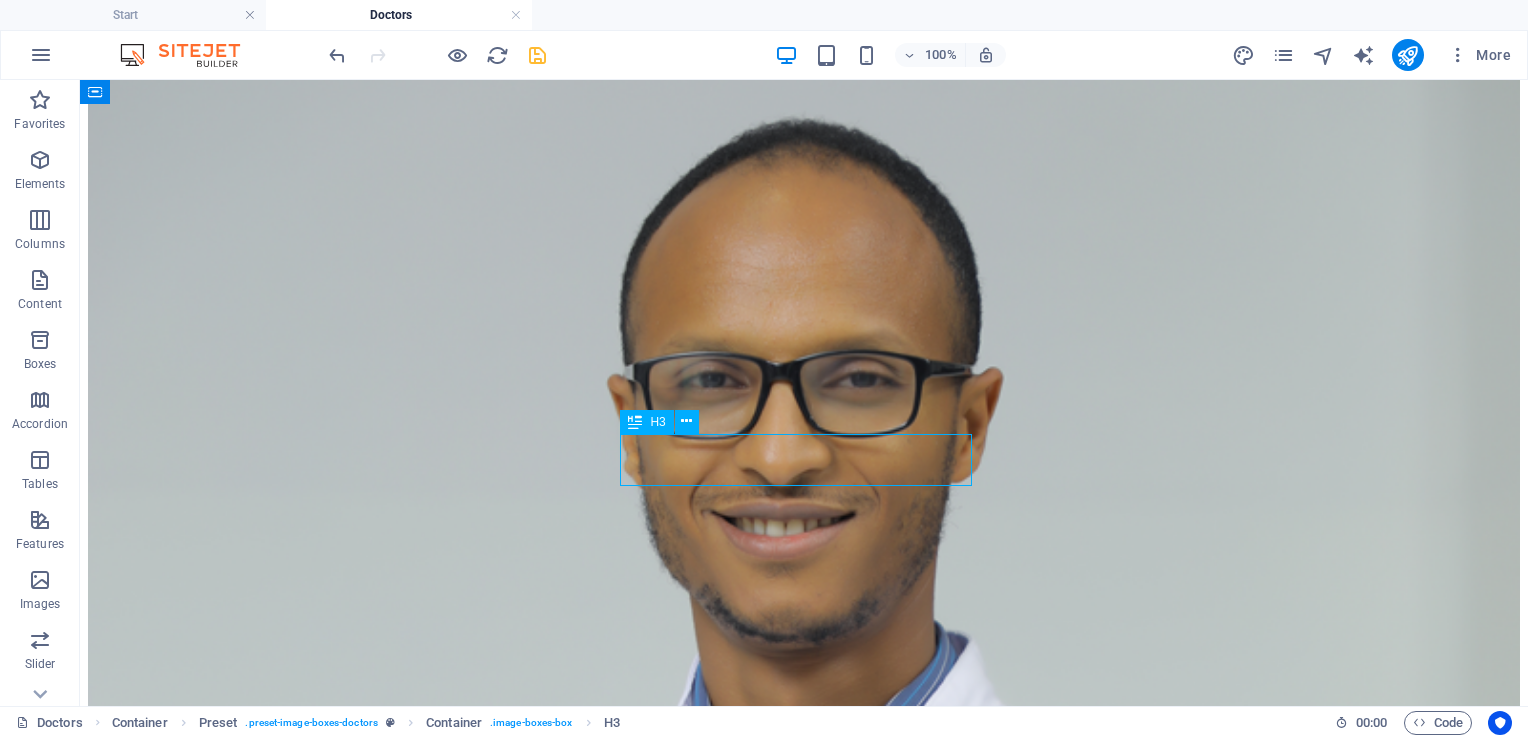 click on "Dr. [LAST] [LAST]" at bounding box center [804, 44177] 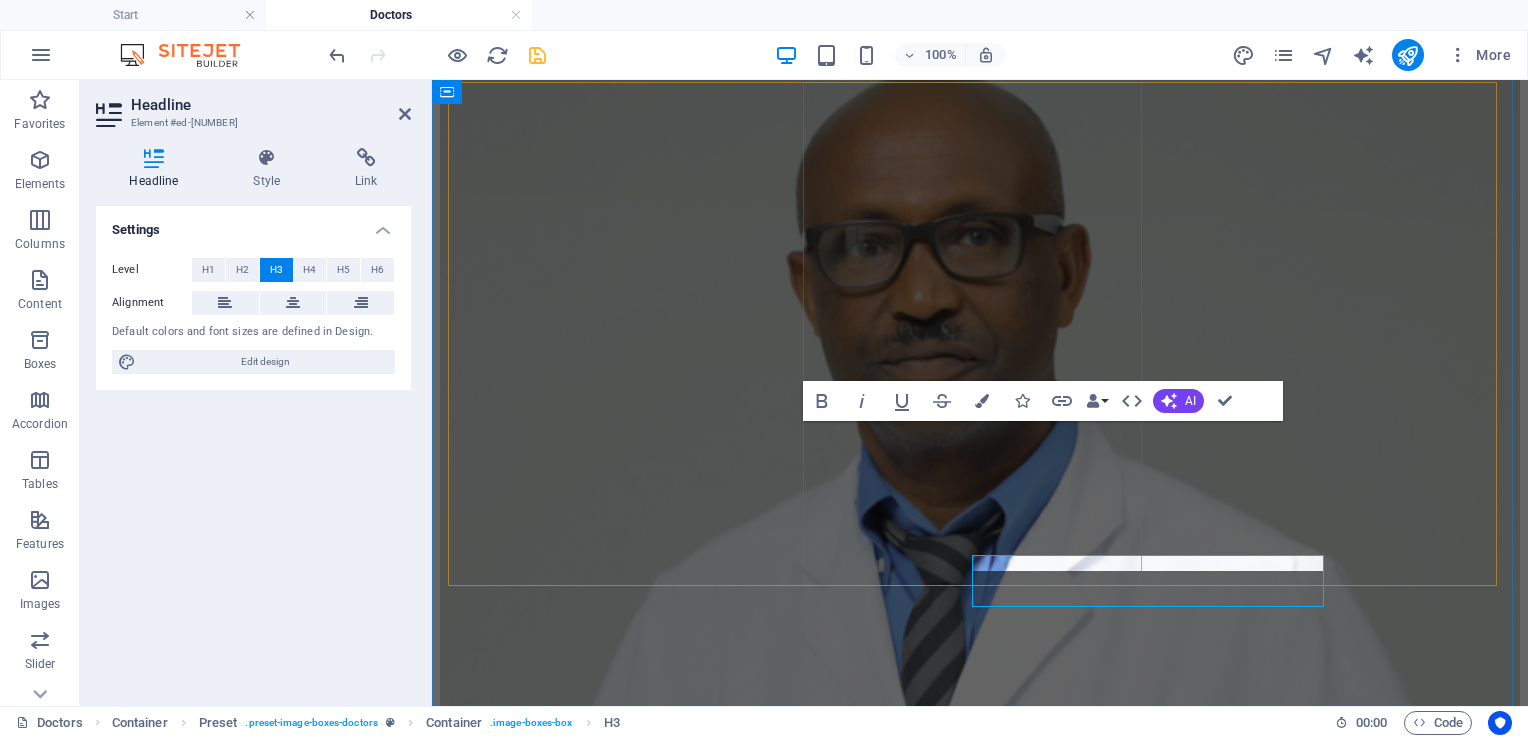 scroll, scrollTop: 5832, scrollLeft: 0, axis: vertical 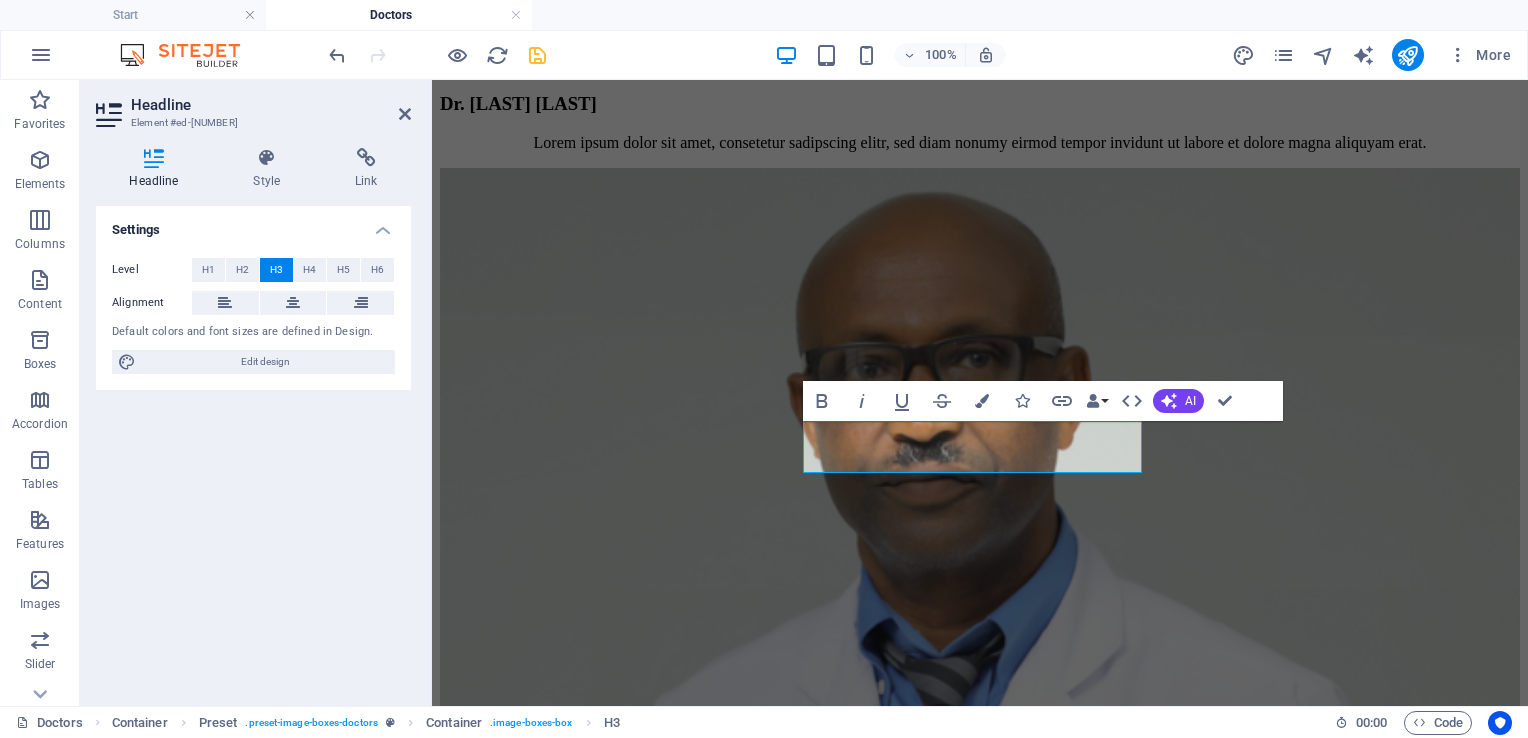 type 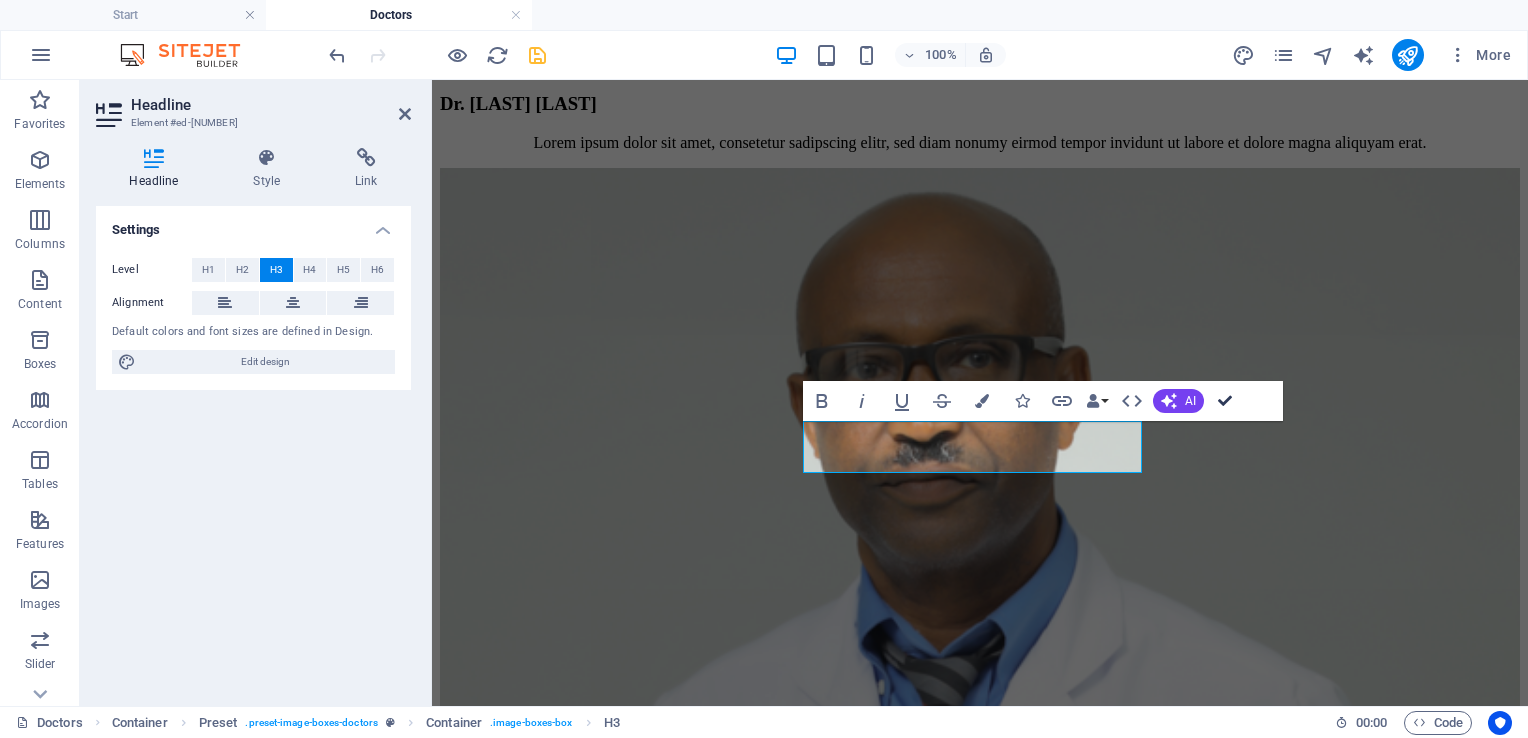 scroll, scrollTop: 5967, scrollLeft: 0, axis: vertical 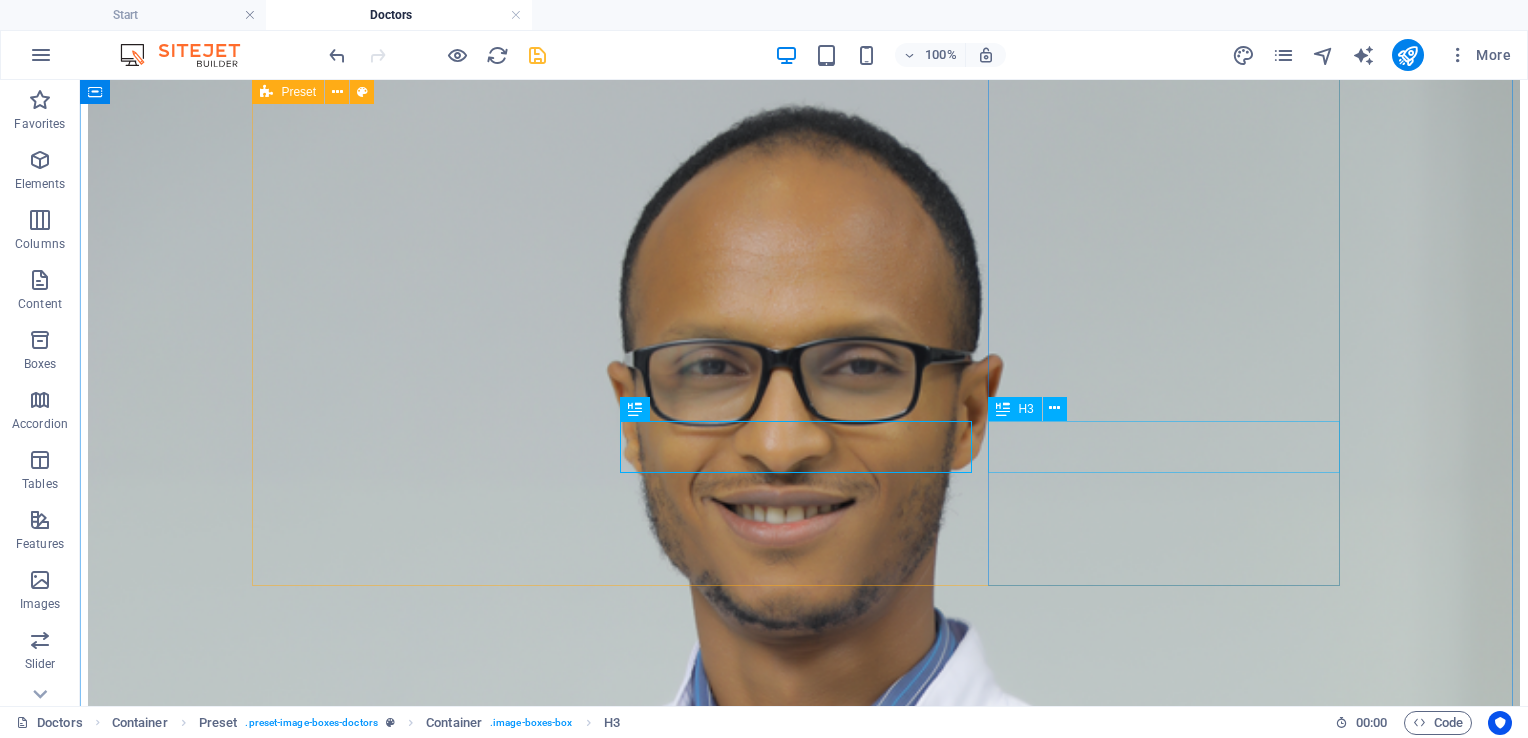 click on "Dr. [LAST] [LAST]" at bounding box center (804, 45693) 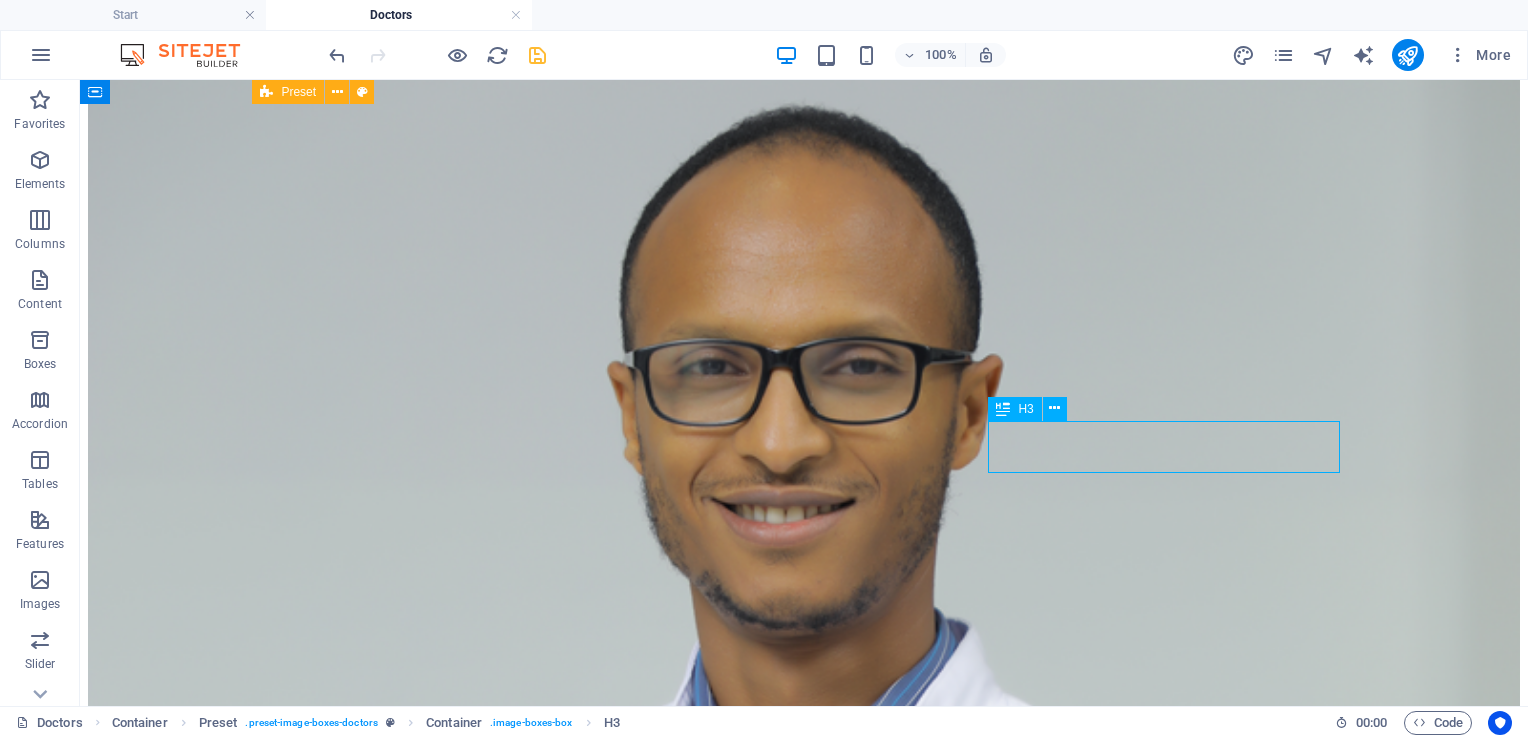 click on "Dr. [LAST] [LAST]" at bounding box center (804, 45693) 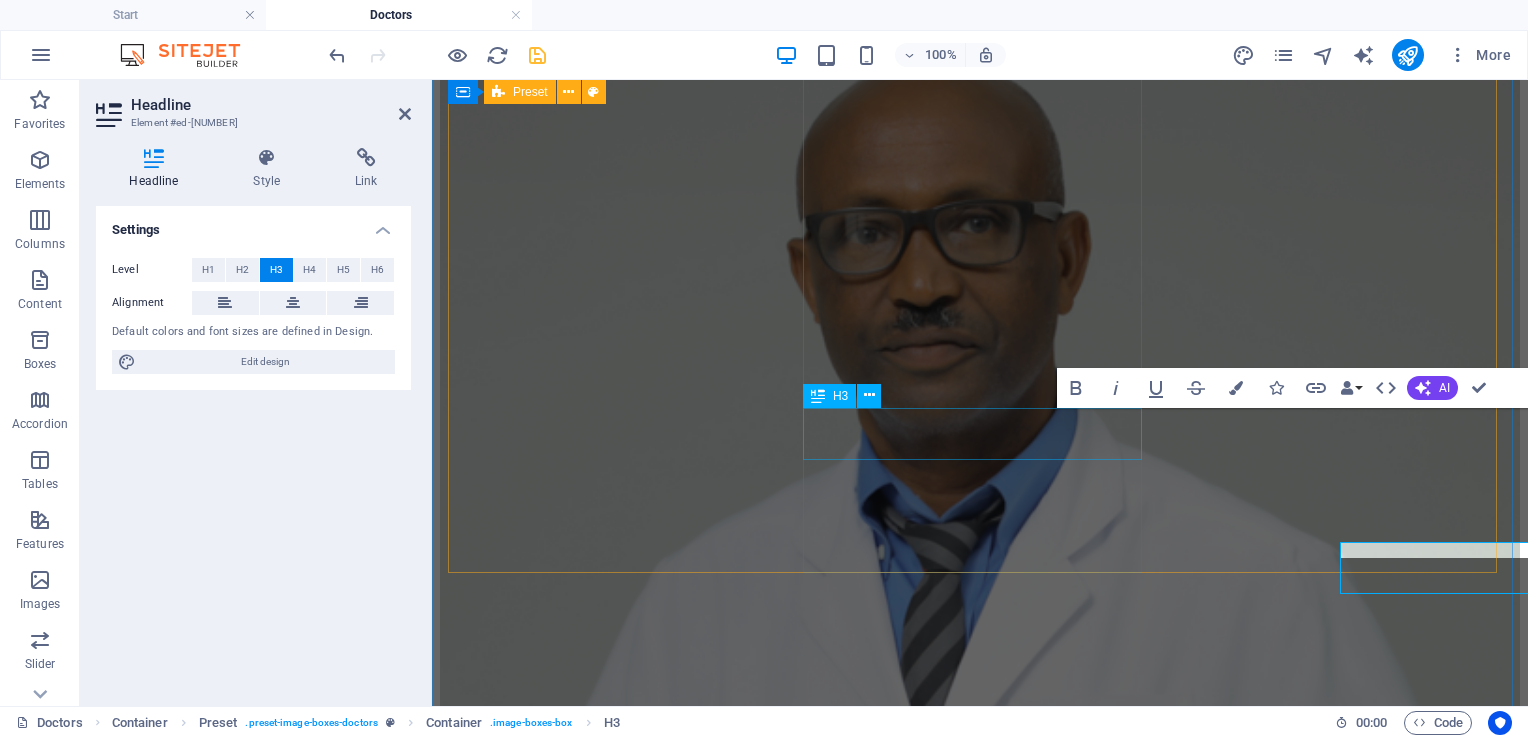 scroll, scrollTop: 5845, scrollLeft: 0, axis: vertical 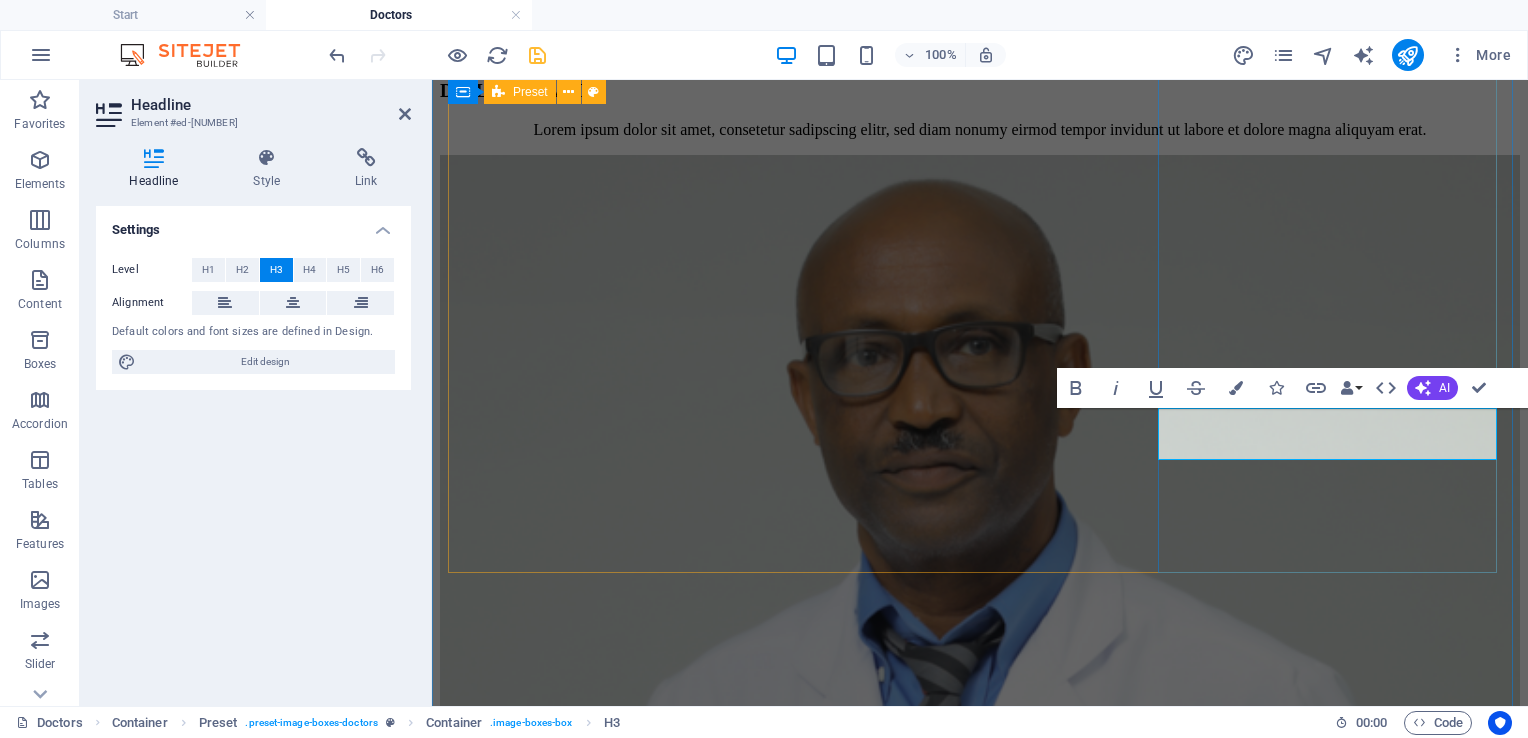 type 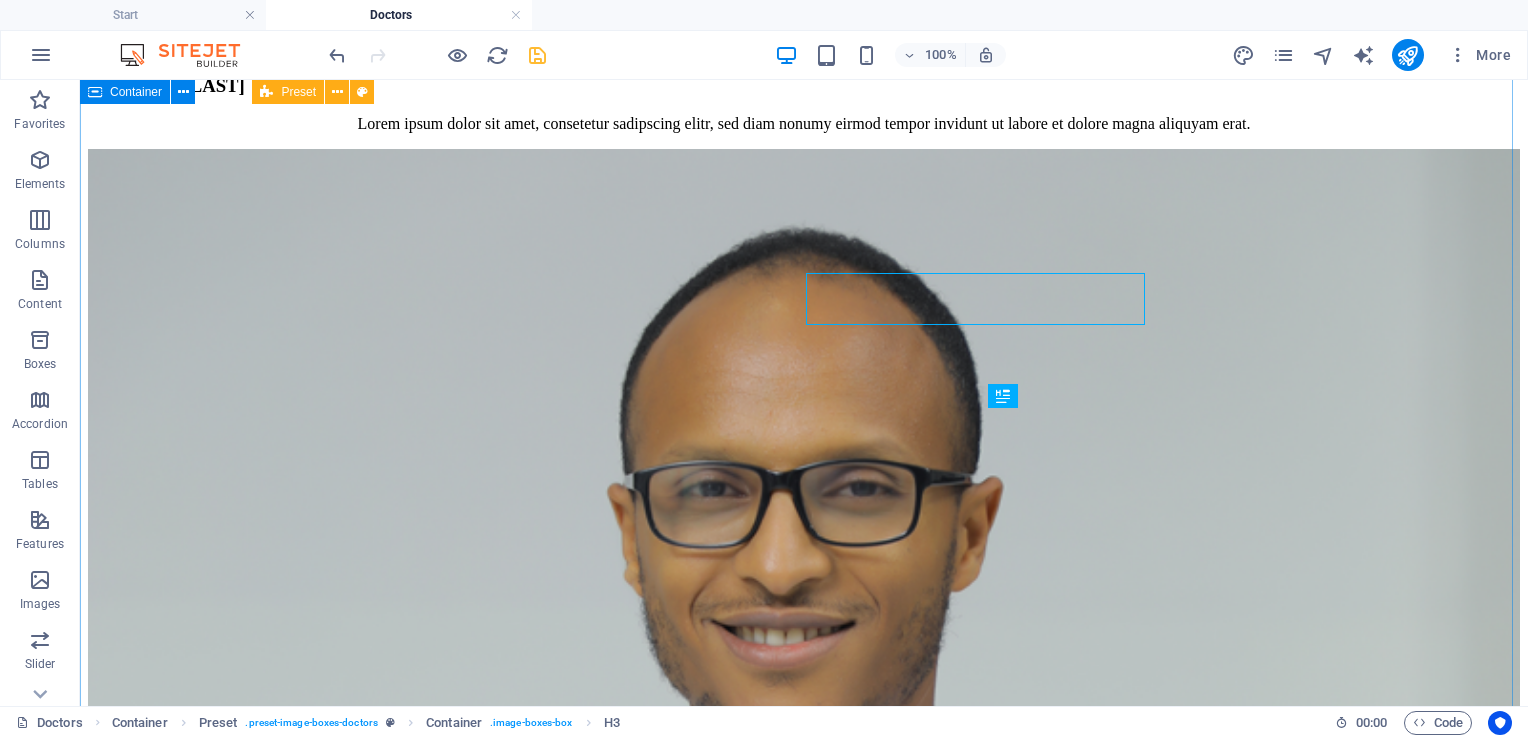 scroll, scrollTop: 5980, scrollLeft: 0, axis: vertical 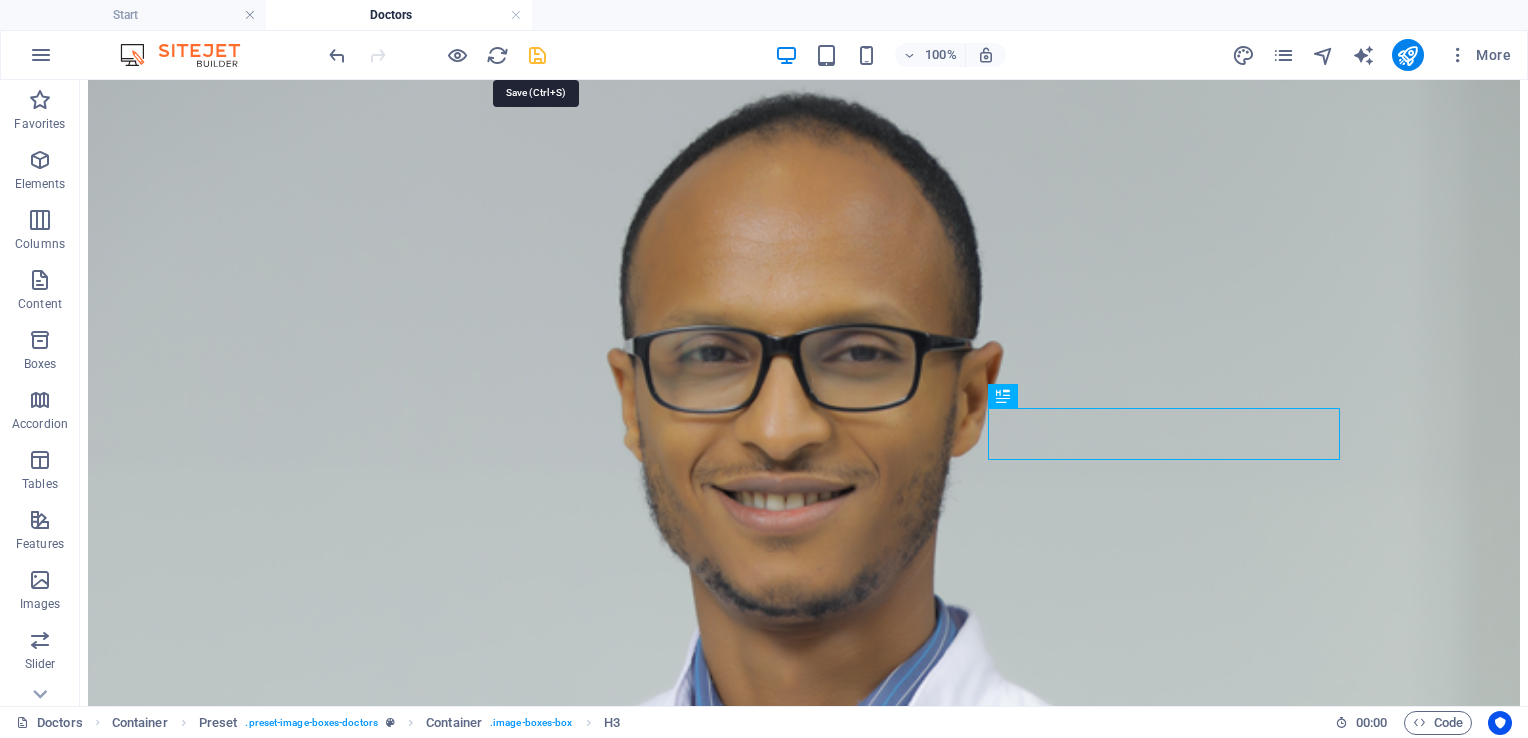 click at bounding box center [537, 55] 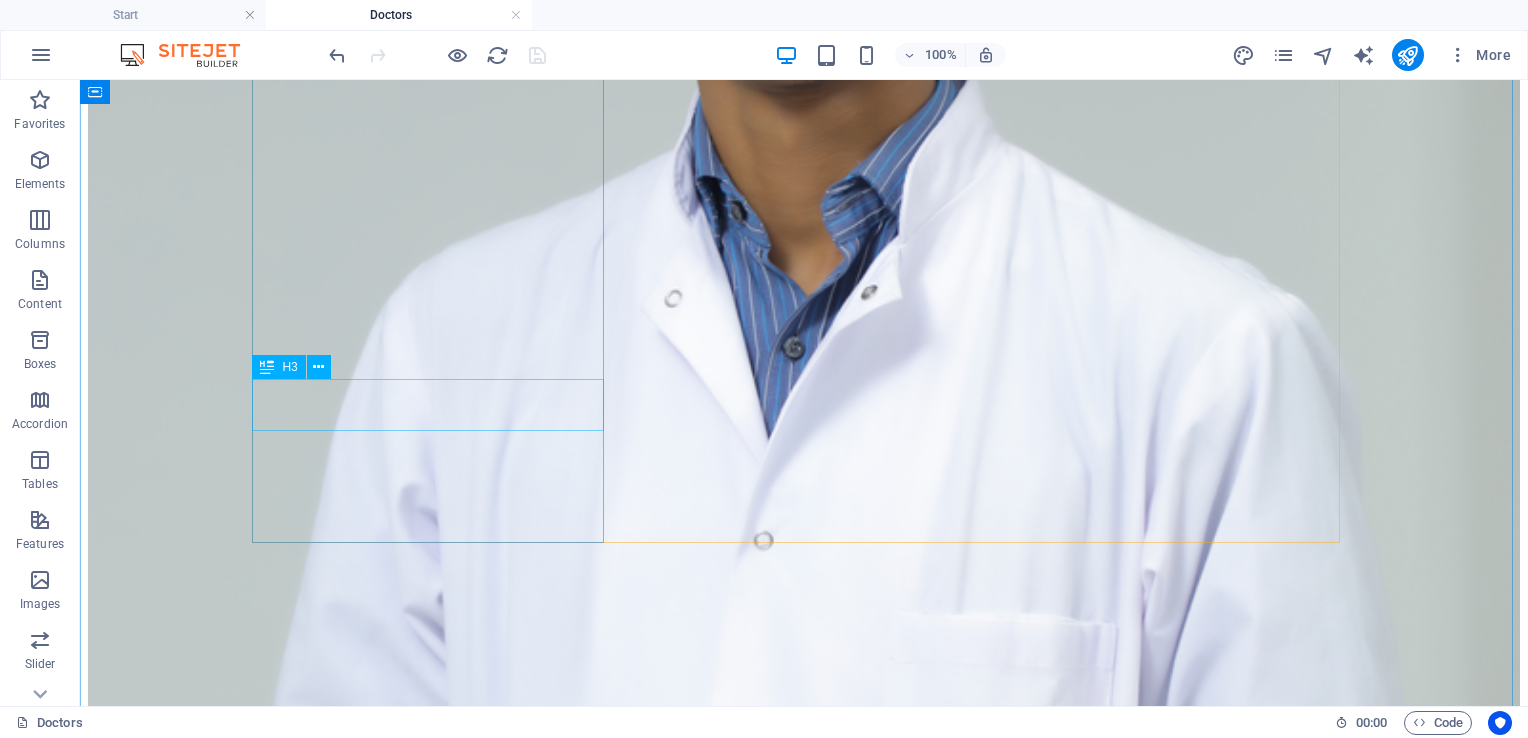 scroll, scrollTop: 6528, scrollLeft: 0, axis: vertical 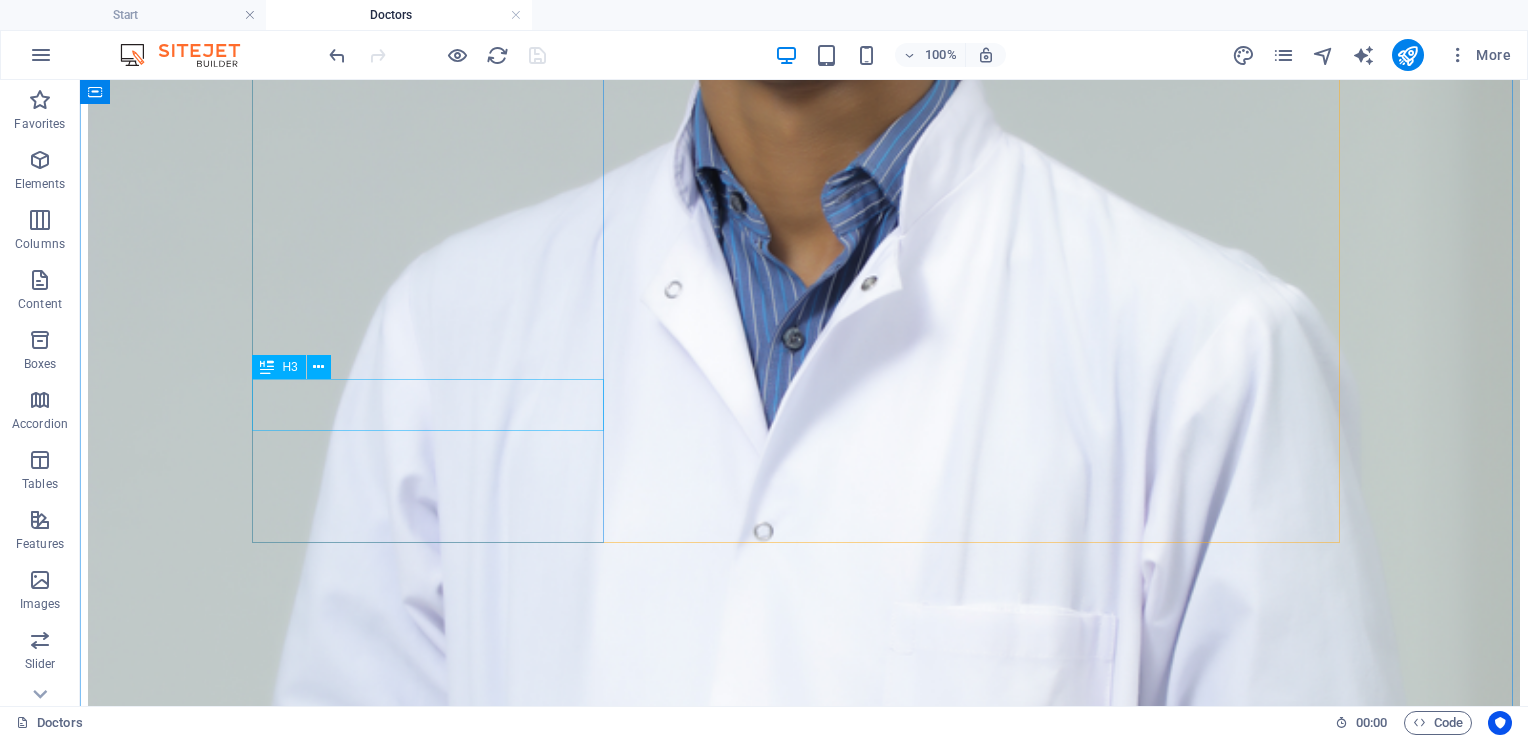 click on "Dr. [LAST] [LAST]" at bounding box center (804, 46668) 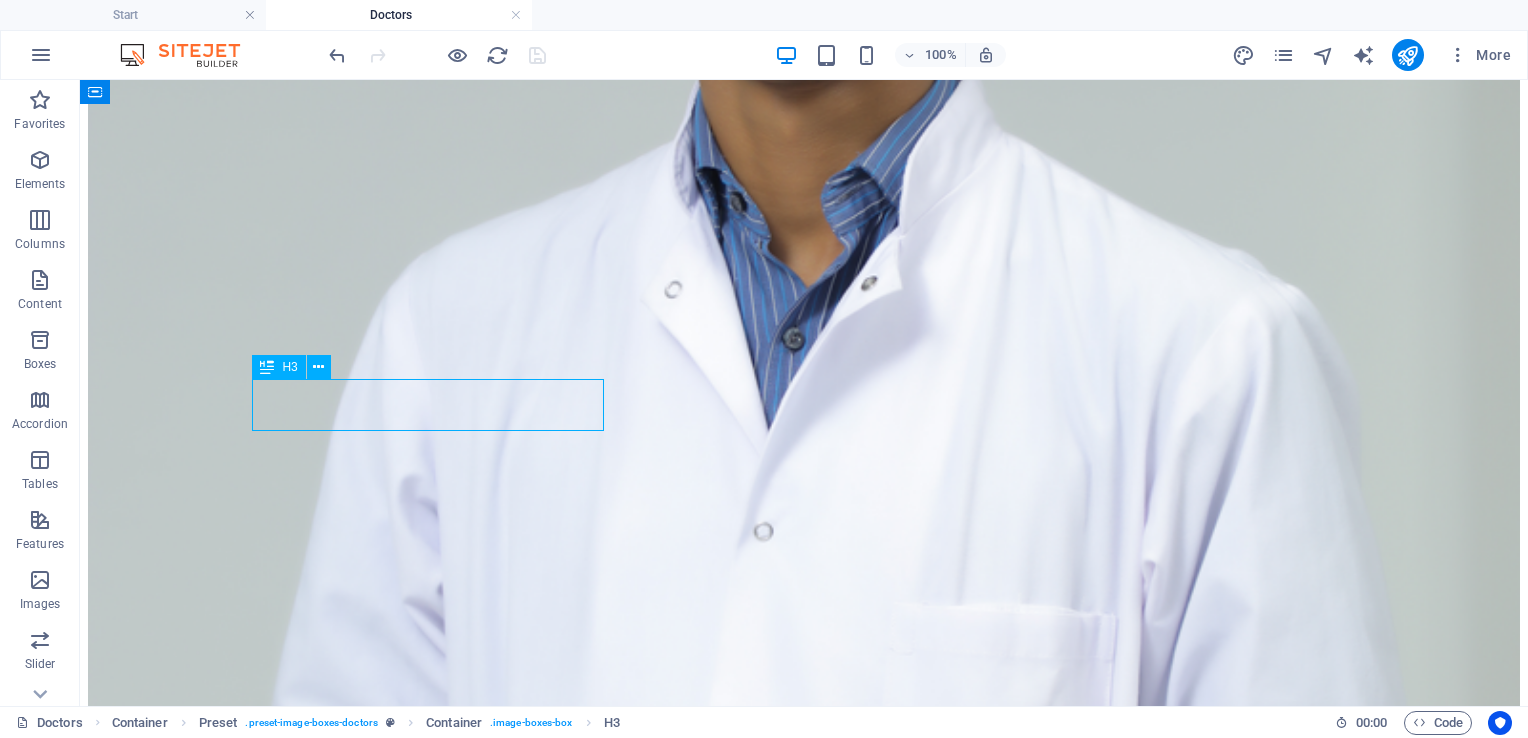 click on "Dr. [LAST] [LAST]" at bounding box center [804, 46668] 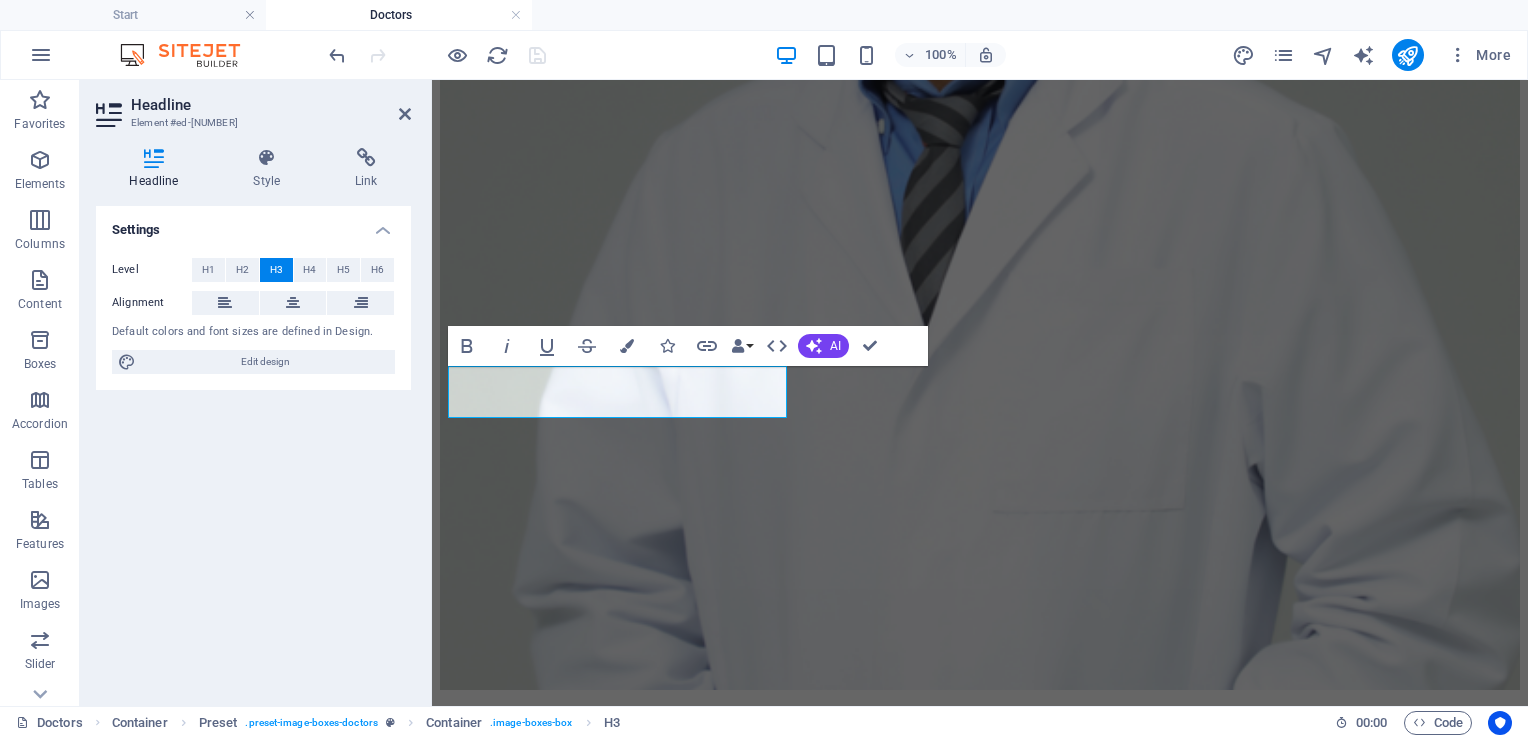 type 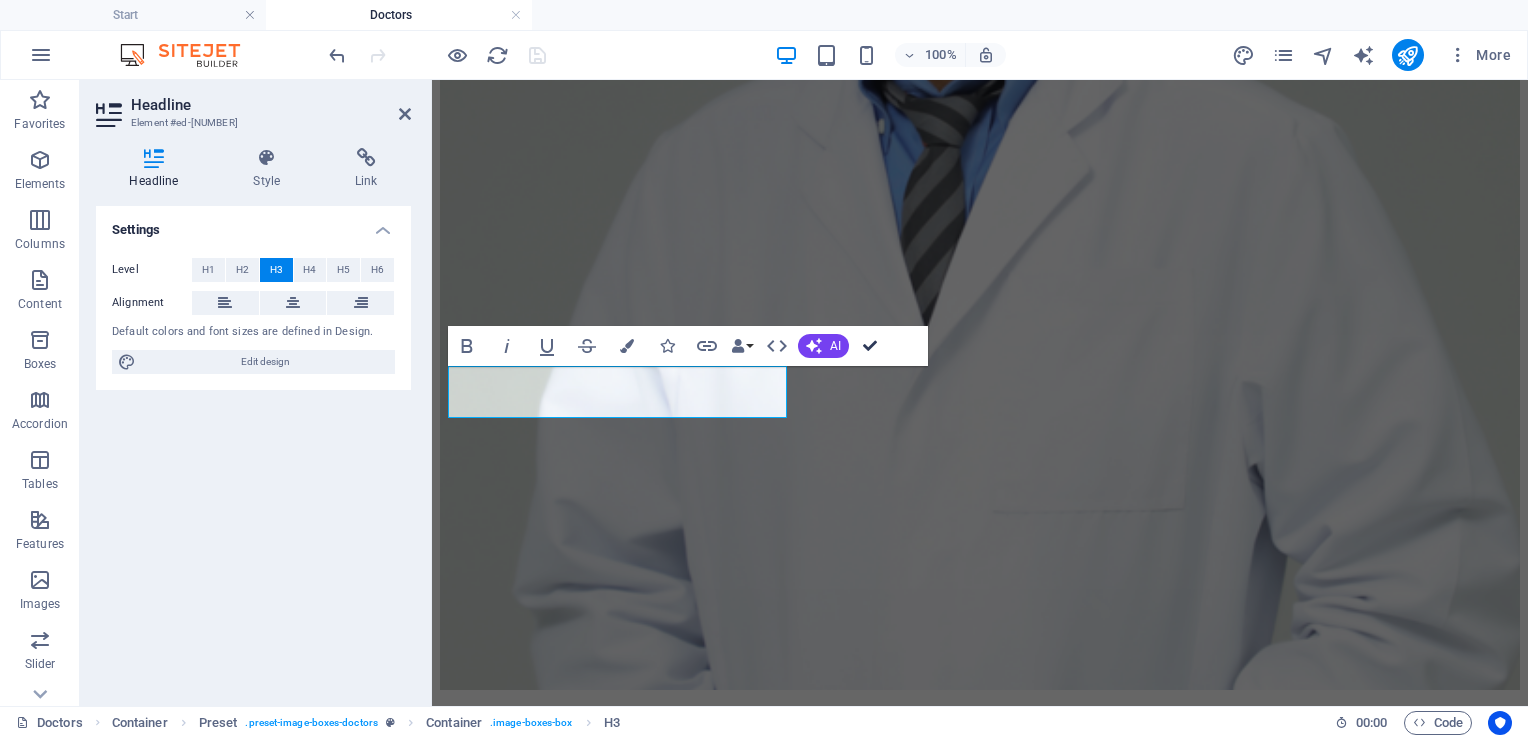 drag, startPoint x: 876, startPoint y: 344, endPoint x: 826, endPoint y: 299, distance: 67.26812 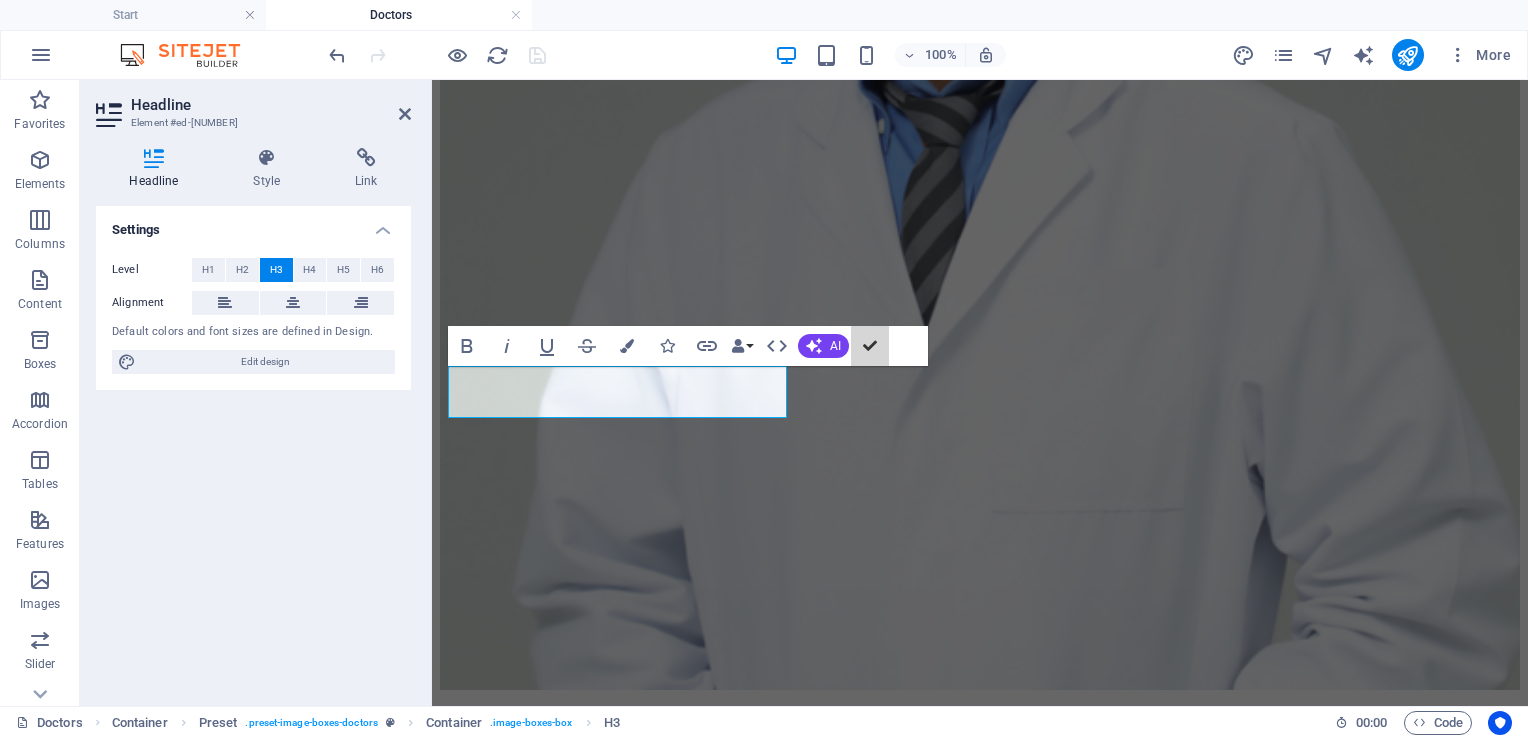 scroll, scrollTop: 6541, scrollLeft: 0, axis: vertical 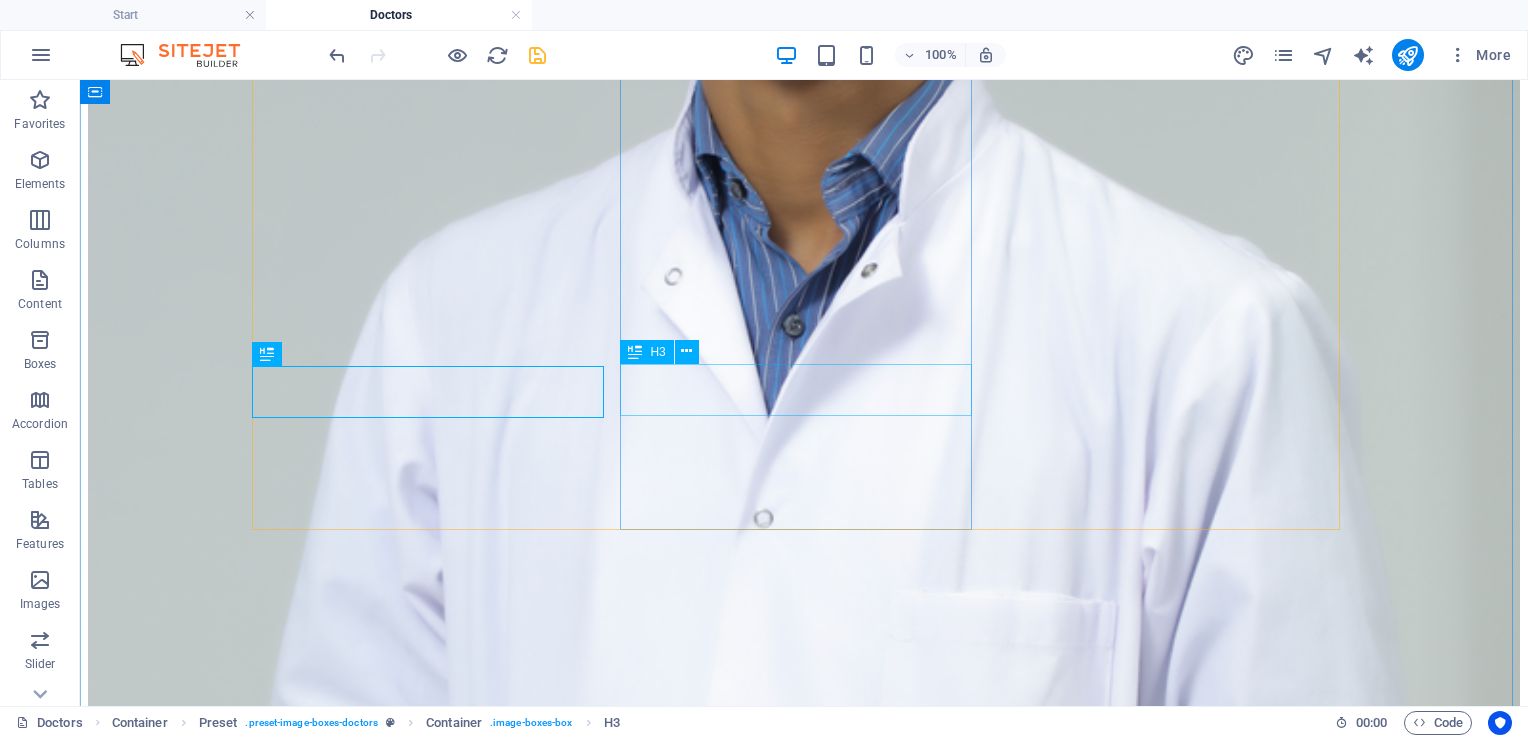 click on "Dr. [LAST] [LAST]" at bounding box center (804, 48184) 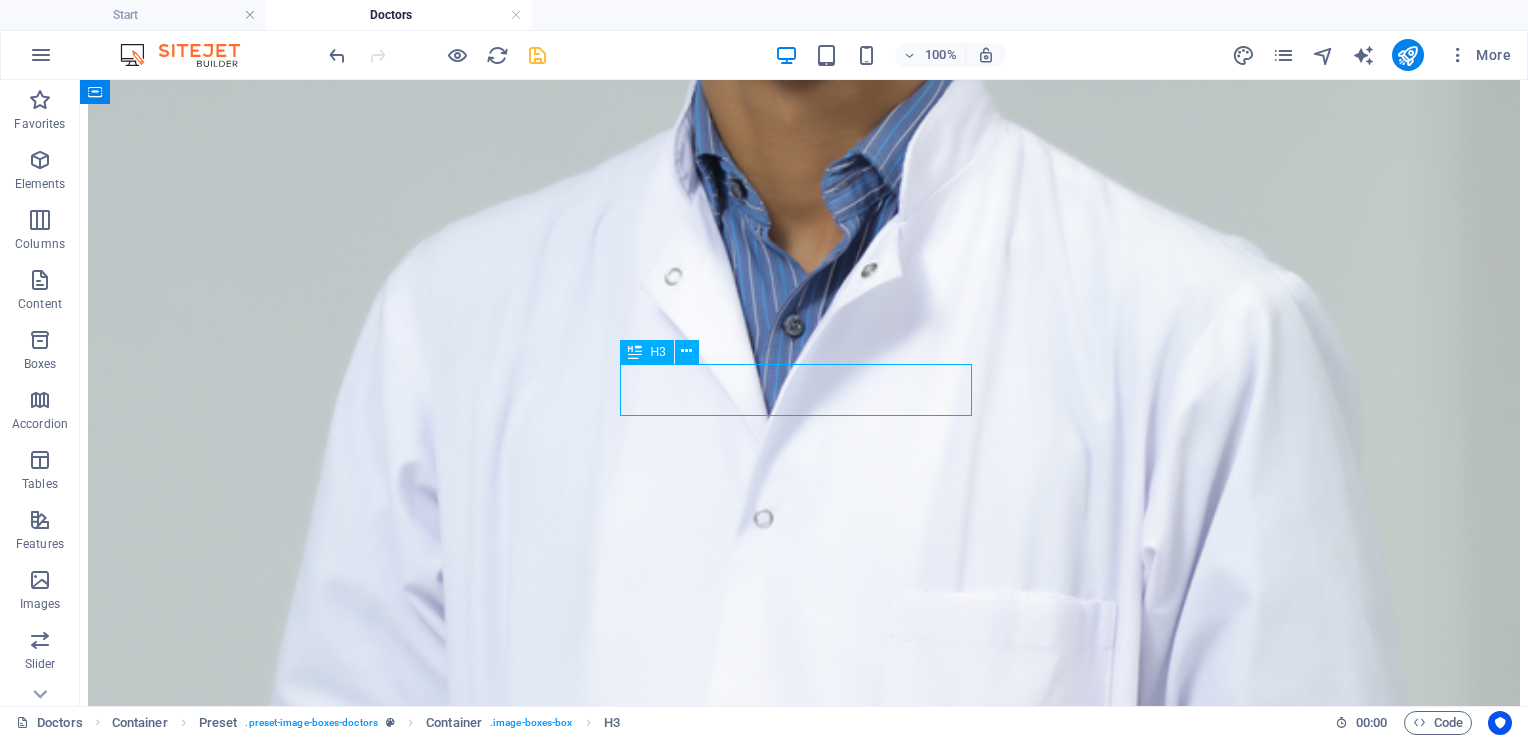 click on "Dr. [LAST] [LAST]" at bounding box center [804, 48184] 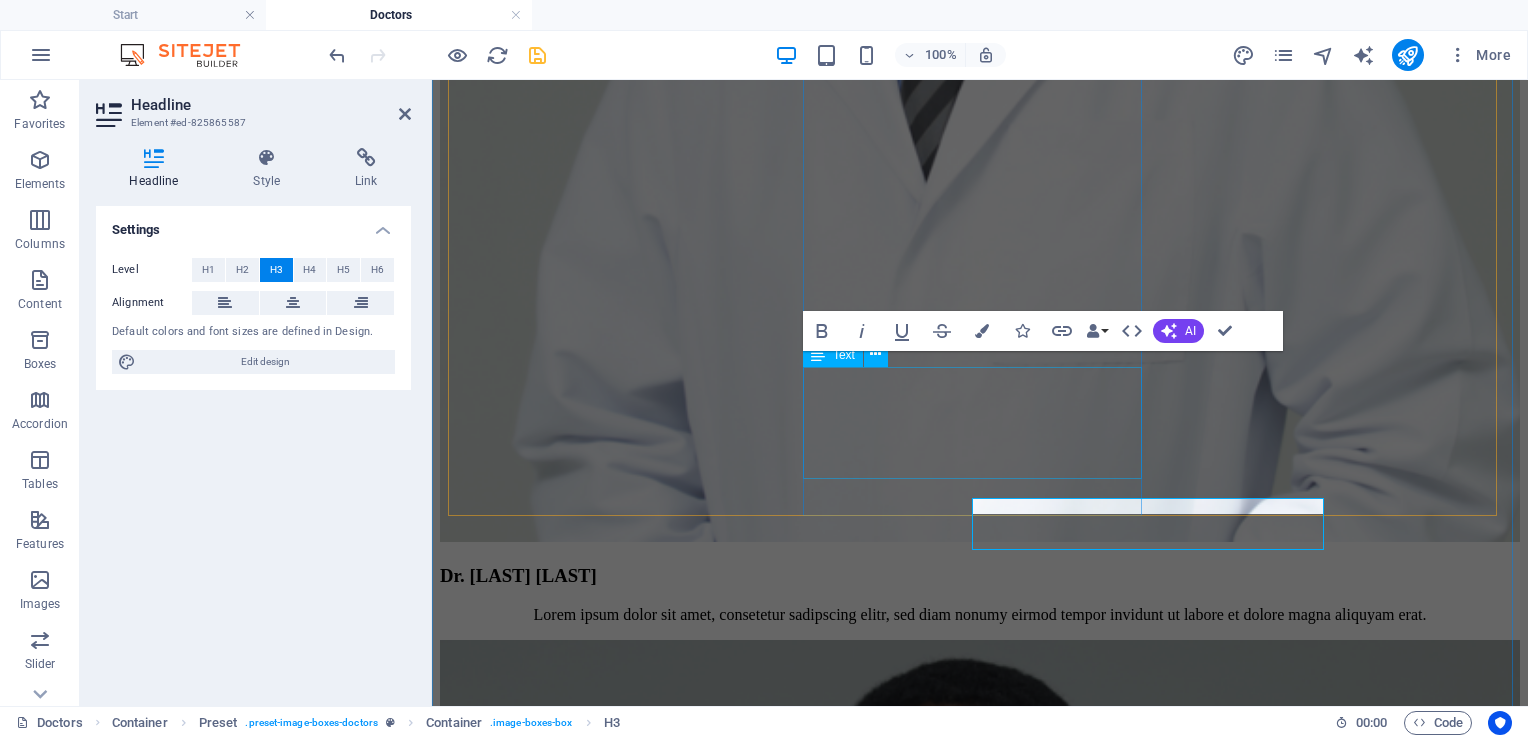 scroll, scrollTop: 6407, scrollLeft: 0, axis: vertical 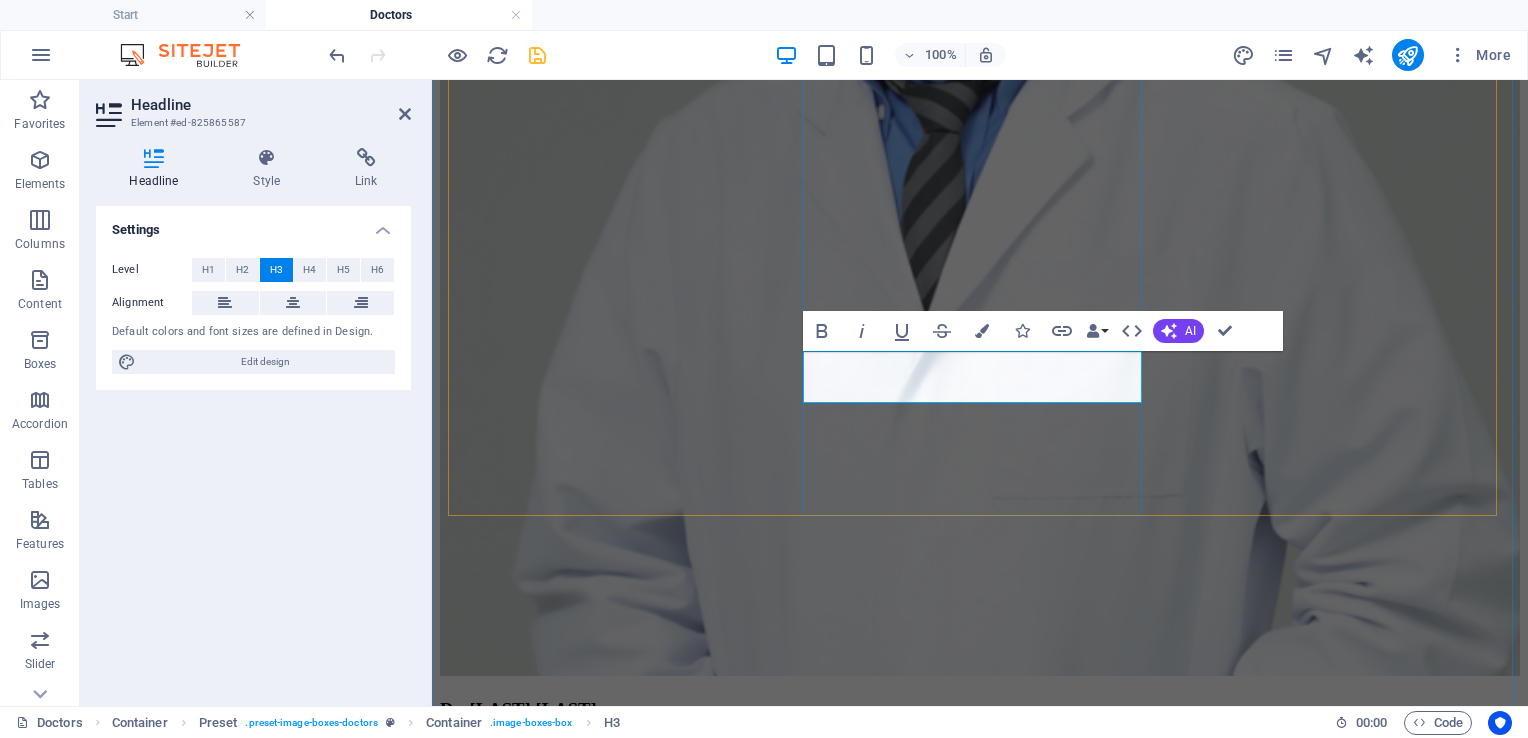 click on "Dr. [LAST] [LAST]" at bounding box center (980, 36123) 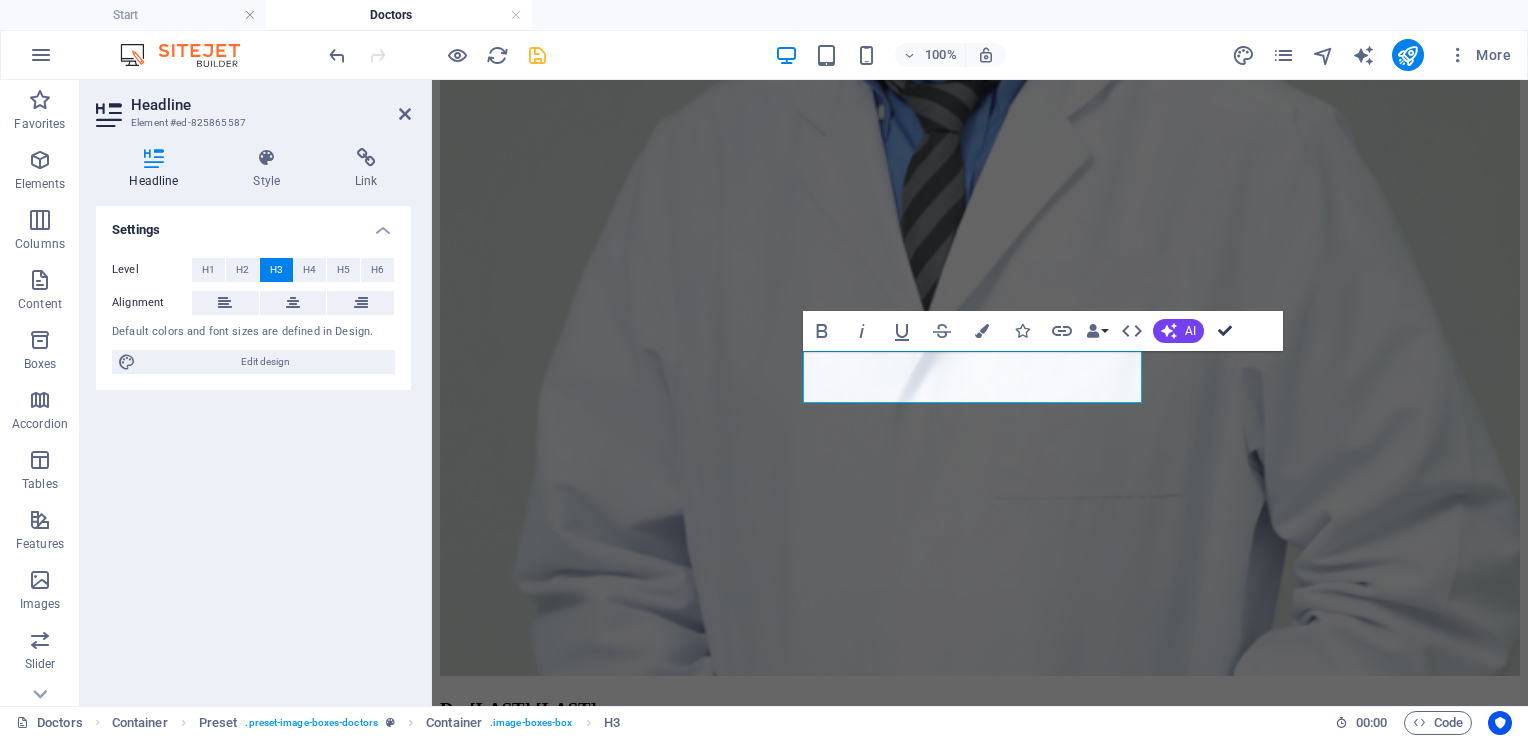 drag, startPoint x: 1221, startPoint y: 328, endPoint x: 605, endPoint y: 150, distance: 641.202 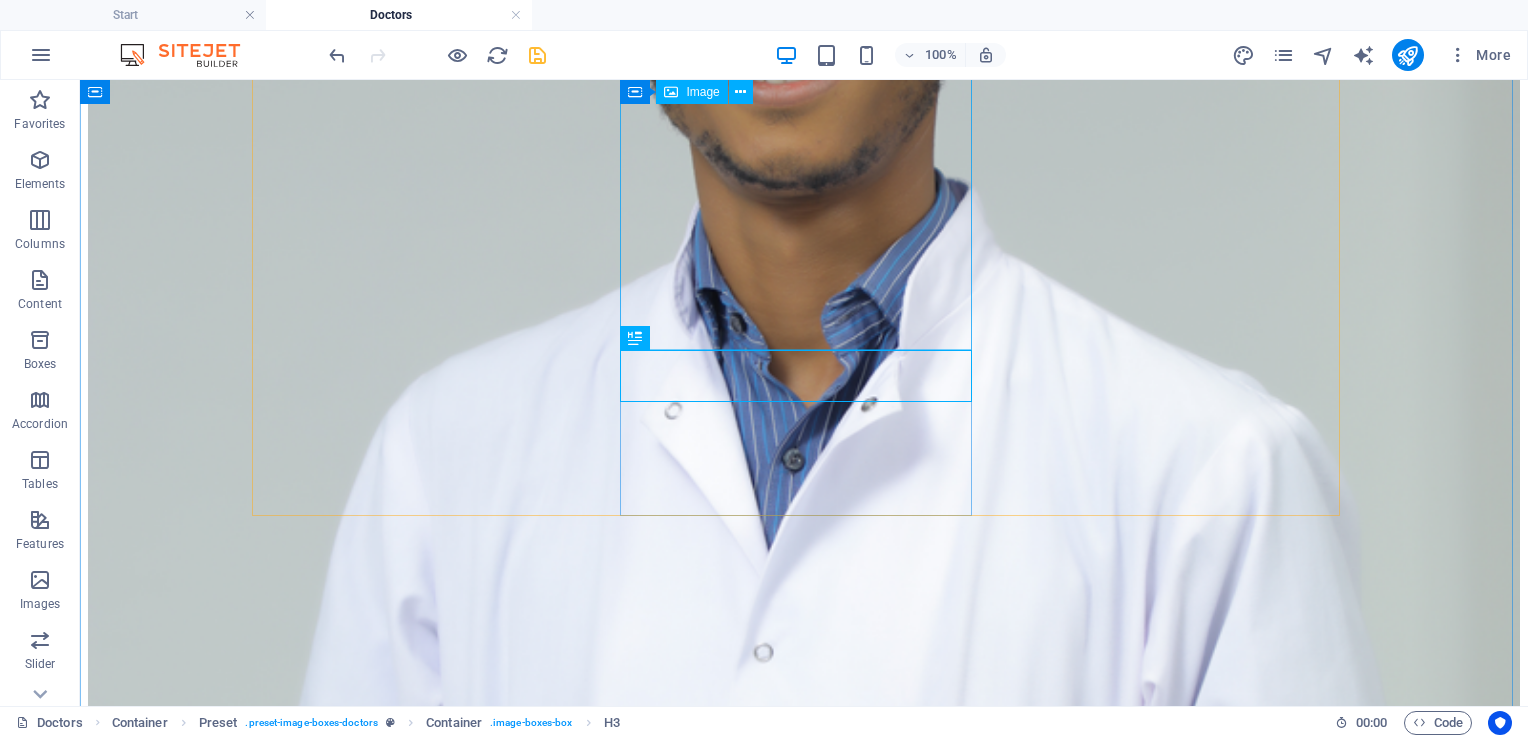scroll, scrollTop: 6555, scrollLeft: 0, axis: vertical 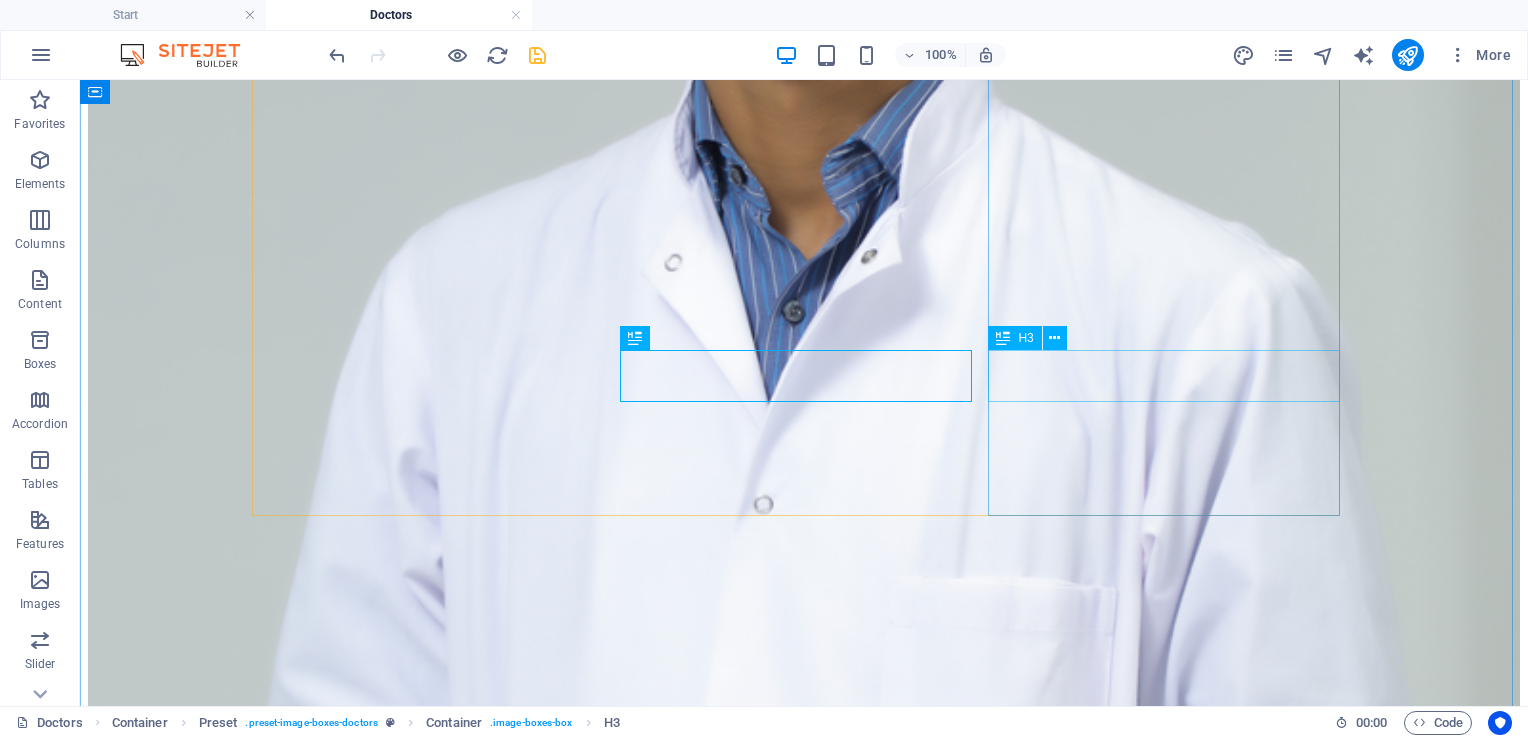 click on "Dr. [LAST] [LAST]" at bounding box center [804, 49700] 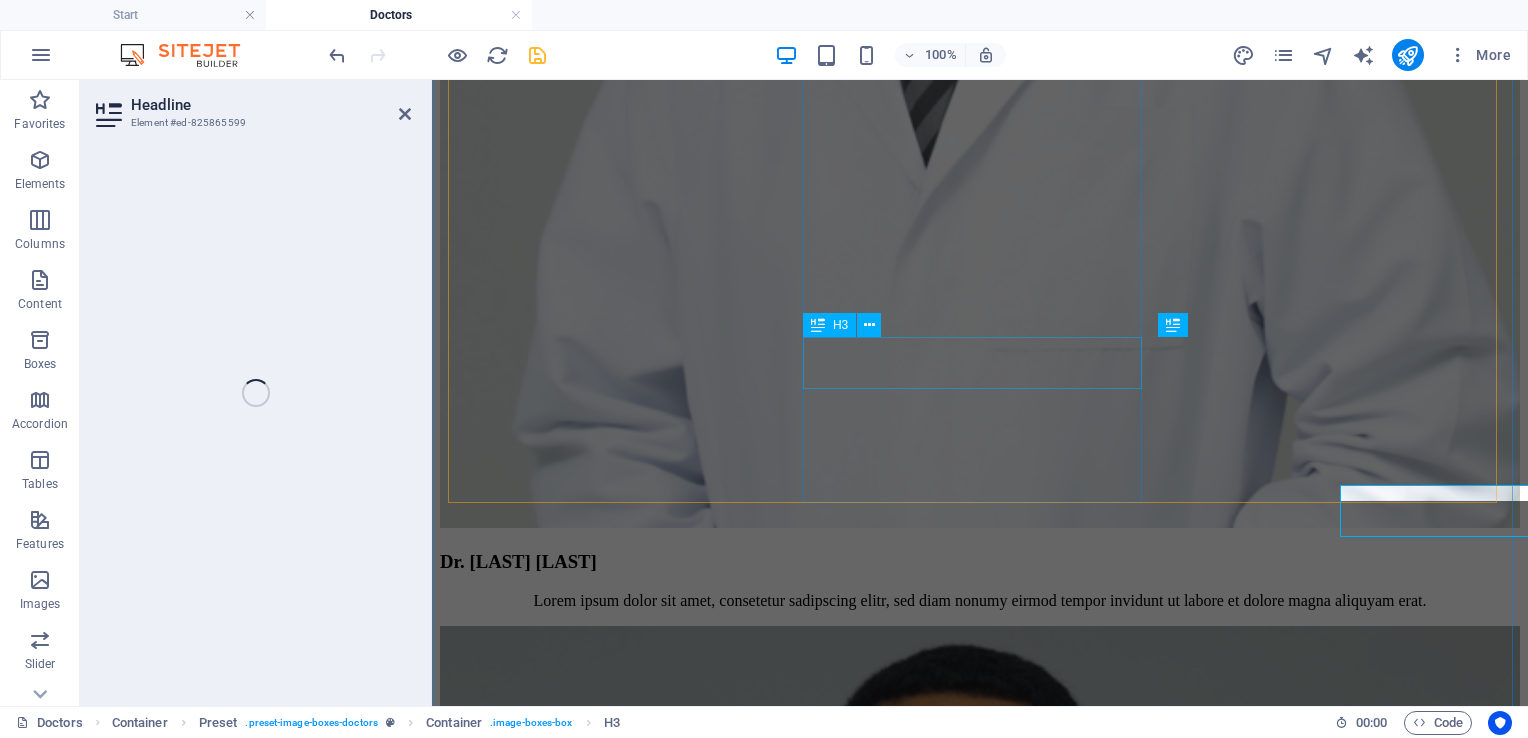 scroll, scrollTop: 6420, scrollLeft: 0, axis: vertical 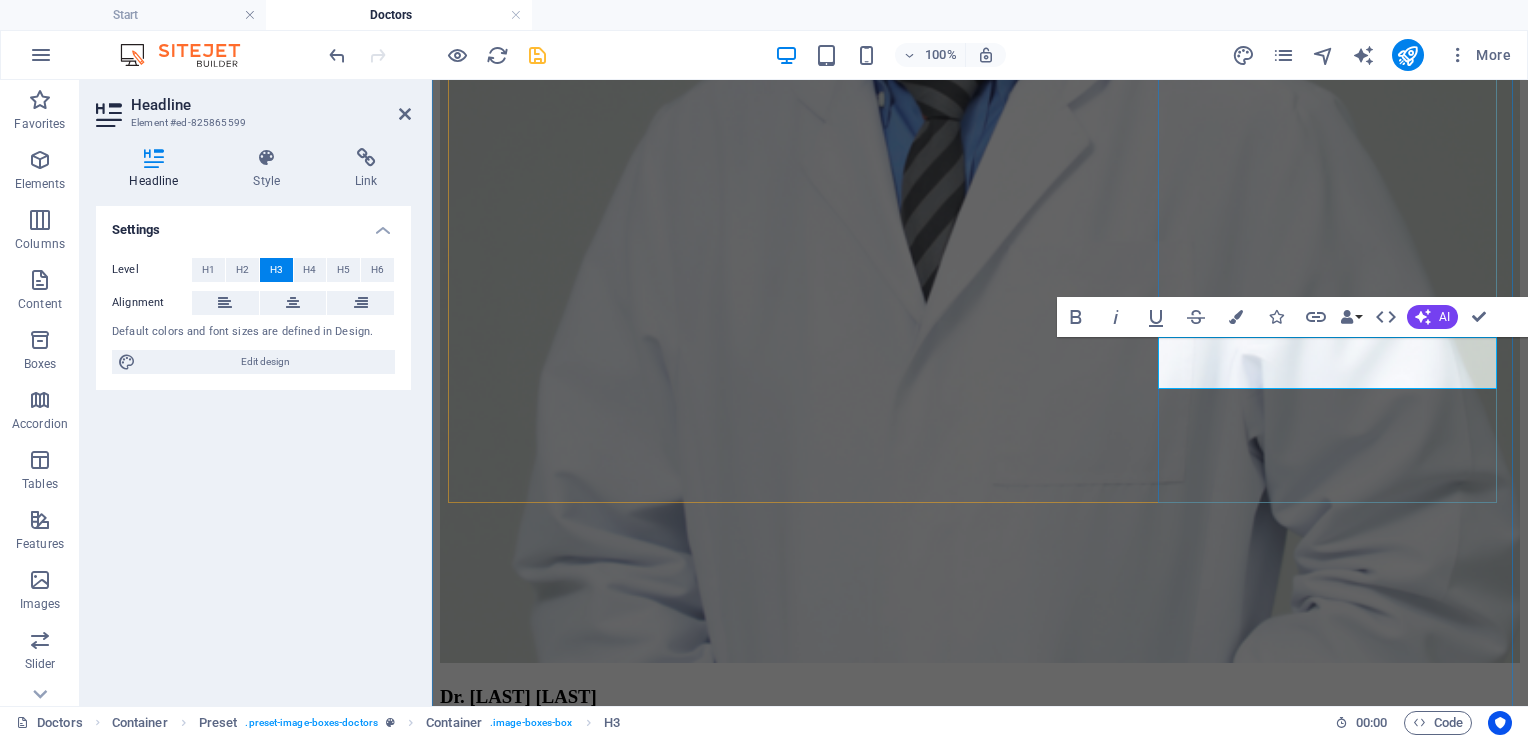 type 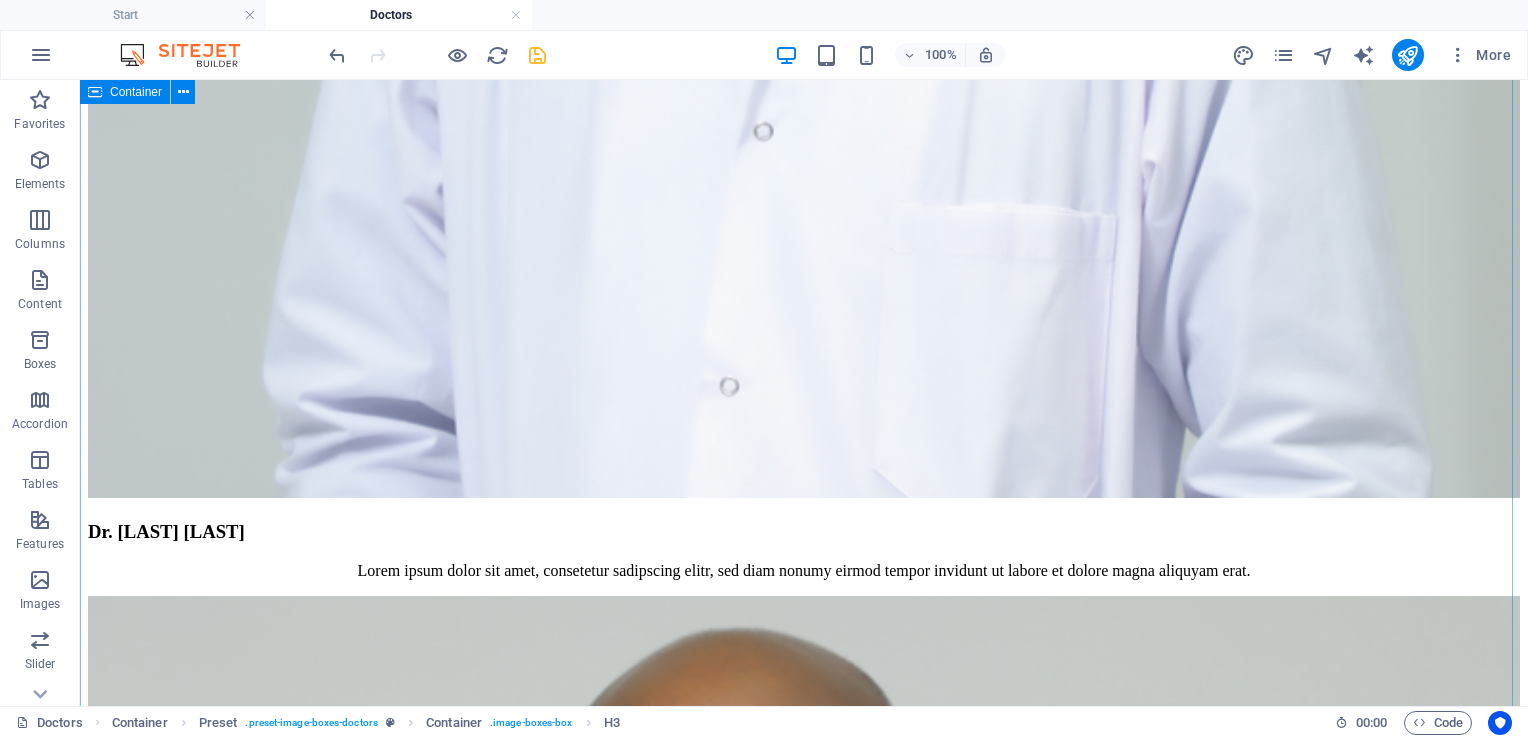 scroll, scrollTop: 6928, scrollLeft: 0, axis: vertical 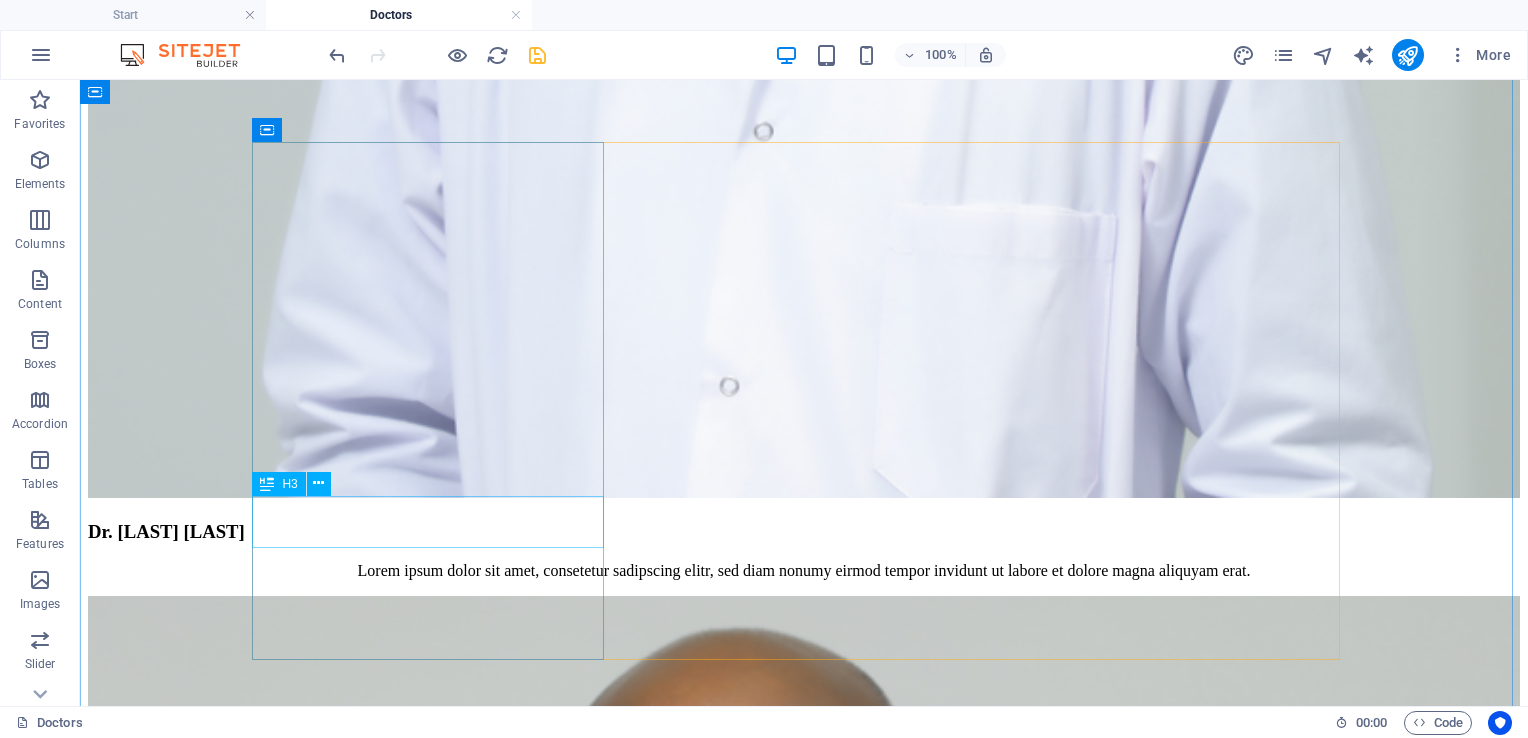click on "Dr. [LAST] [LAST]" at bounding box center [804, 50863] 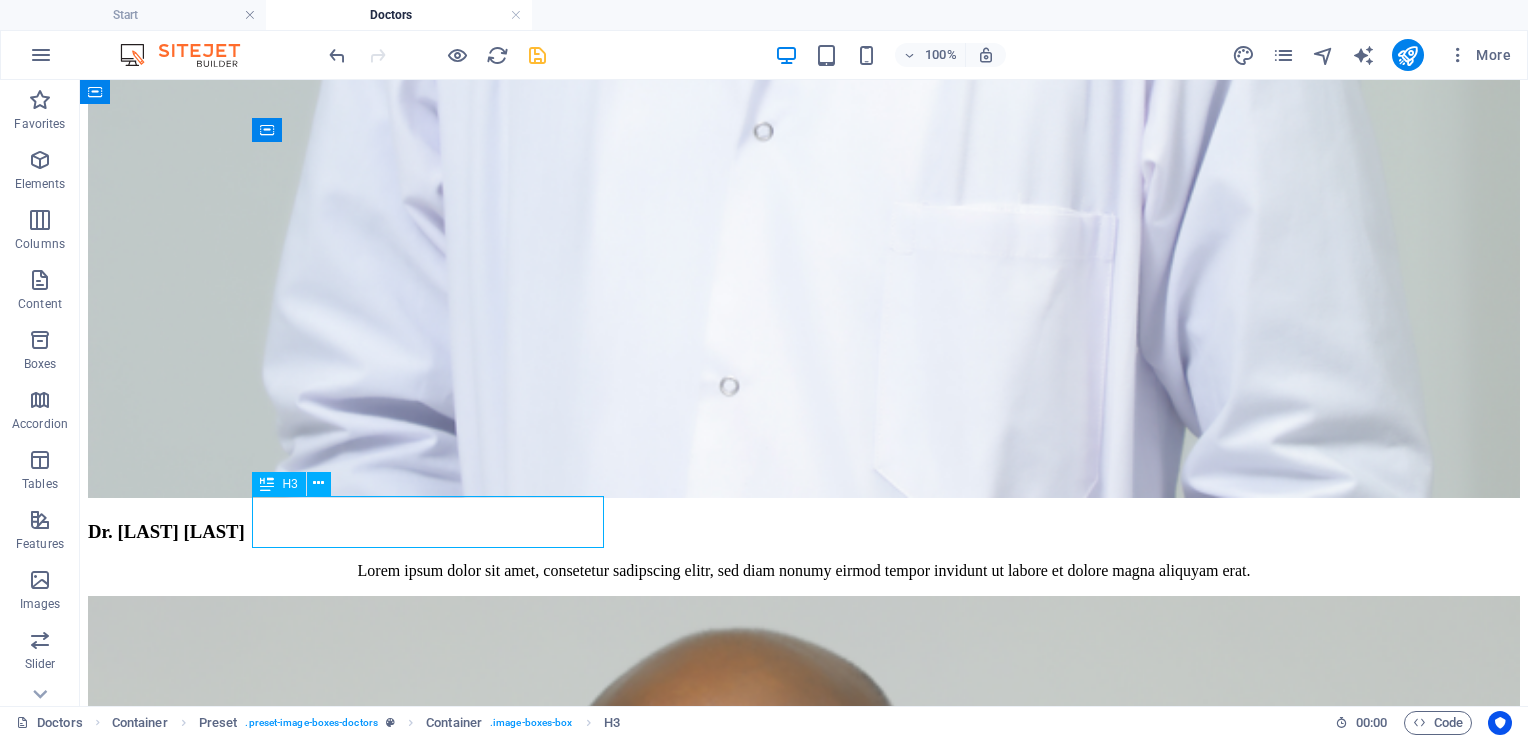 click on "Dr. [LAST] [LAST]" at bounding box center [804, 50863] 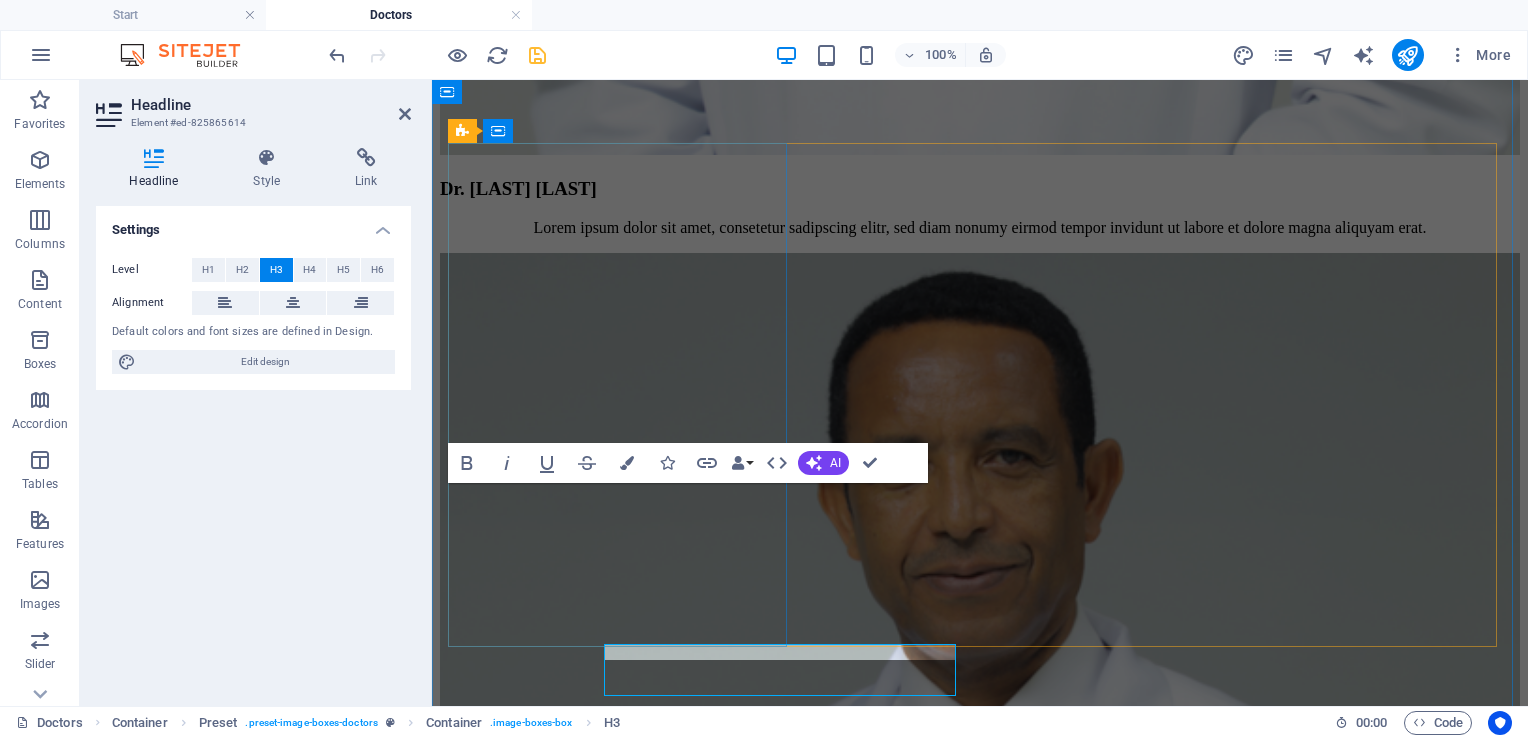 scroll, scrollTop: 6780, scrollLeft: 0, axis: vertical 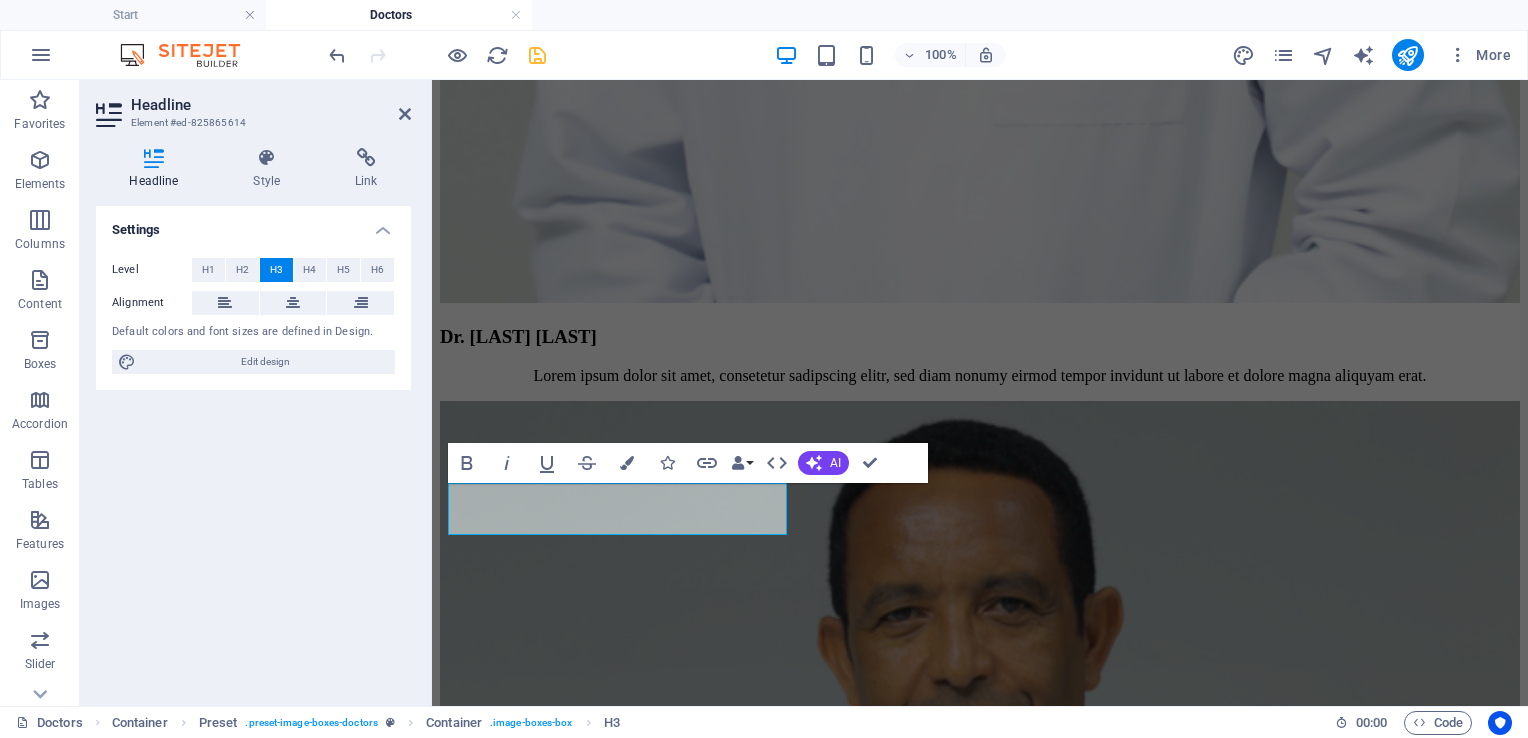 type 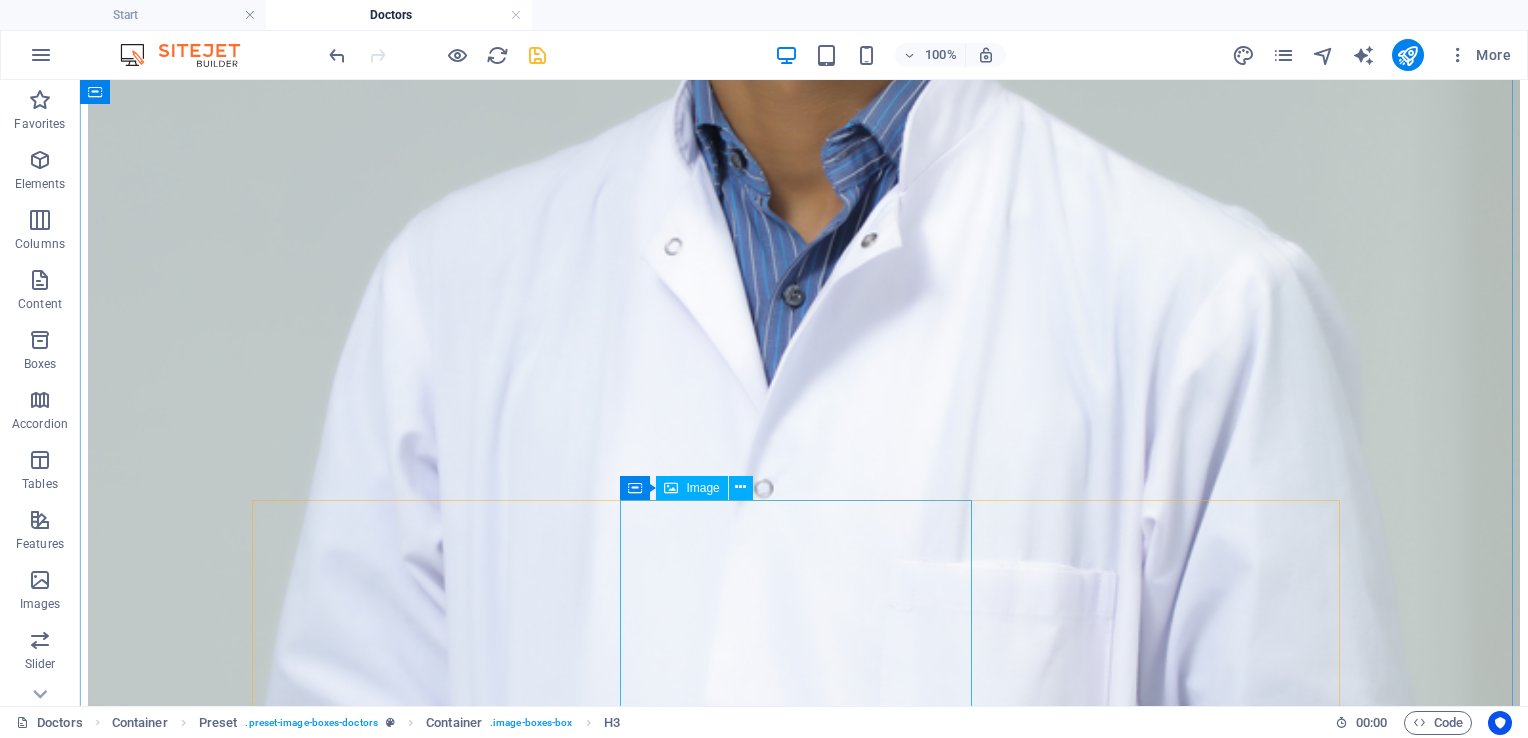 scroll, scrollTop: 6568, scrollLeft: 0, axis: vertical 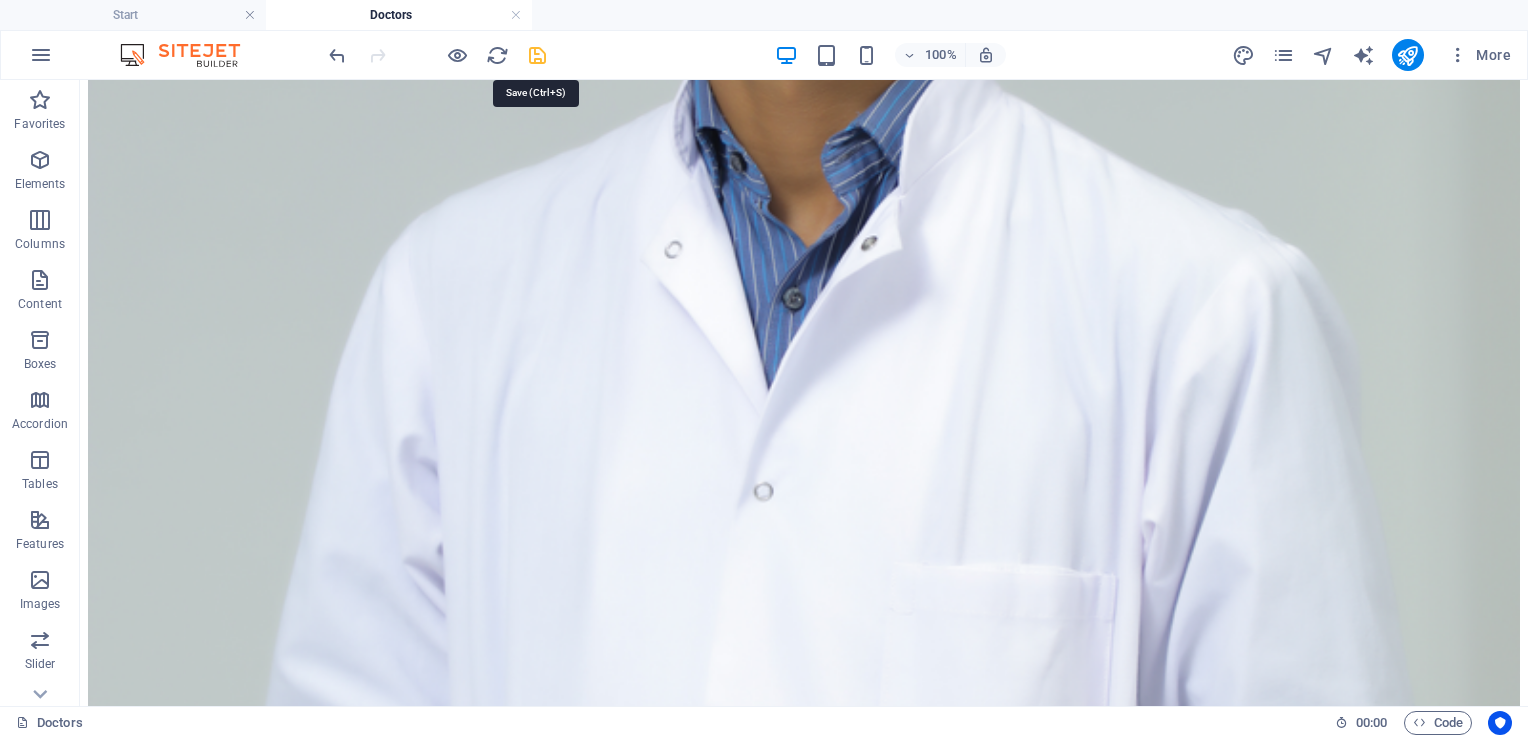 drag, startPoint x: 544, startPoint y: 49, endPoint x: 965, endPoint y: 269, distance: 475.01685 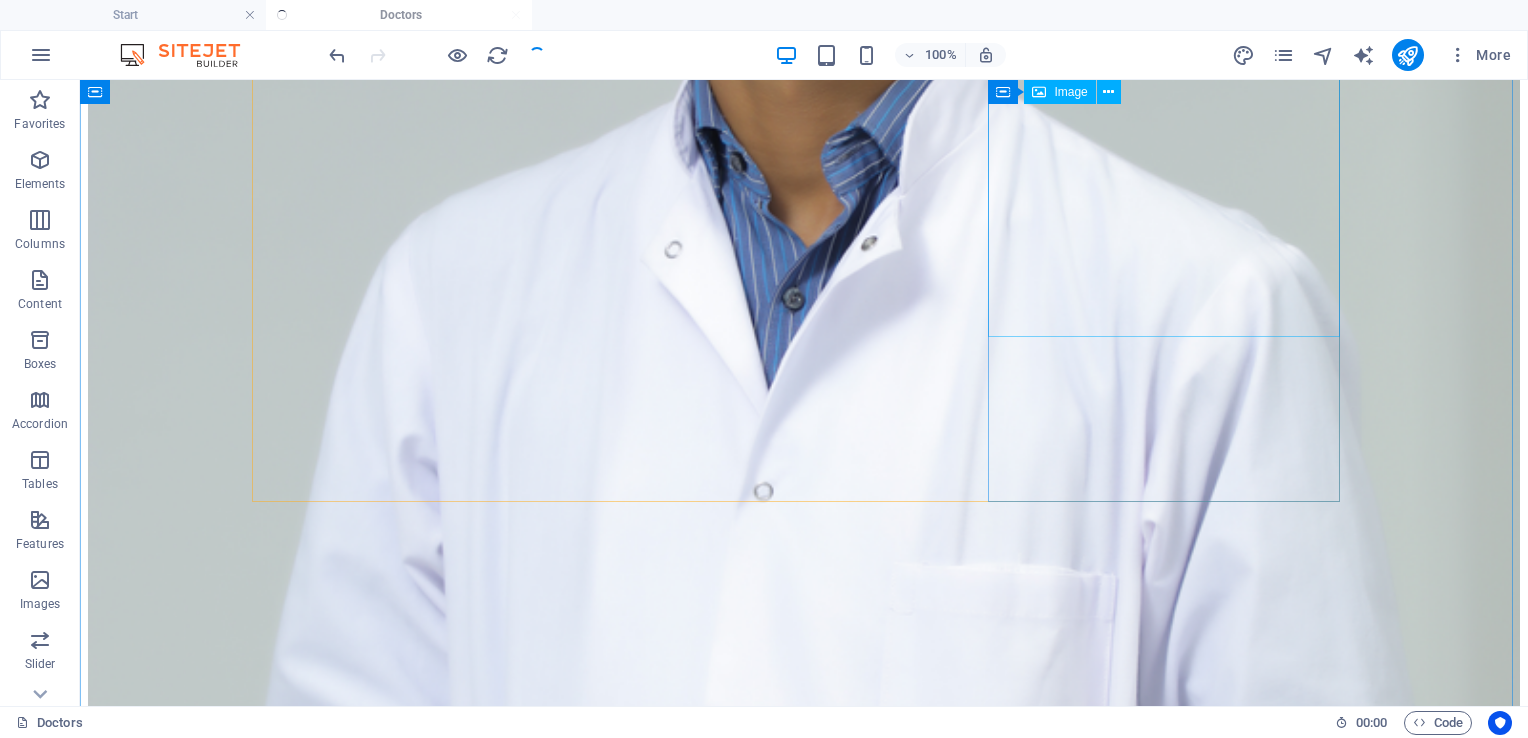 click at bounding box center [804, 48939] 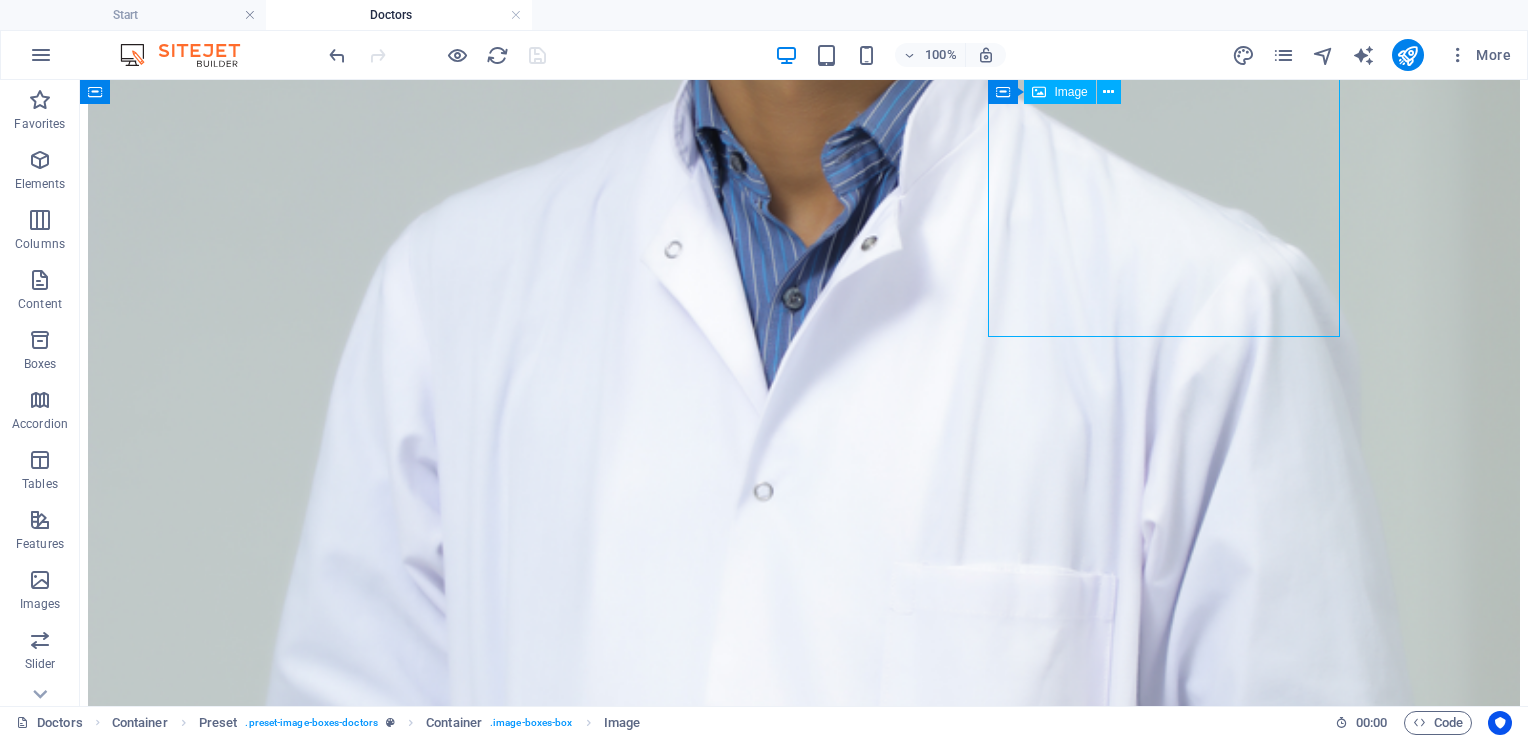 click at bounding box center (804, 48939) 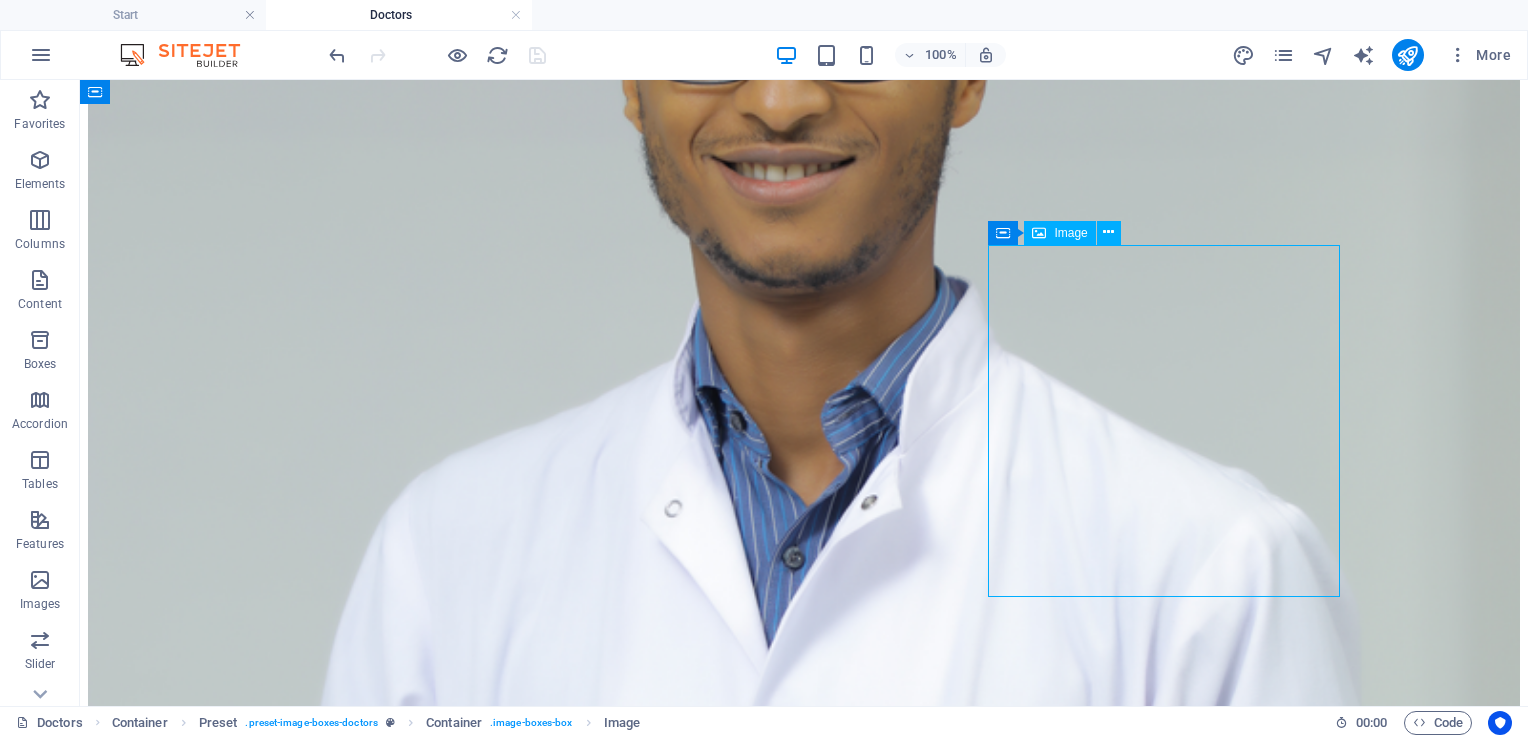 scroll, scrollTop: 6308, scrollLeft: 0, axis: vertical 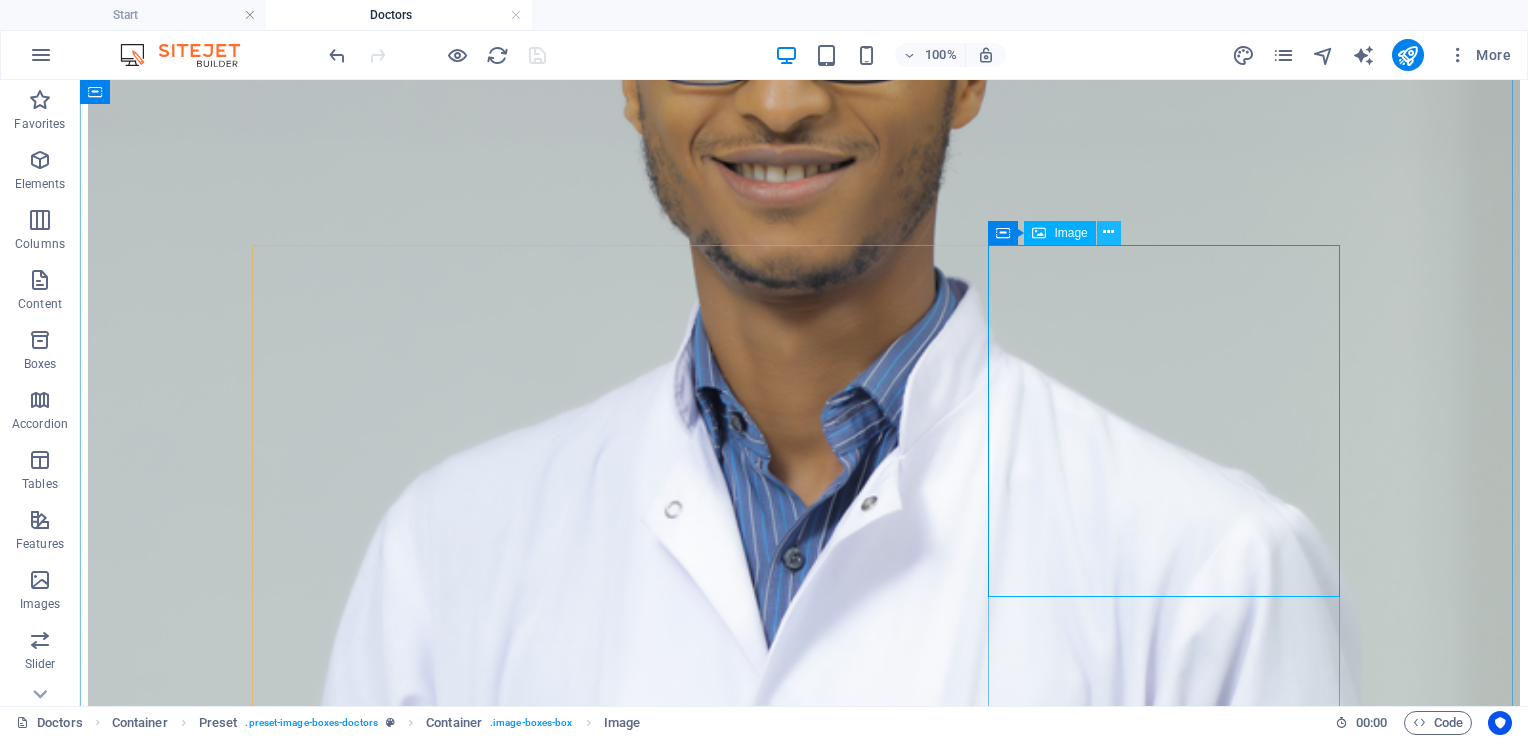 click at bounding box center (1108, 232) 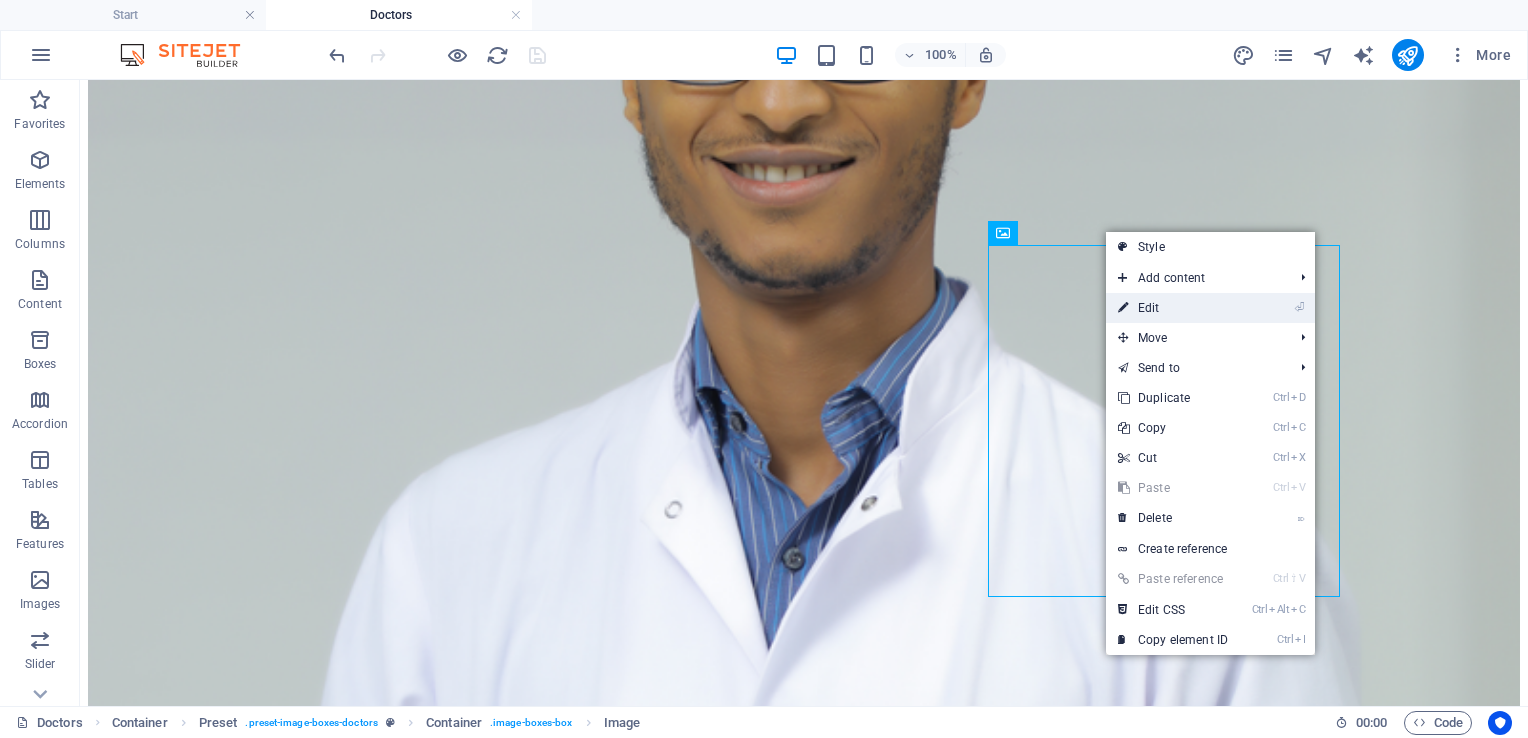 drag, startPoint x: 1134, startPoint y: 295, endPoint x: 119, endPoint y: 264, distance: 1015.47327 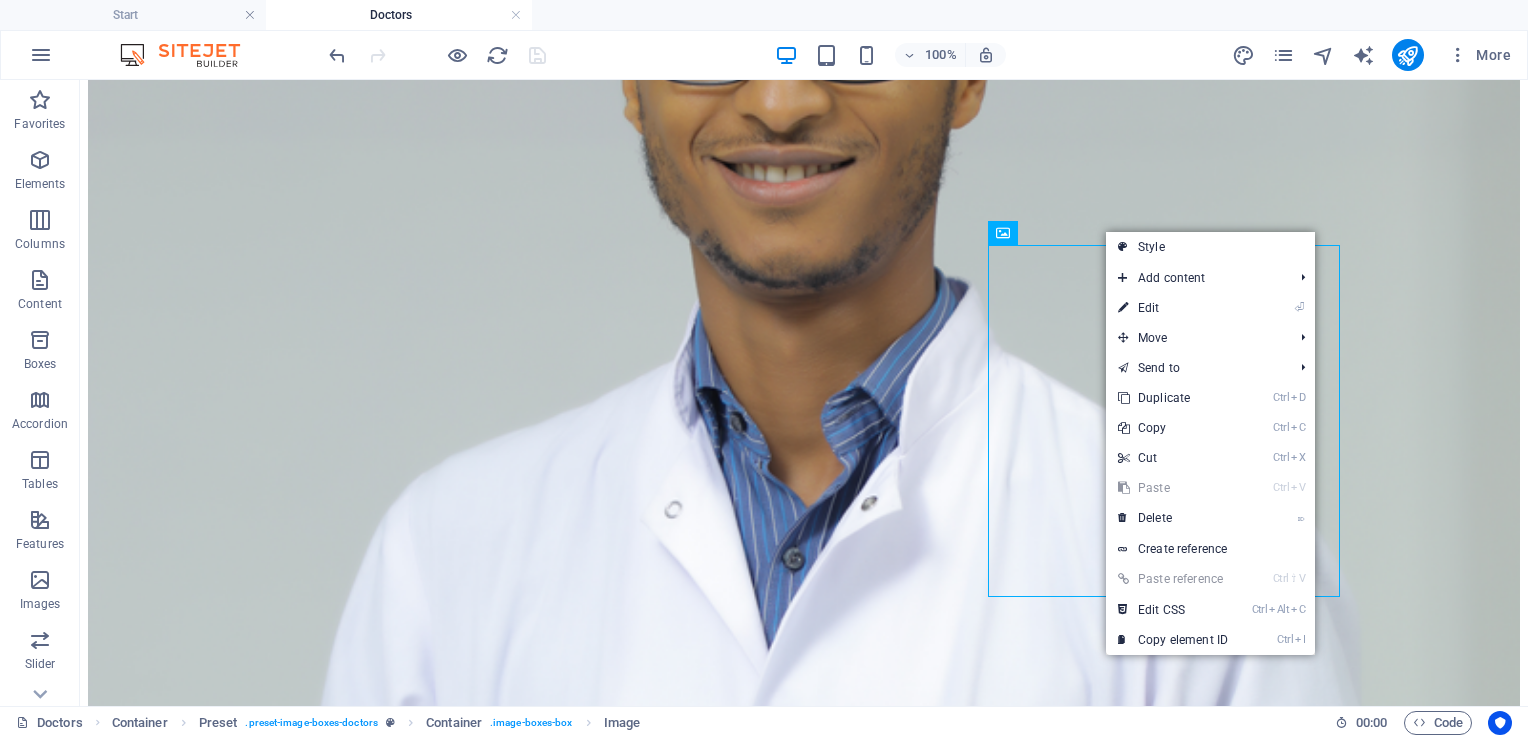 select on "%" 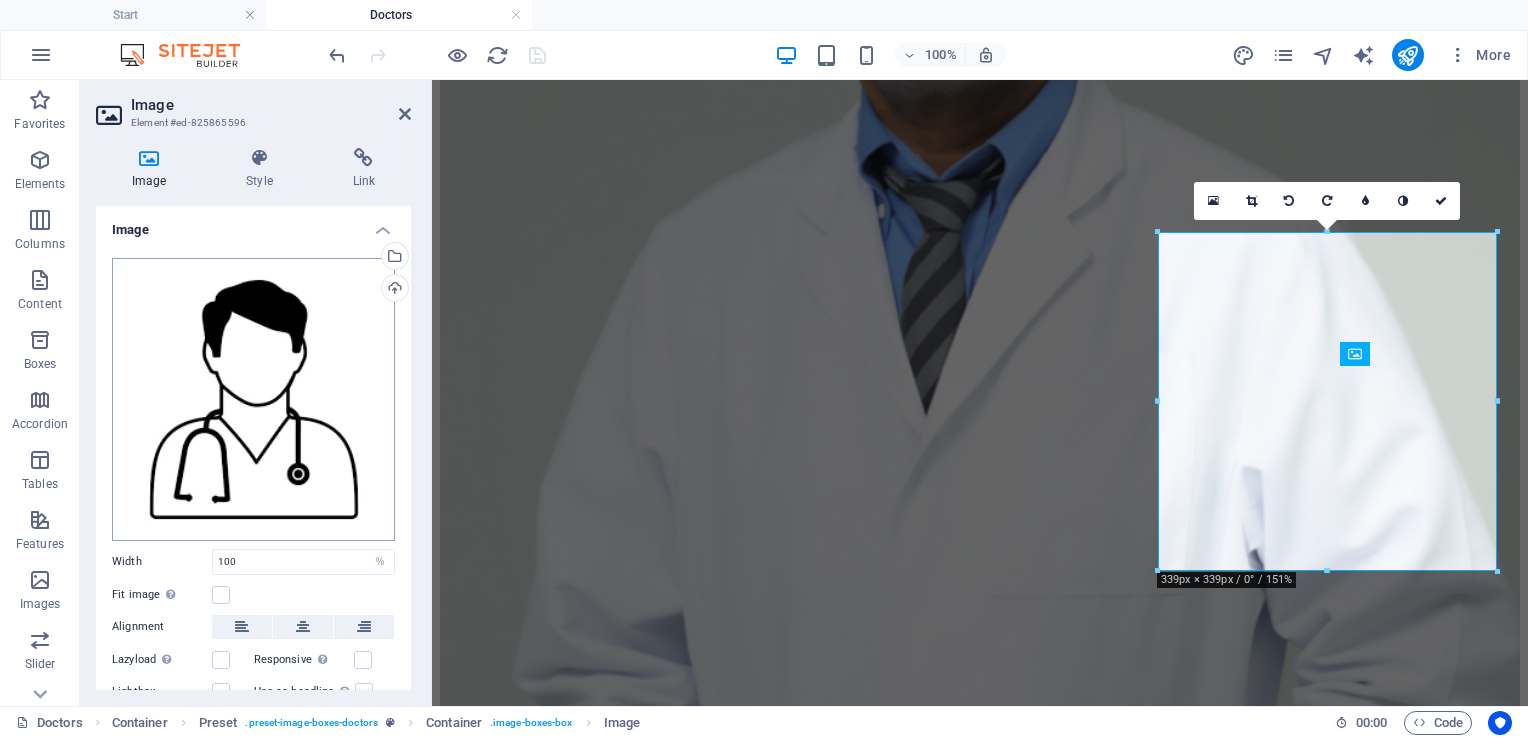 scroll, scrollTop: 6187, scrollLeft: 0, axis: vertical 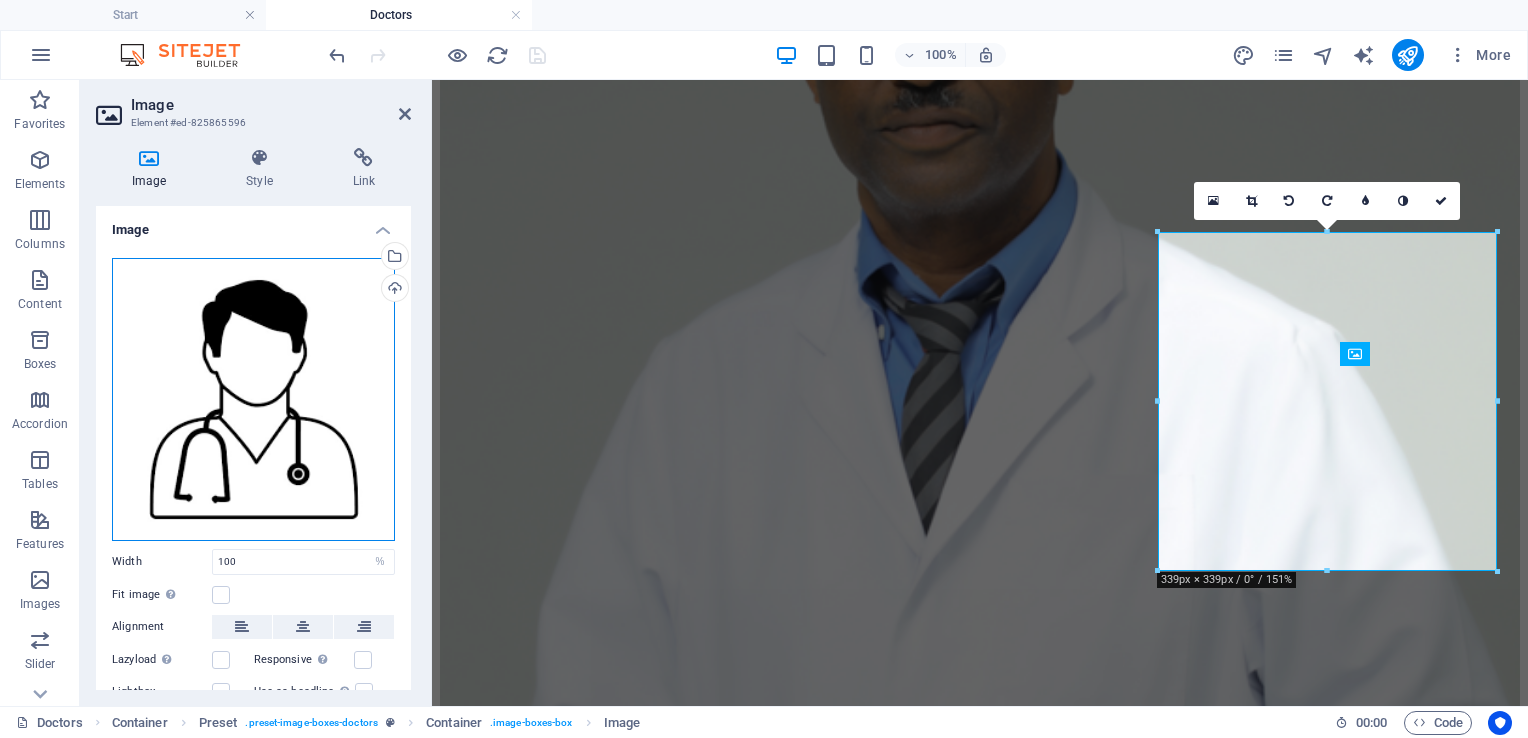 click on "Drag files here, click to choose files or select files from Files or our free stock photos & videos" at bounding box center [253, 399] 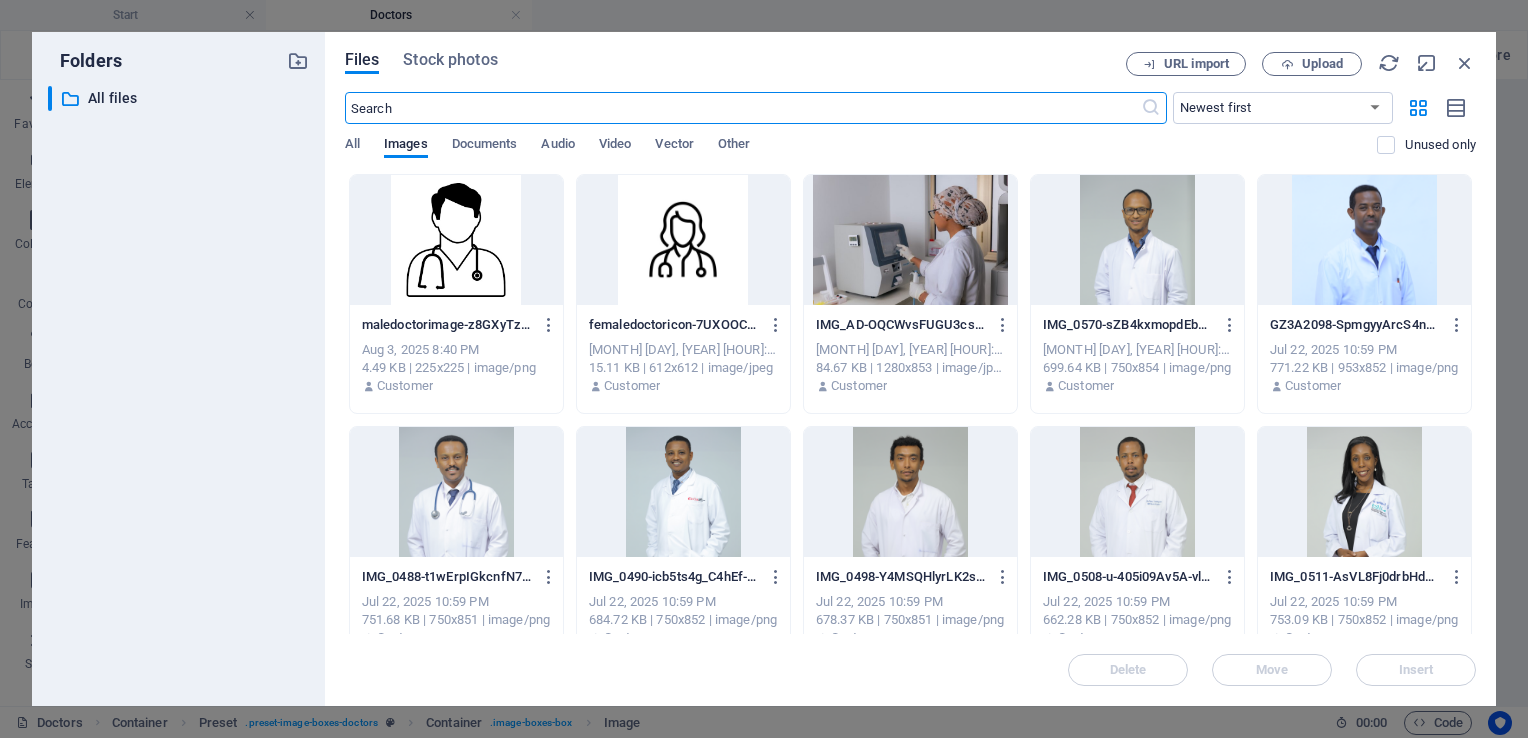 scroll, scrollTop: 5964, scrollLeft: 0, axis: vertical 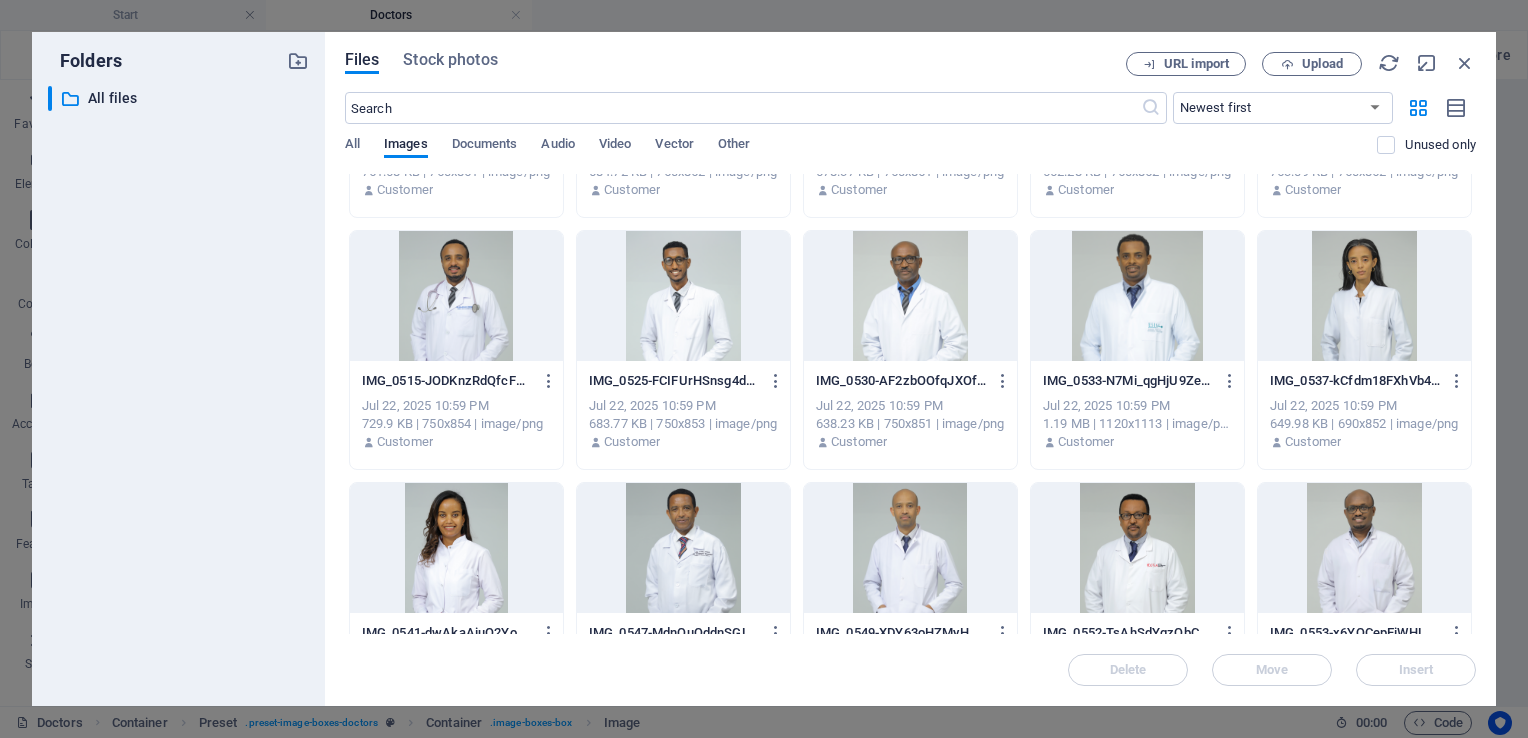 click at bounding box center [456, 548] 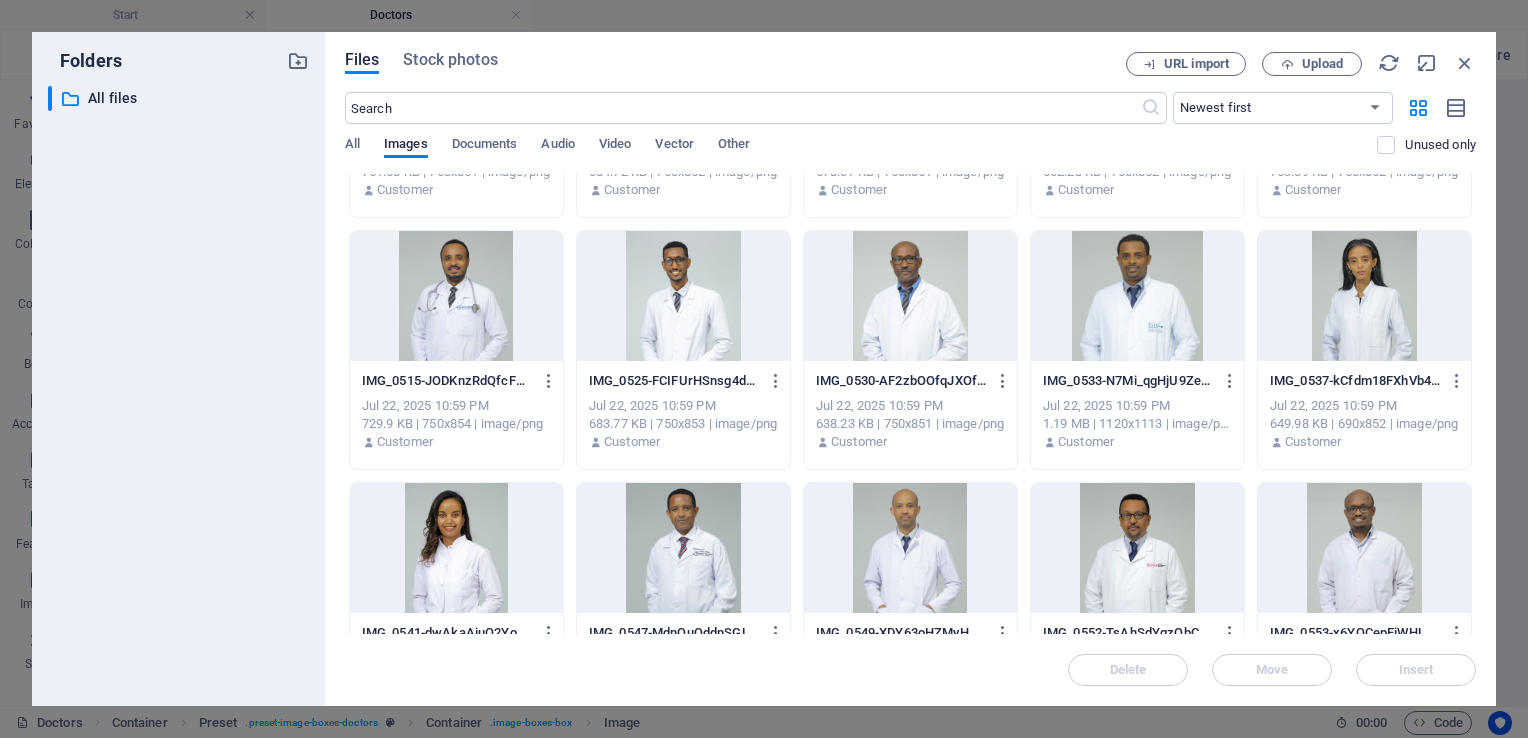 click at bounding box center (456, 548) 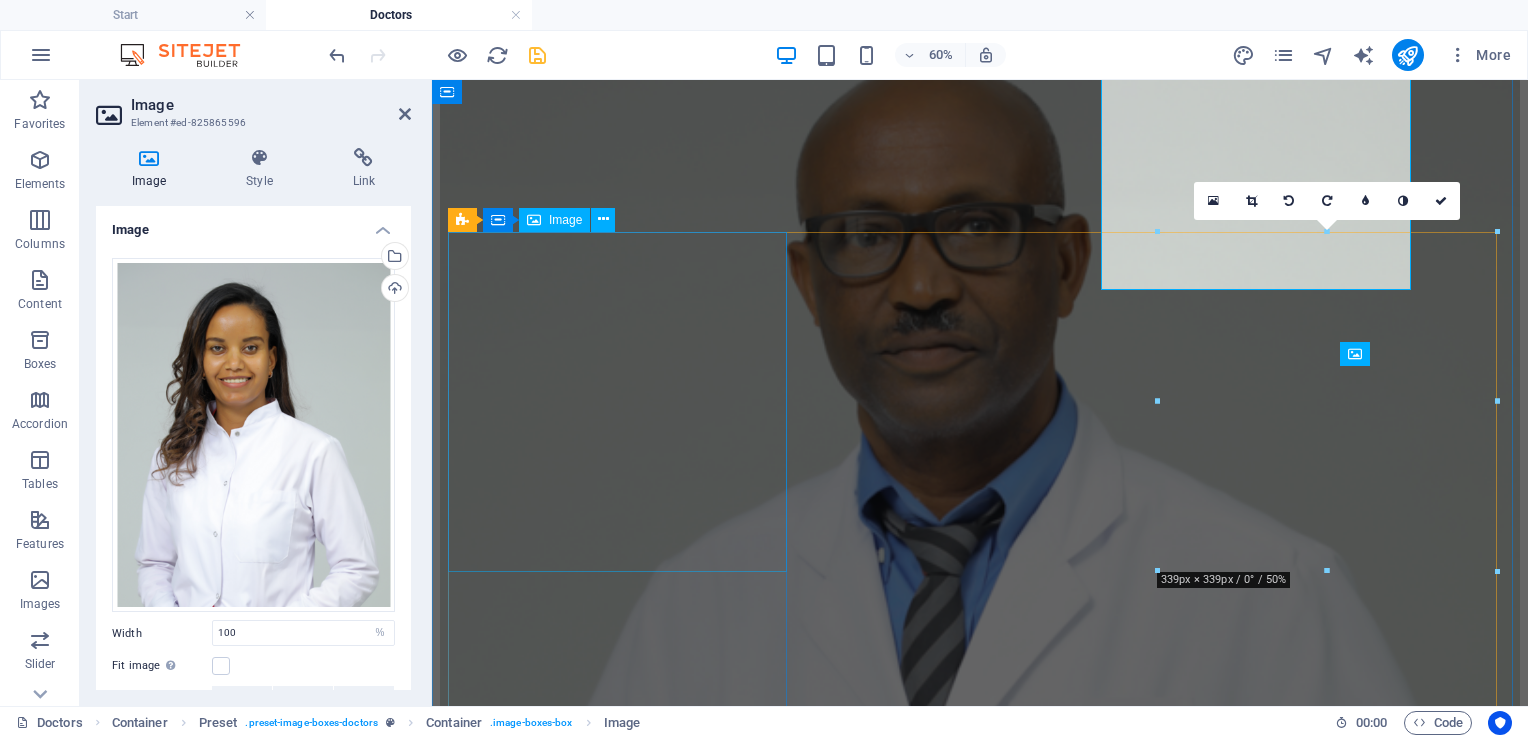 scroll, scrollTop: 6187, scrollLeft: 0, axis: vertical 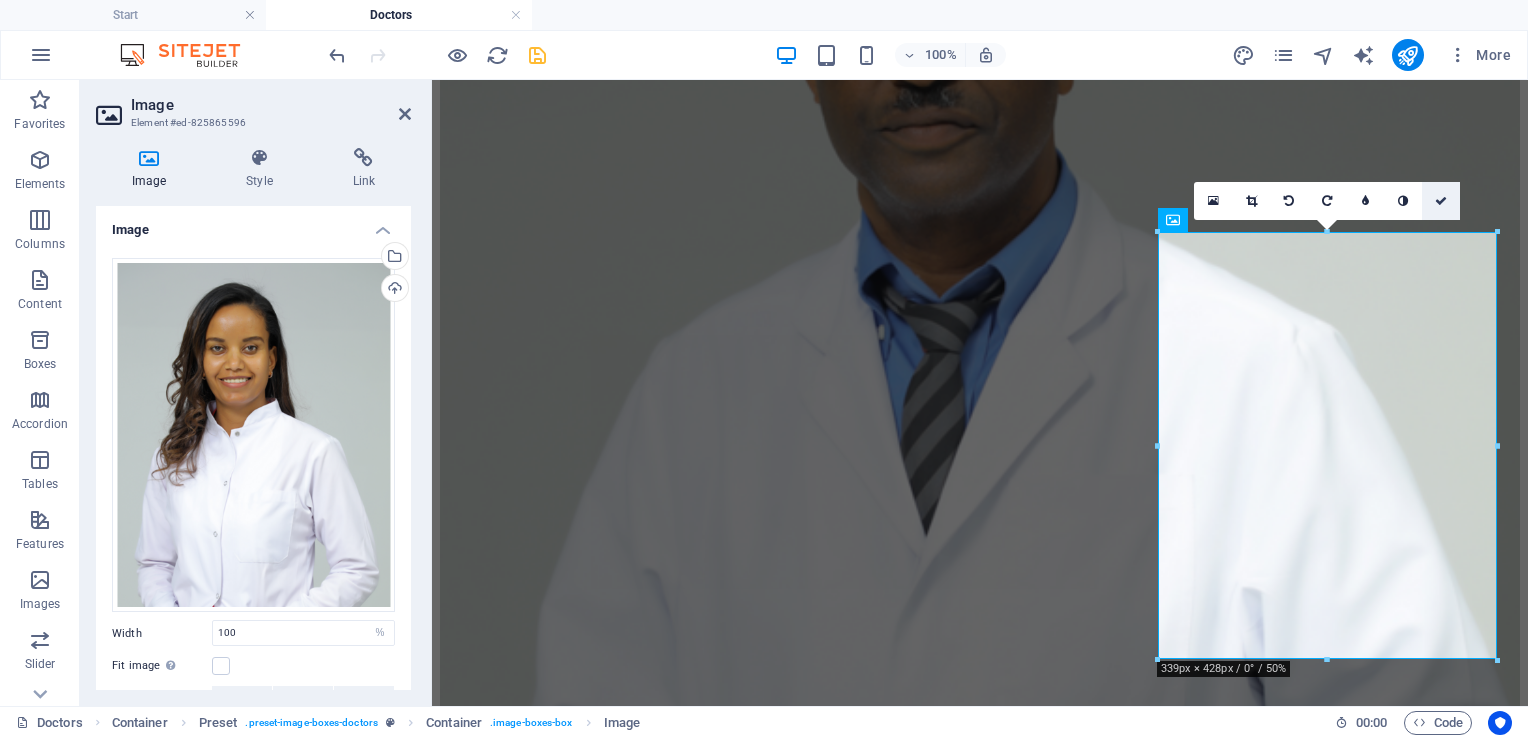 click at bounding box center (1441, 201) 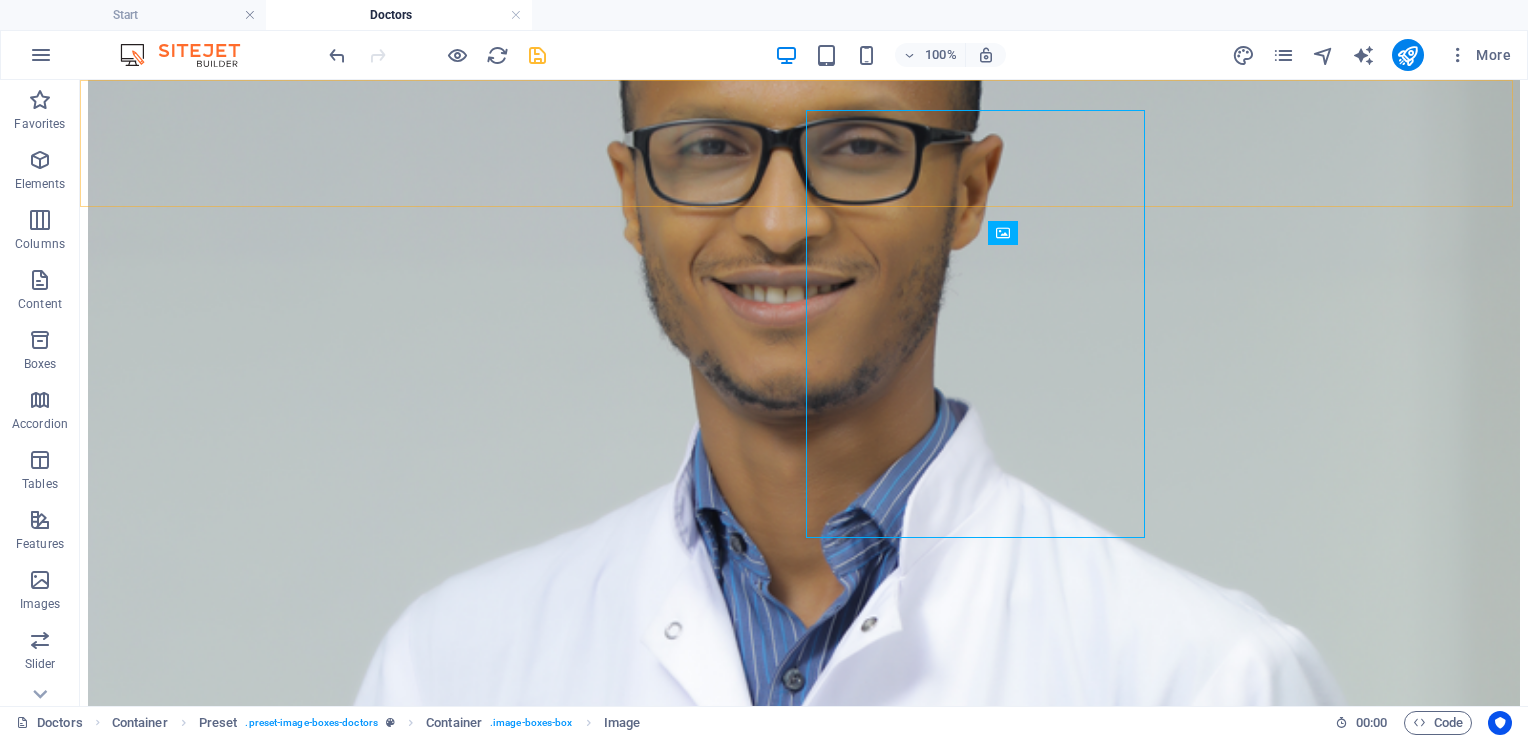 scroll, scrollTop: 6308, scrollLeft: 0, axis: vertical 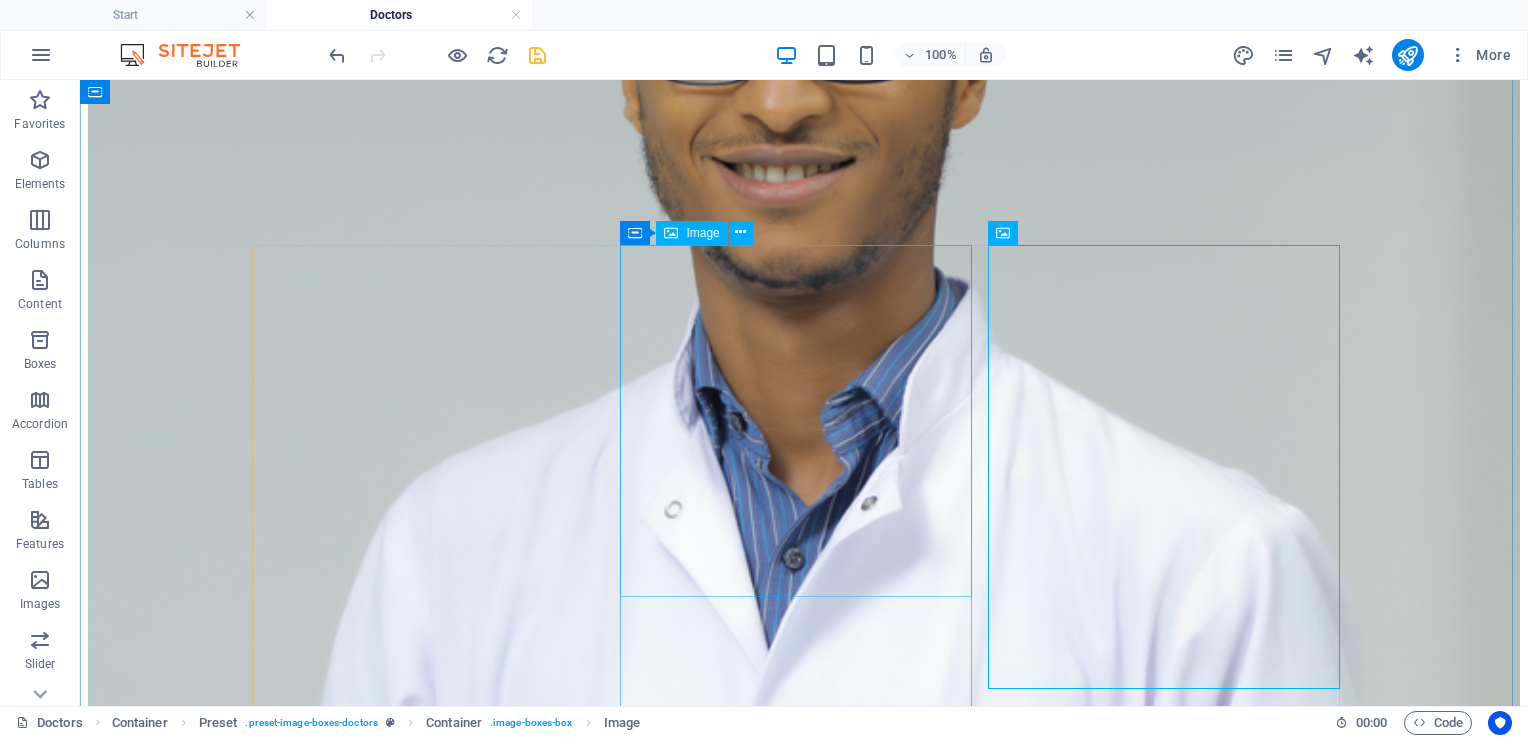 click at bounding box center [804, 47670] 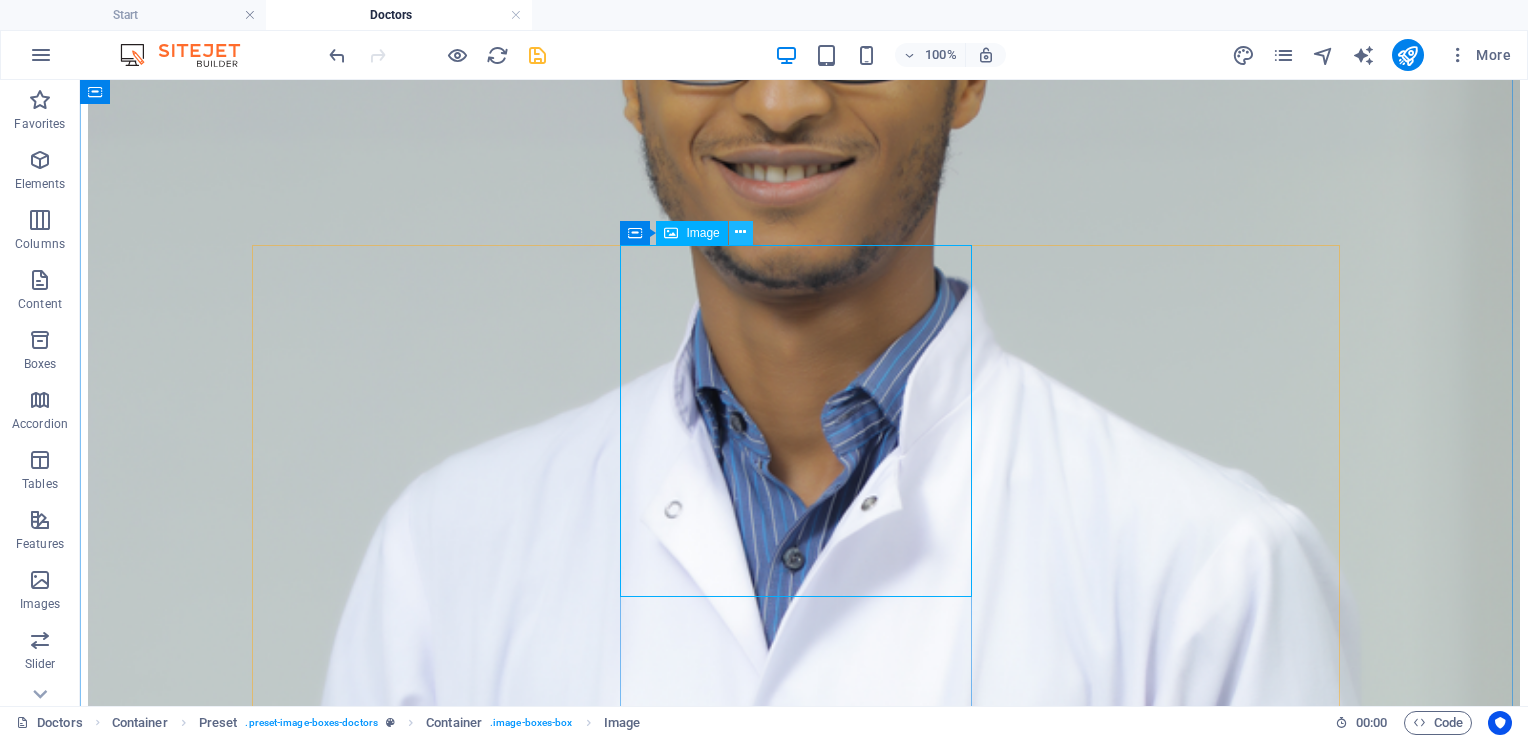 click at bounding box center [740, 232] 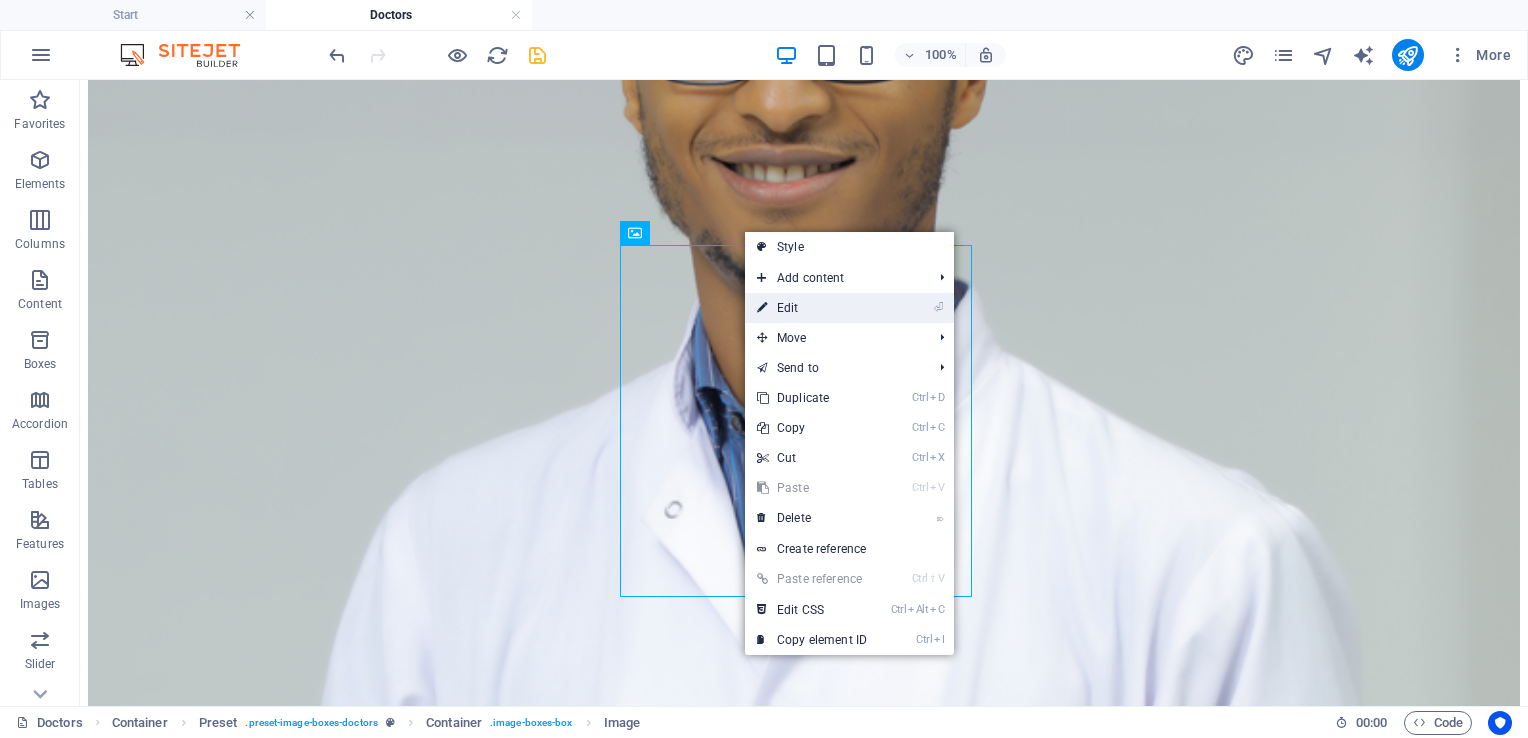 click on "⏎  Edit" at bounding box center [812, 308] 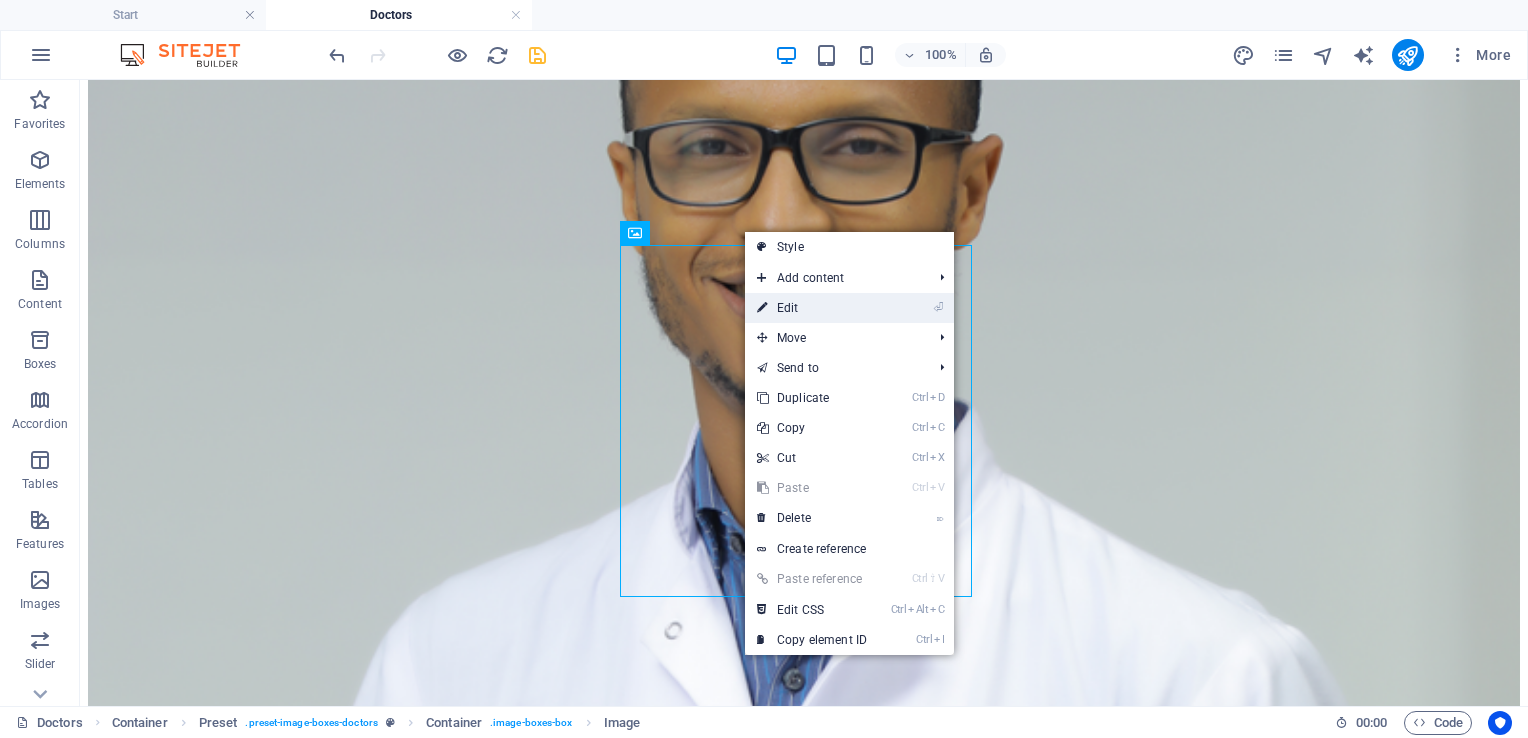 select on "%" 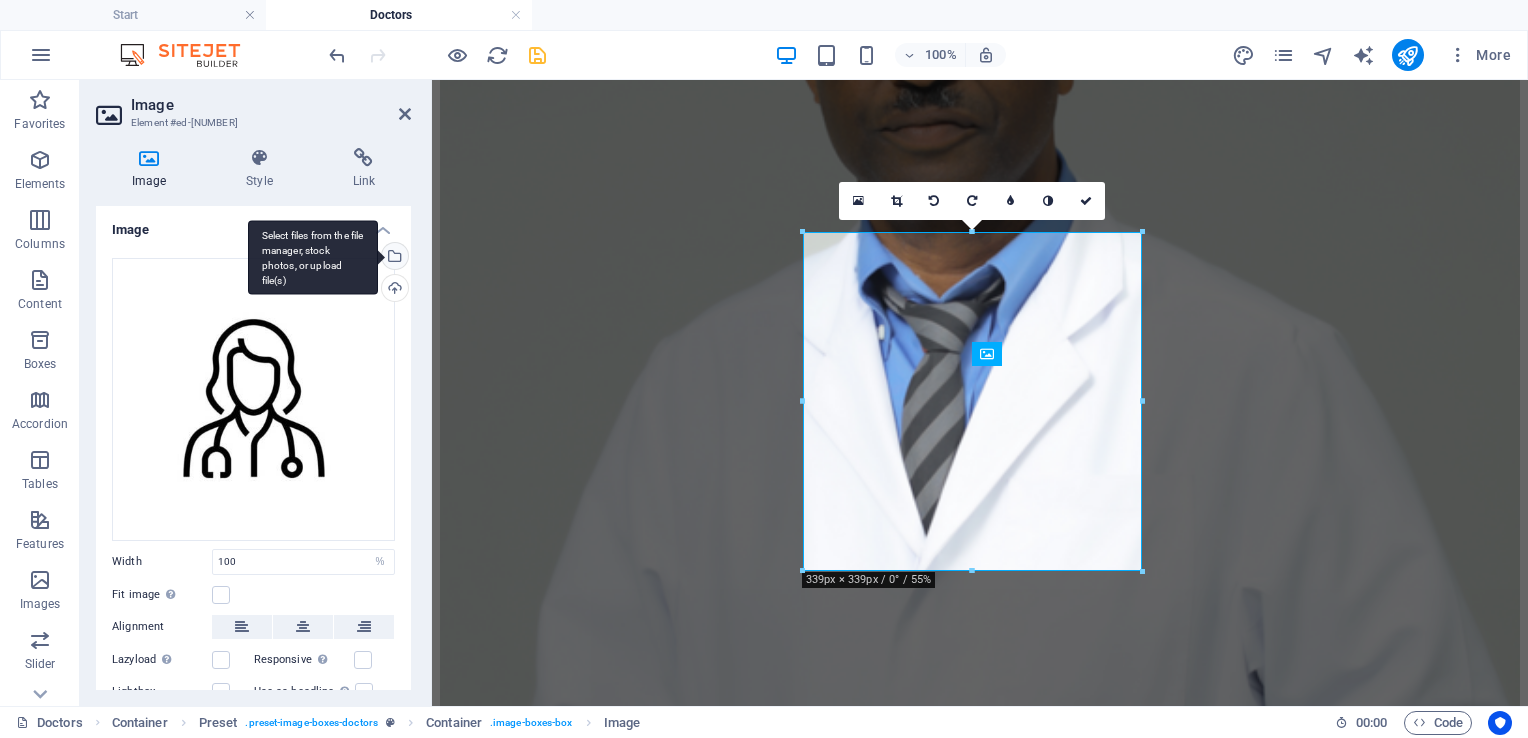 click on "Select files from the file manager, stock photos, or upload file(s)" at bounding box center (393, 258) 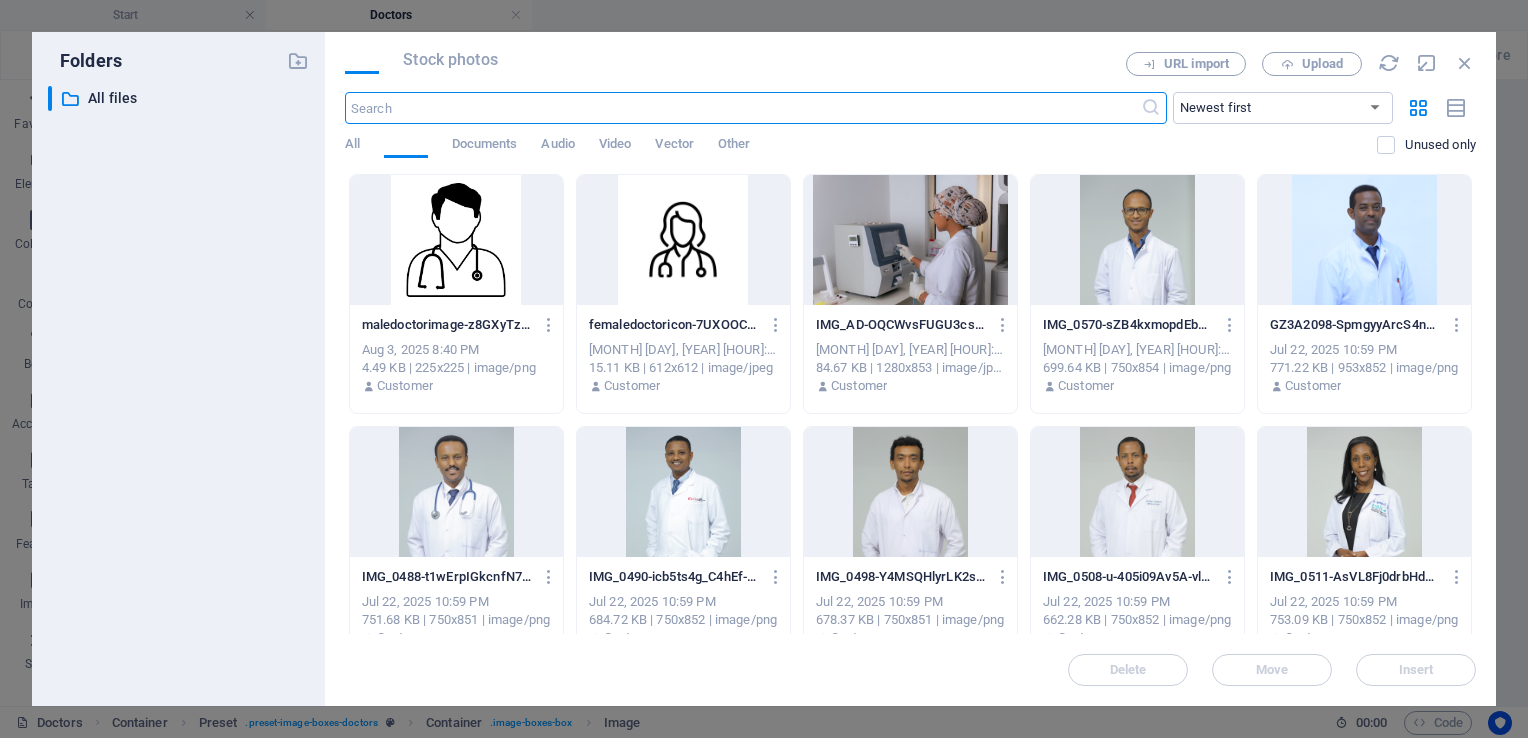 scroll, scrollTop: 5964, scrollLeft: 0, axis: vertical 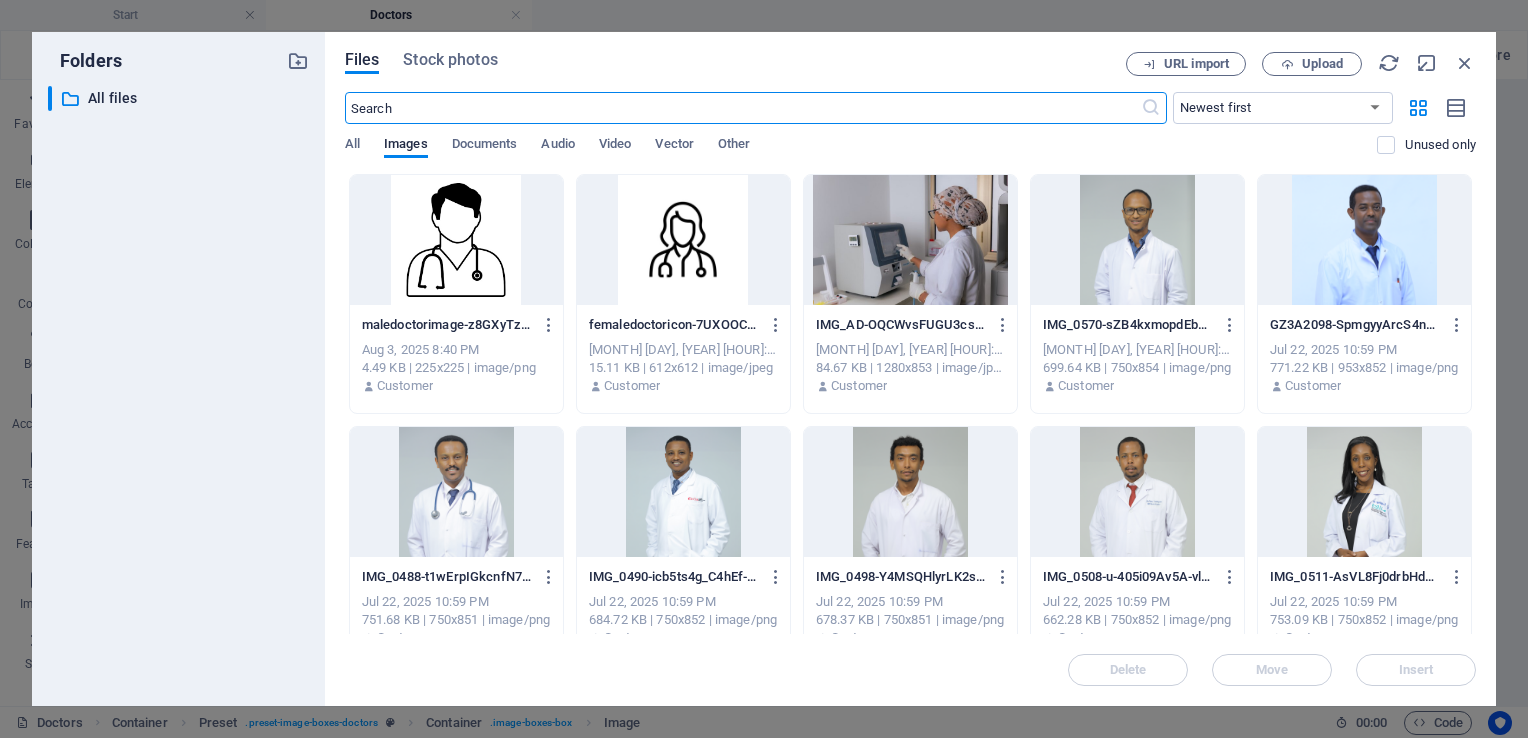 click at bounding box center [456, 240] 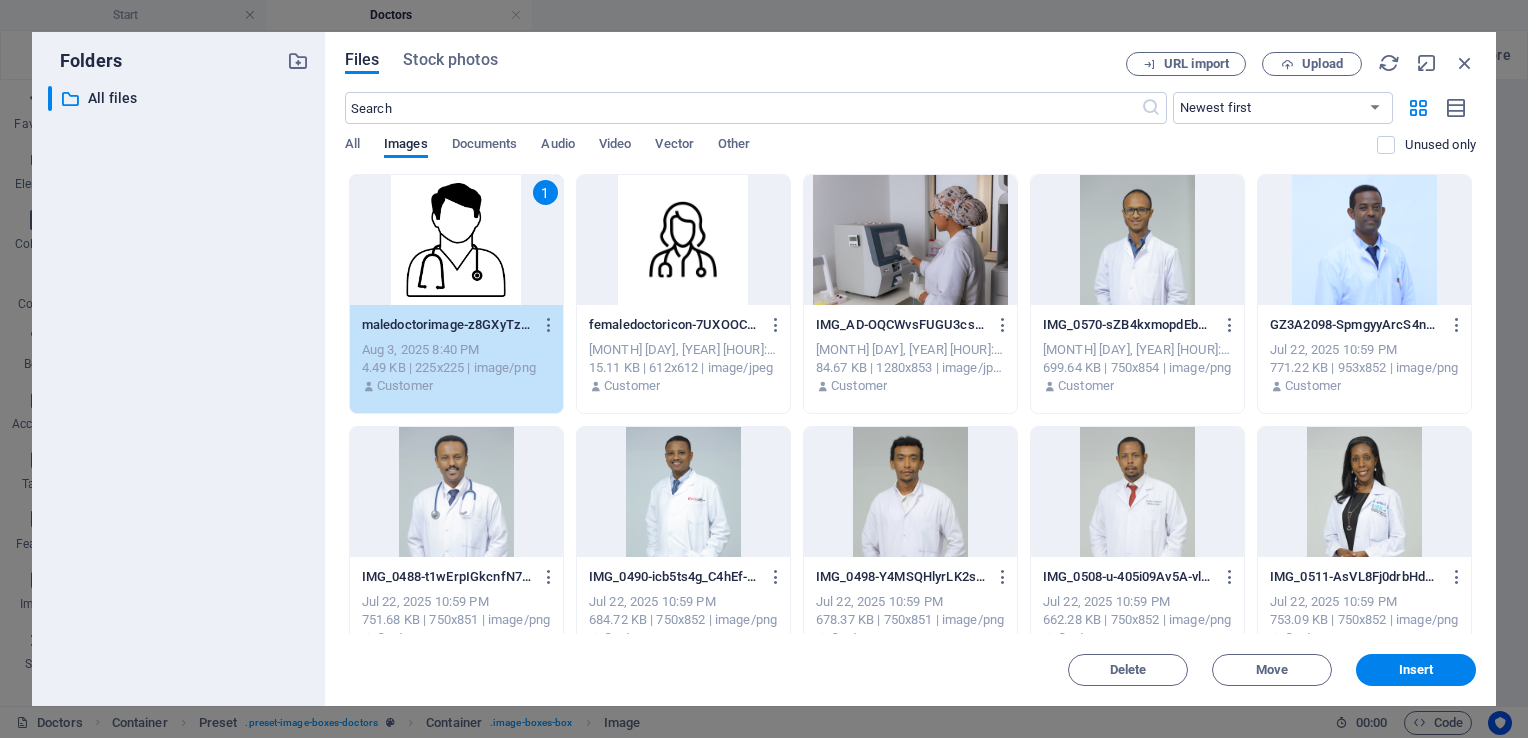 click on "1" at bounding box center [456, 240] 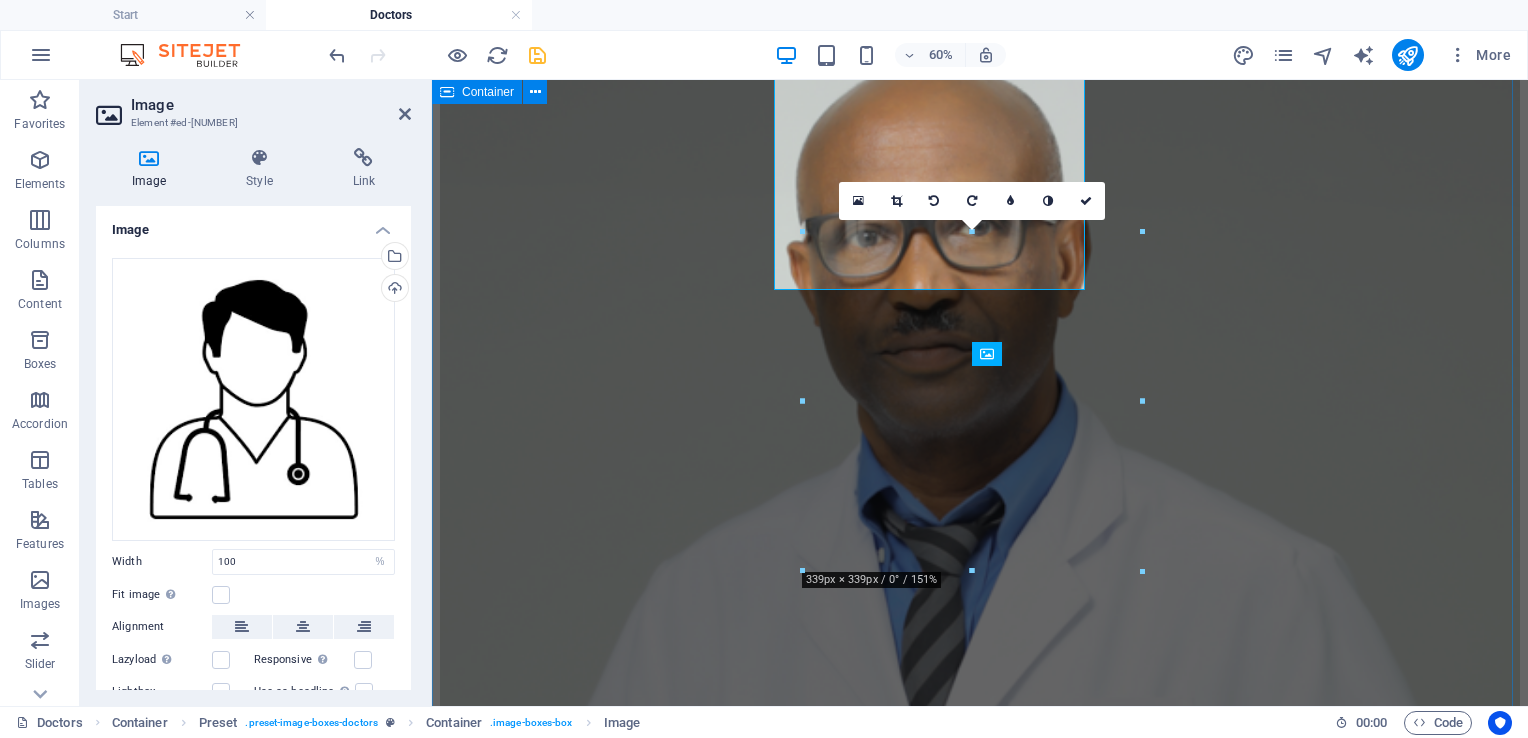 scroll, scrollTop: 6187, scrollLeft: 0, axis: vertical 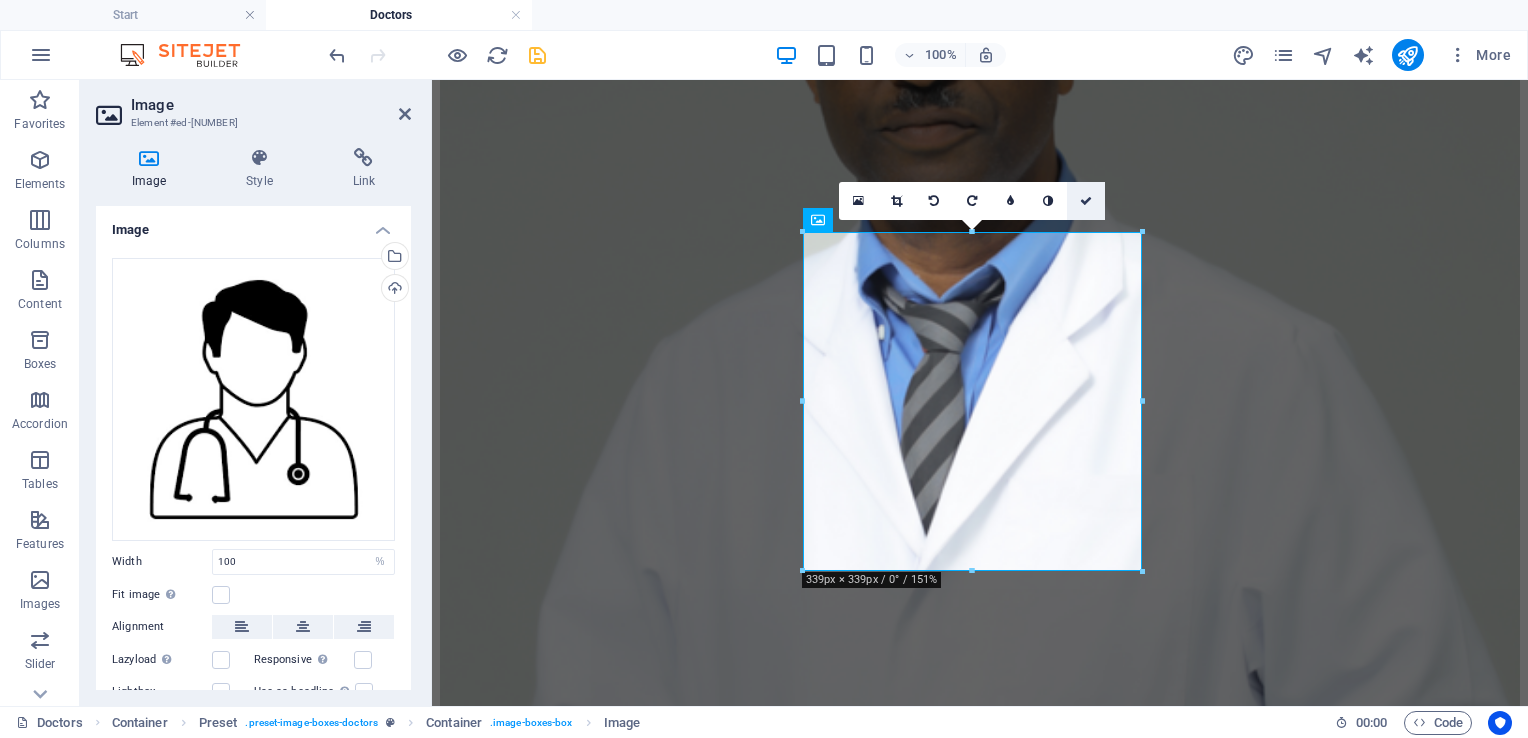 click at bounding box center (1086, 201) 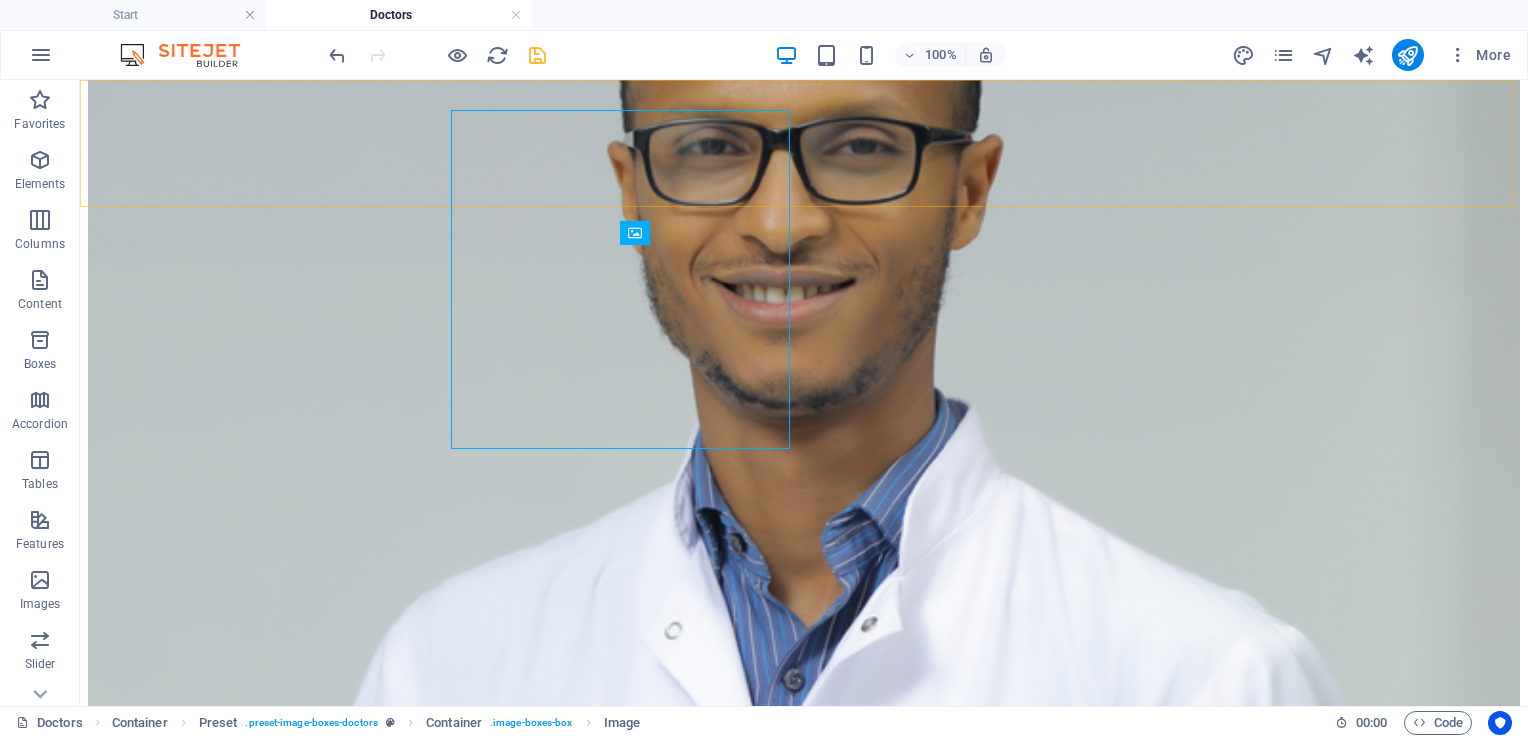 scroll, scrollTop: 6308, scrollLeft: 0, axis: vertical 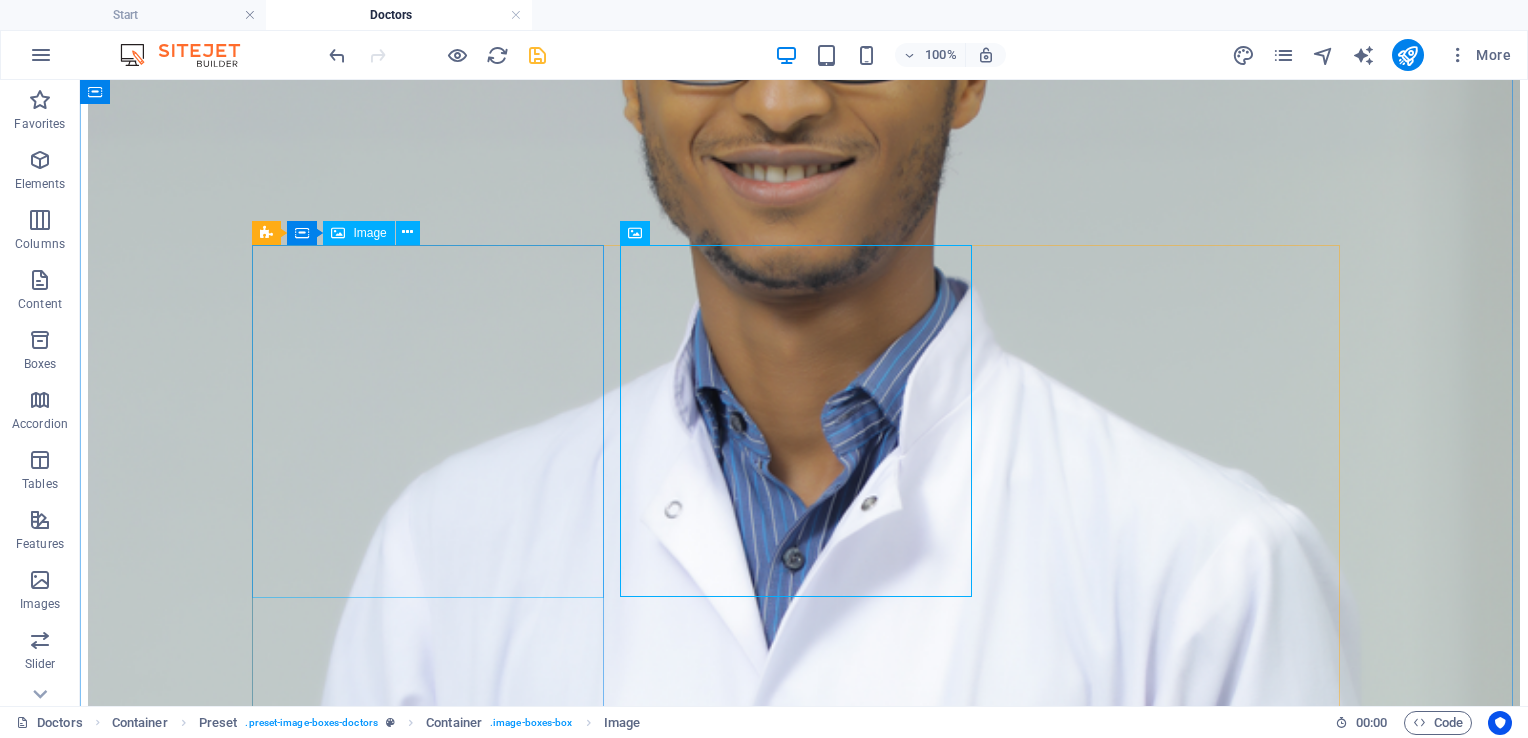 click at bounding box center [804, 46137] 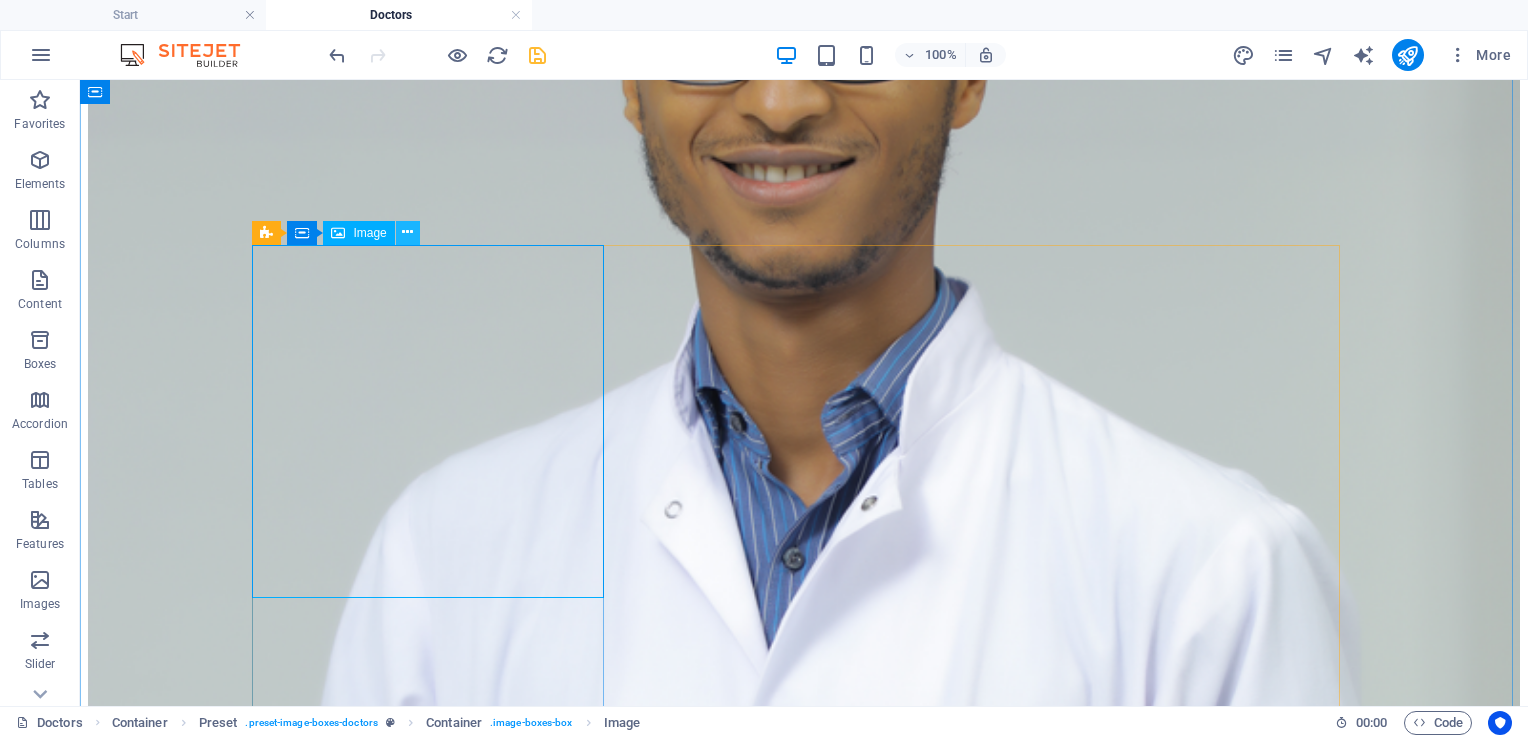click at bounding box center [407, 232] 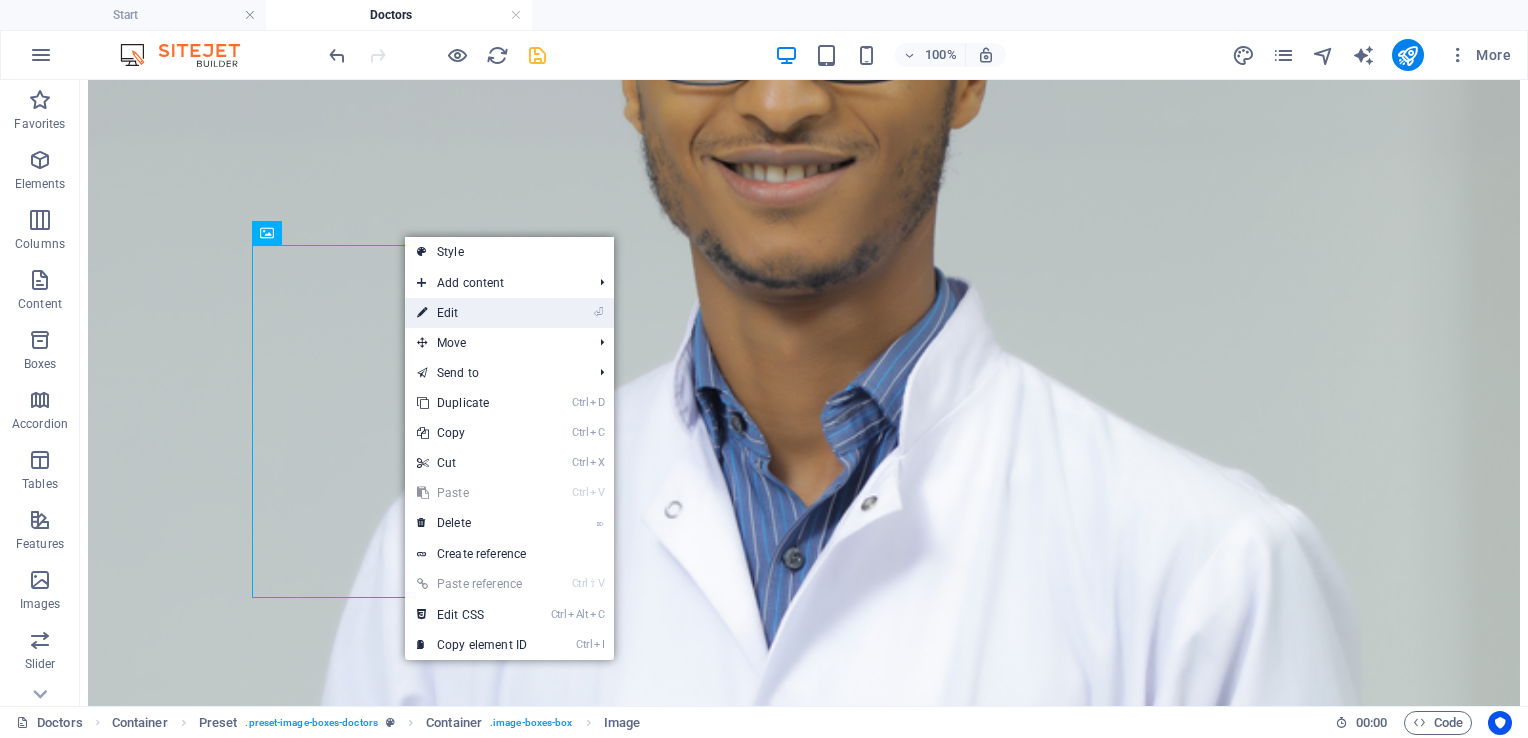 click on "⏎  Edit" at bounding box center (472, 313) 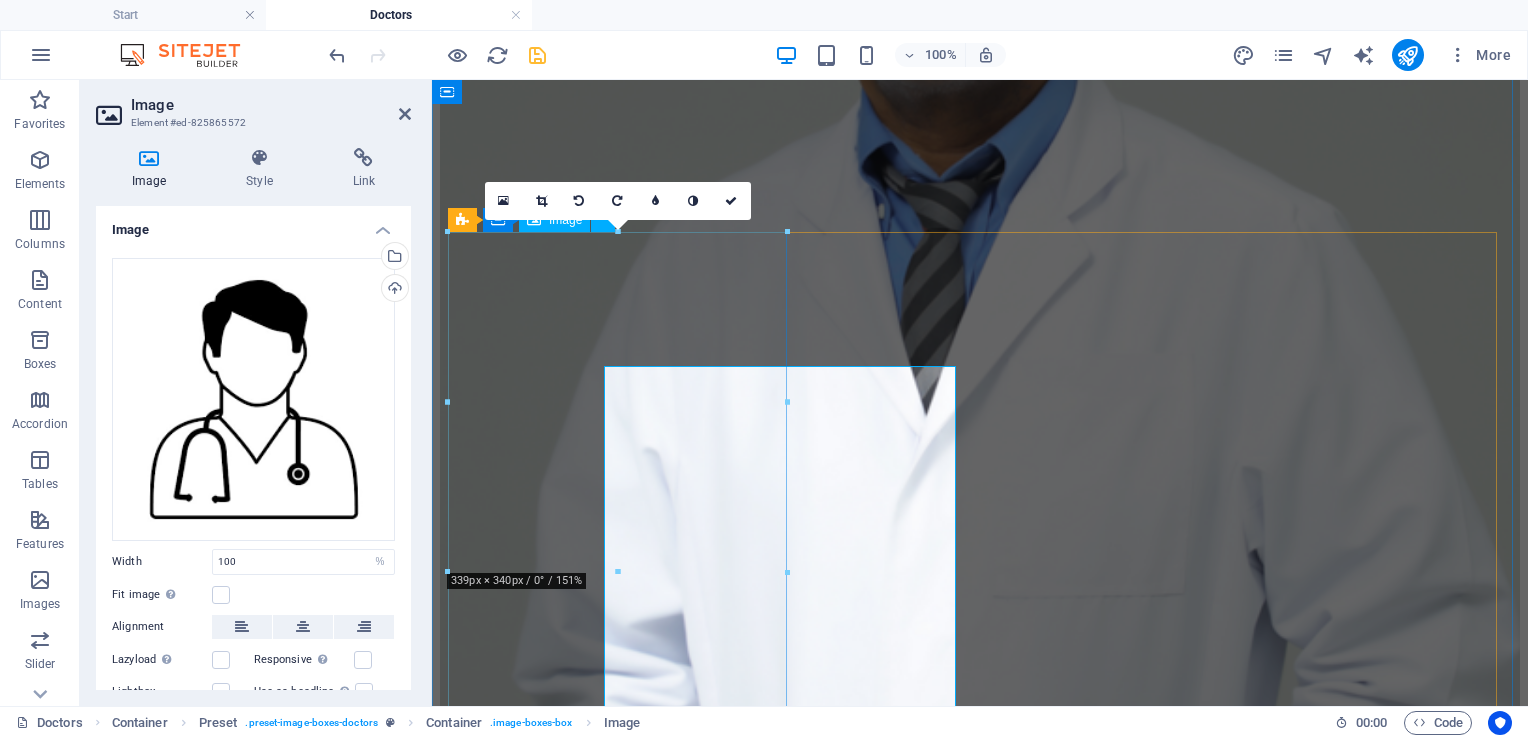 scroll, scrollTop: 6187, scrollLeft: 0, axis: vertical 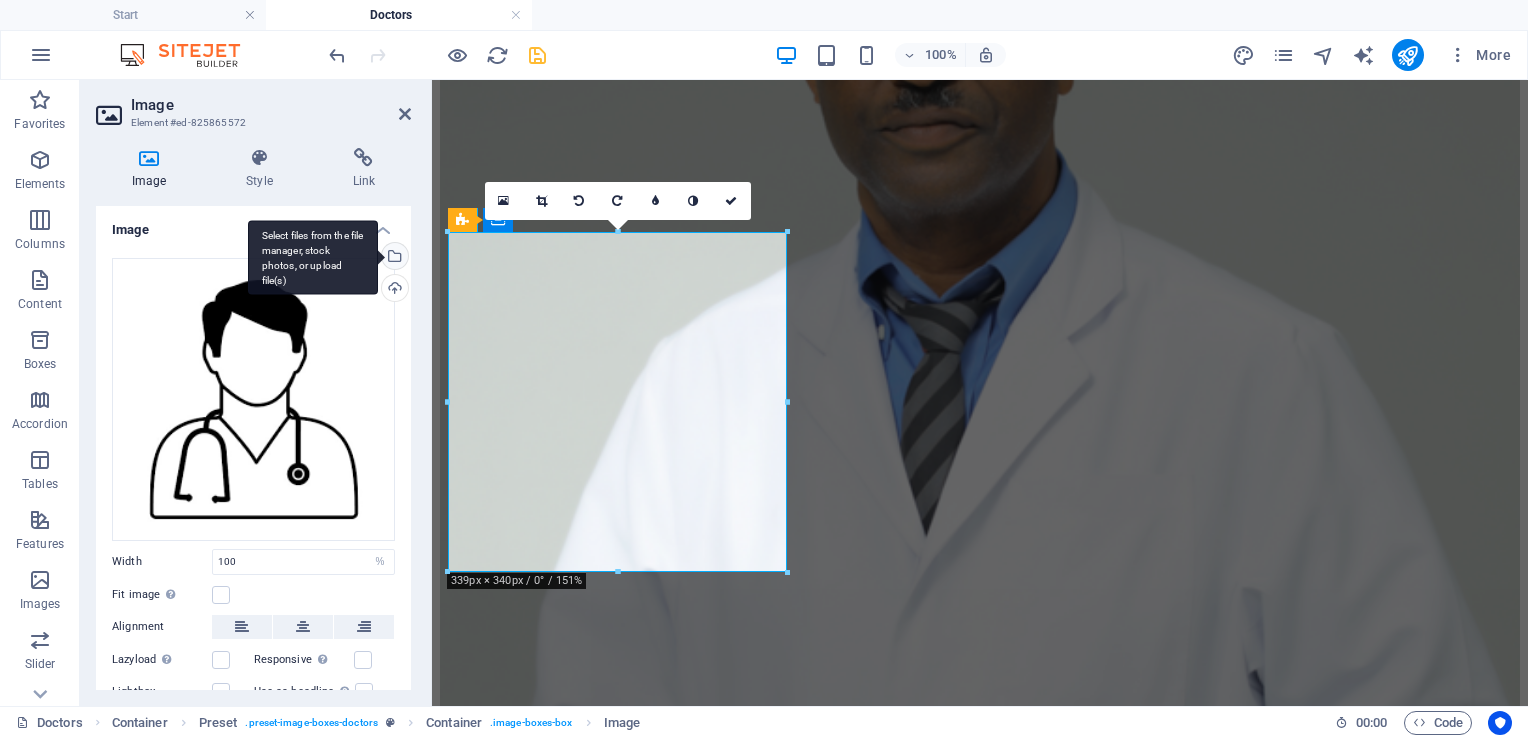 click on "Select files from the file manager, stock photos, or upload file(s)" at bounding box center (393, 258) 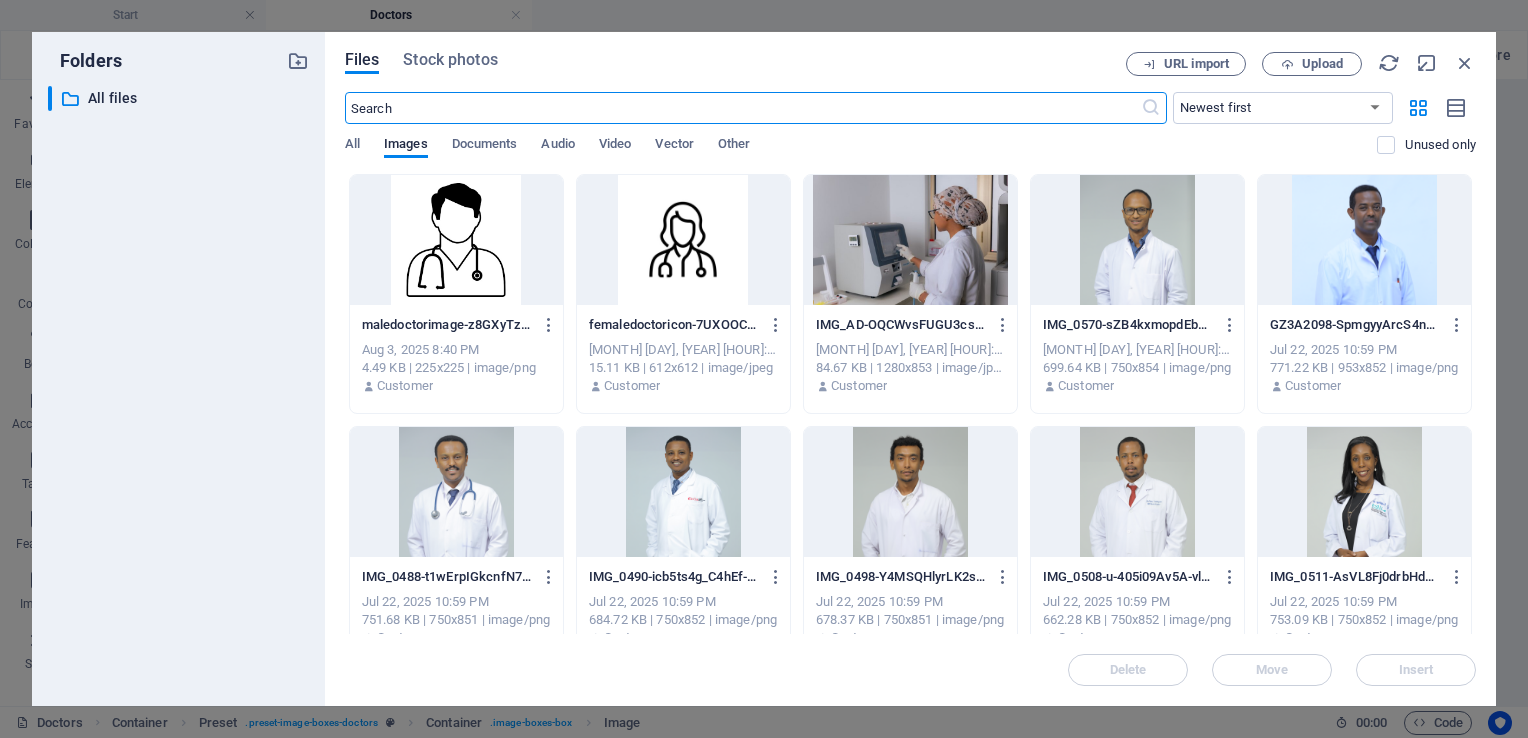scroll, scrollTop: 5964, scrollLeft: 0, axis: vertical 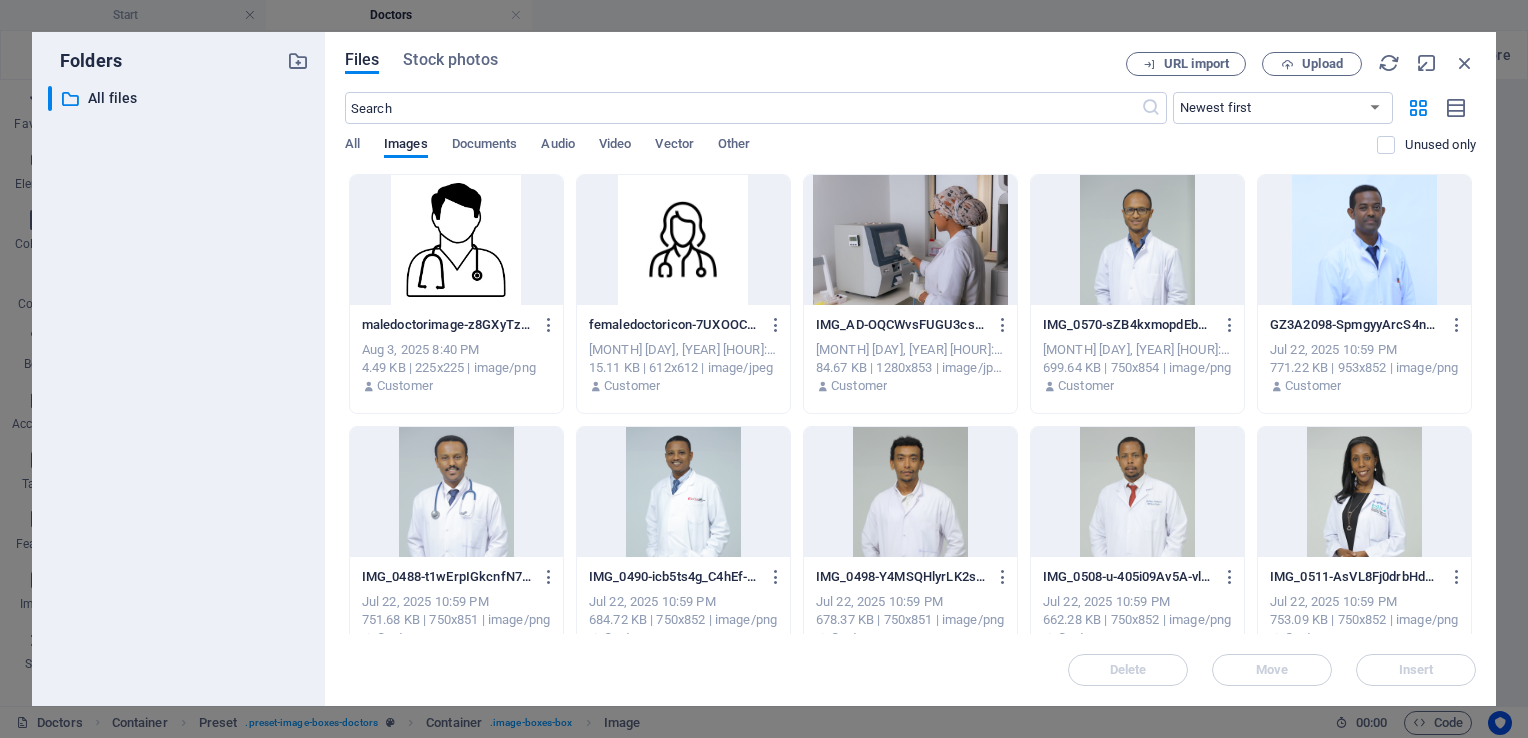 click at bounding box center (683, 240) 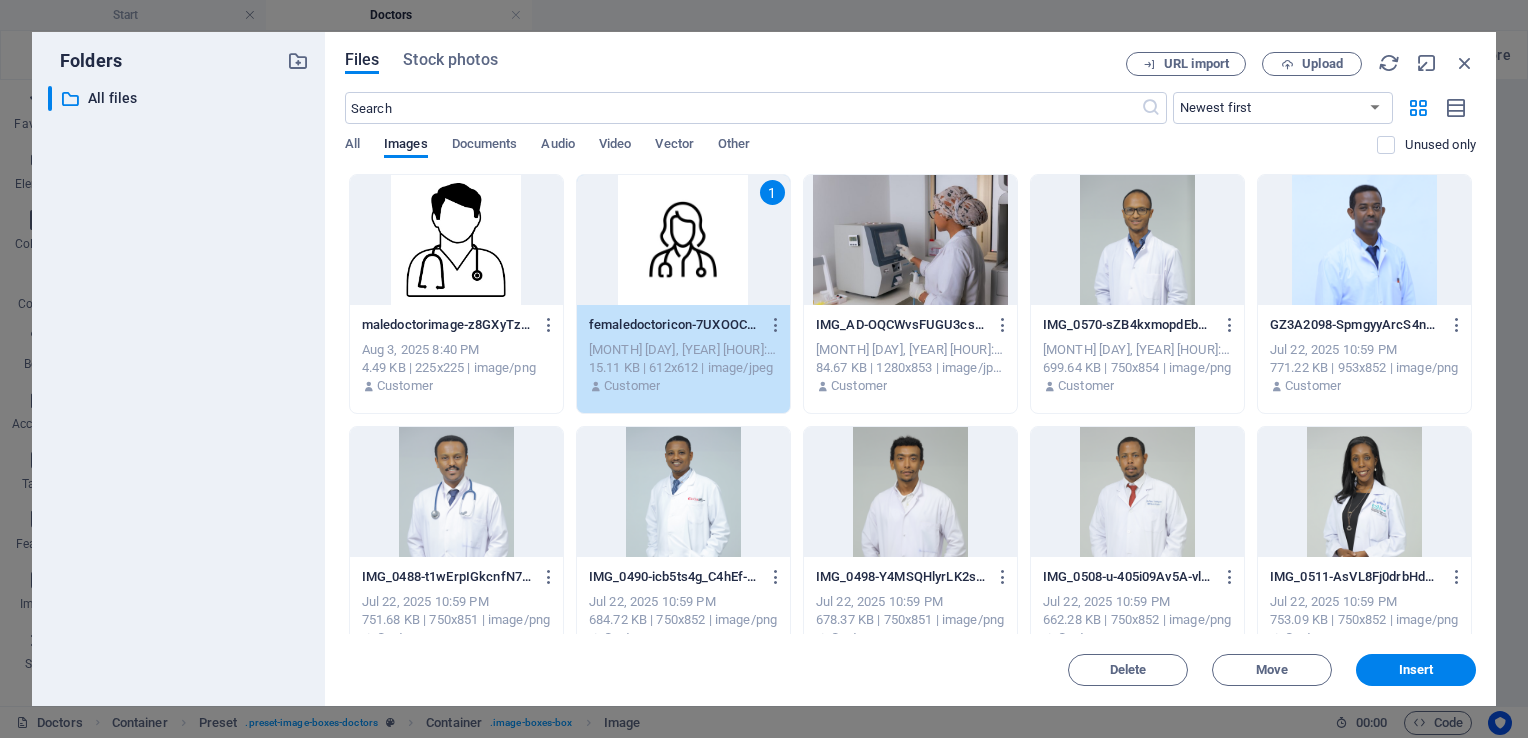 click on "1" at bounding box center [683, 240] 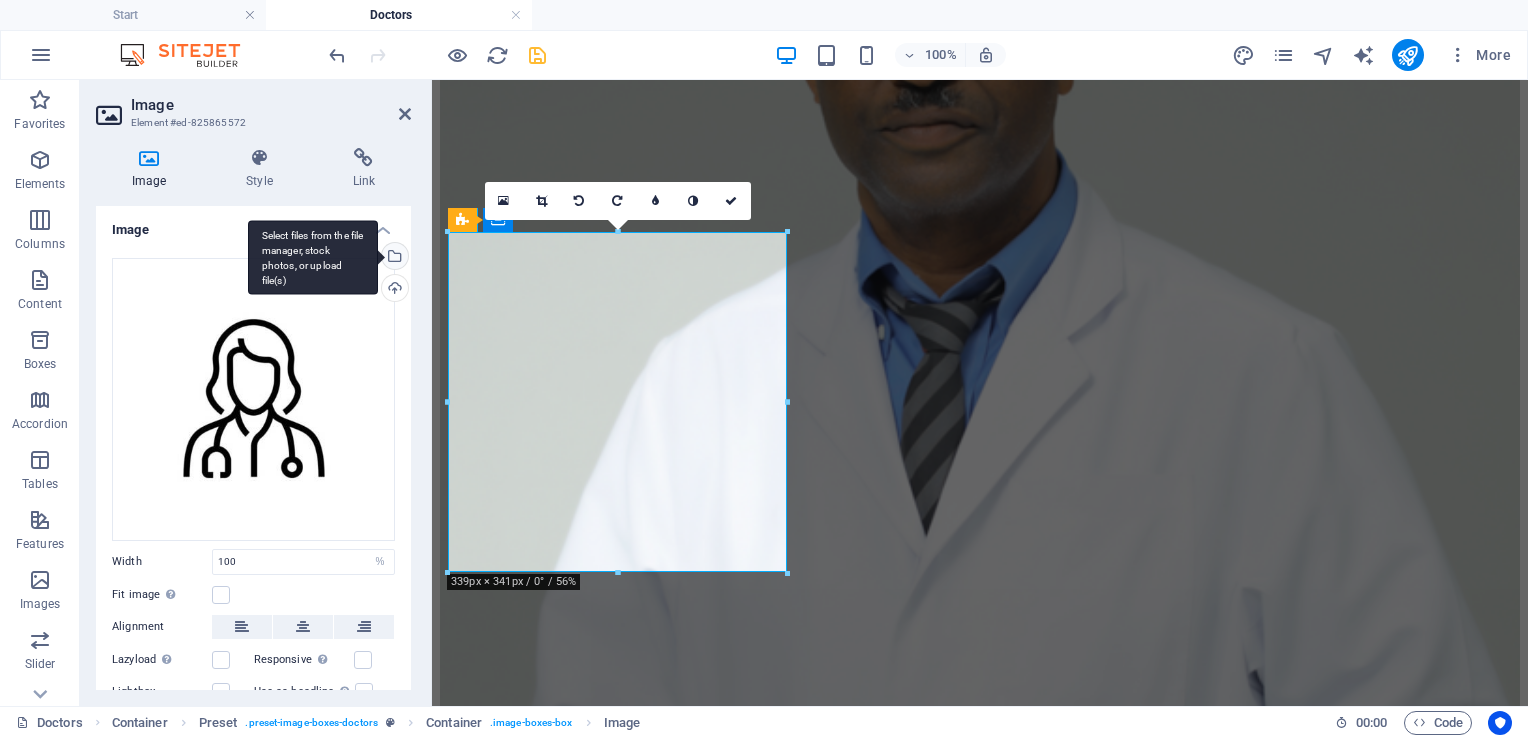 click on "Select files from the file manager, stock photos, or upload file(s)" at bounding box center (393, 258) 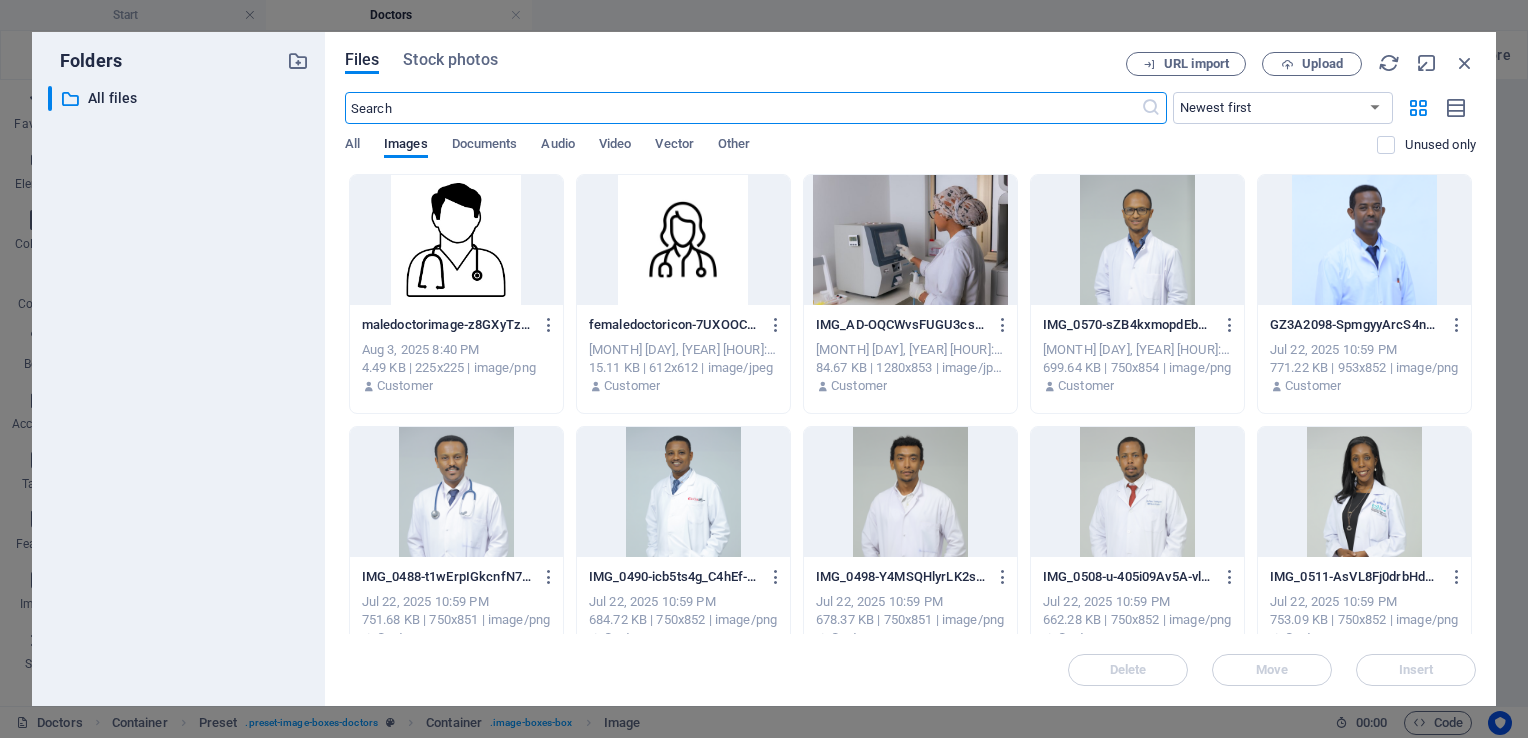 scroll, scrollTop: 5964, scrollLeft: 0, axis: vertical 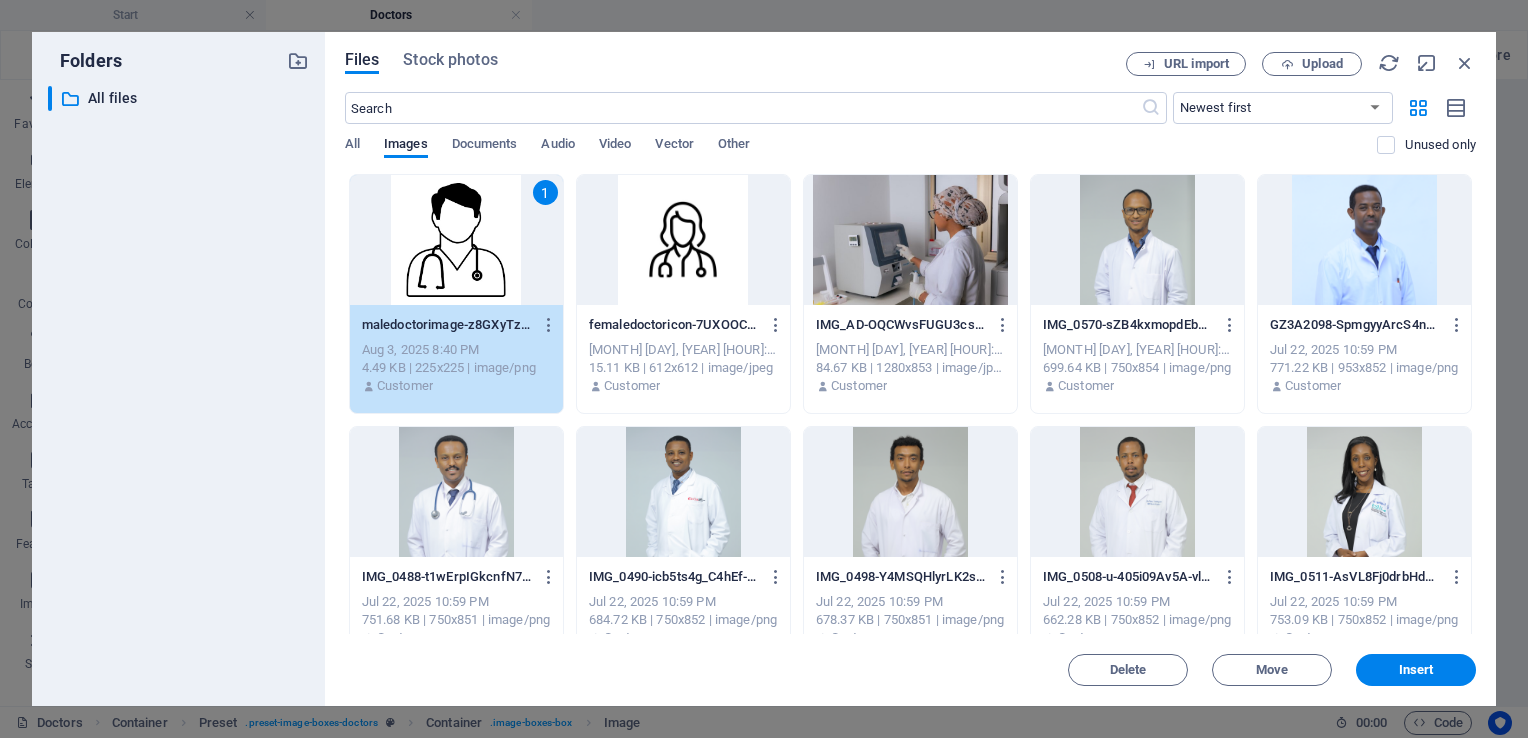 click on "1" at bounding box center (456, 240) 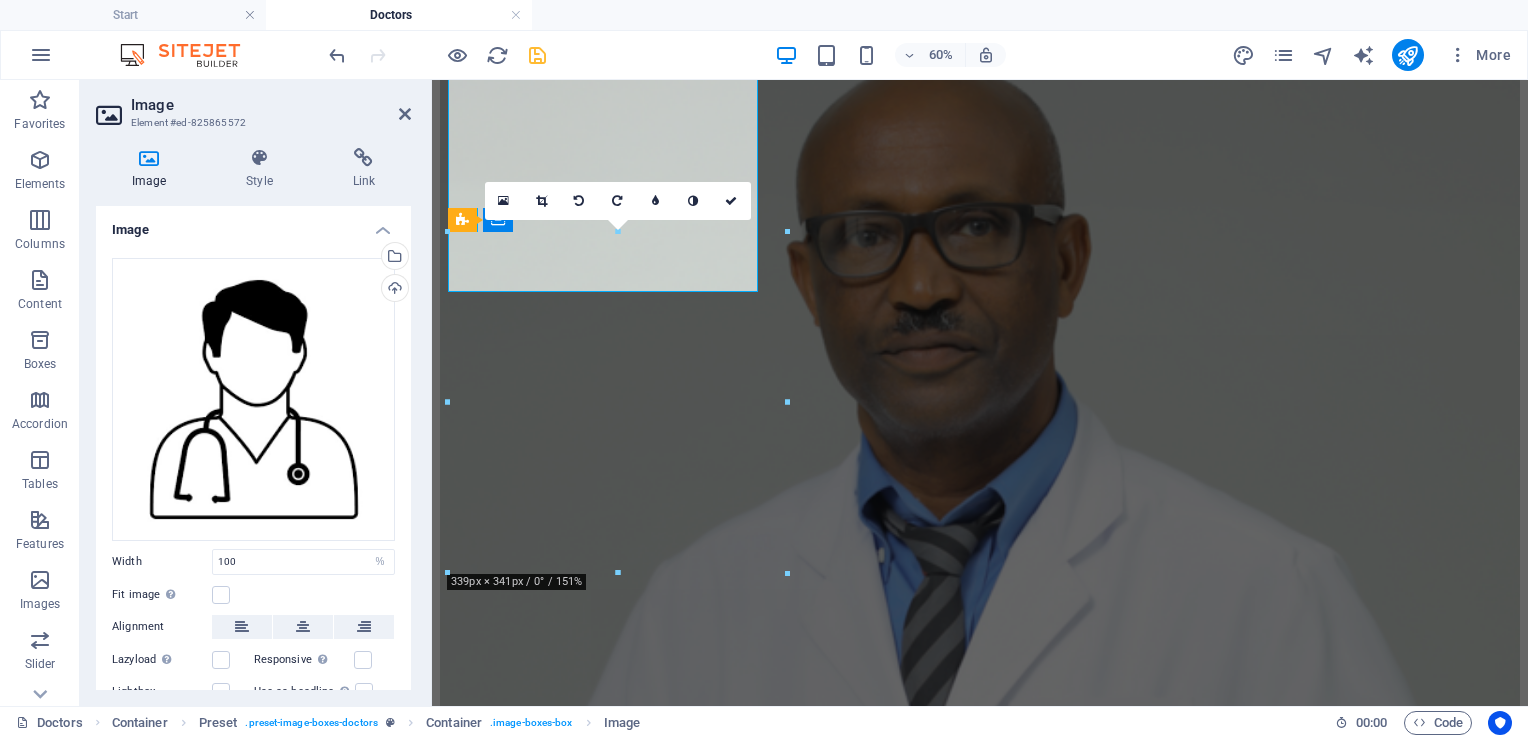 scroll, scrollTop: 6187, scrollLeft: 0, axis: vertical 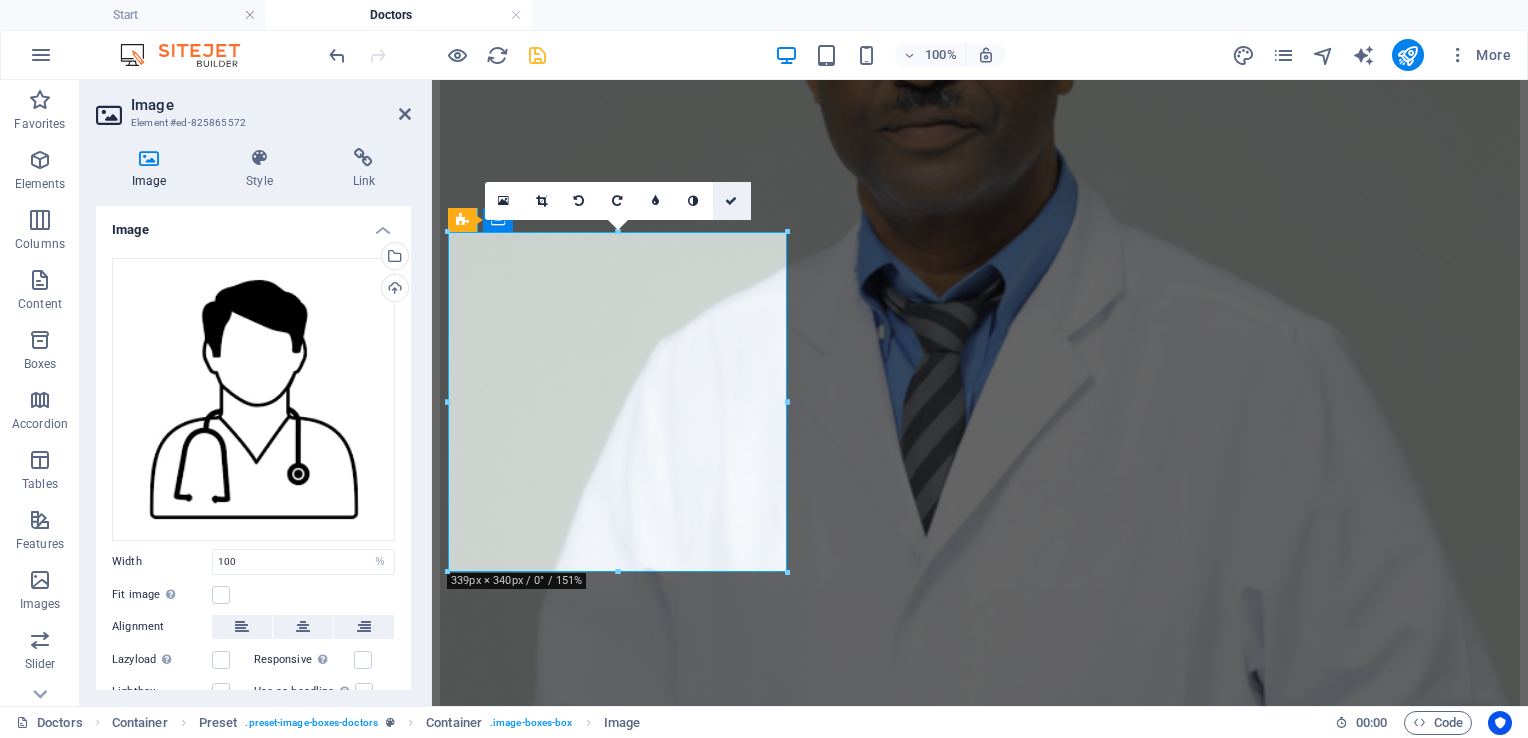 click at bounding box center [732, 201] 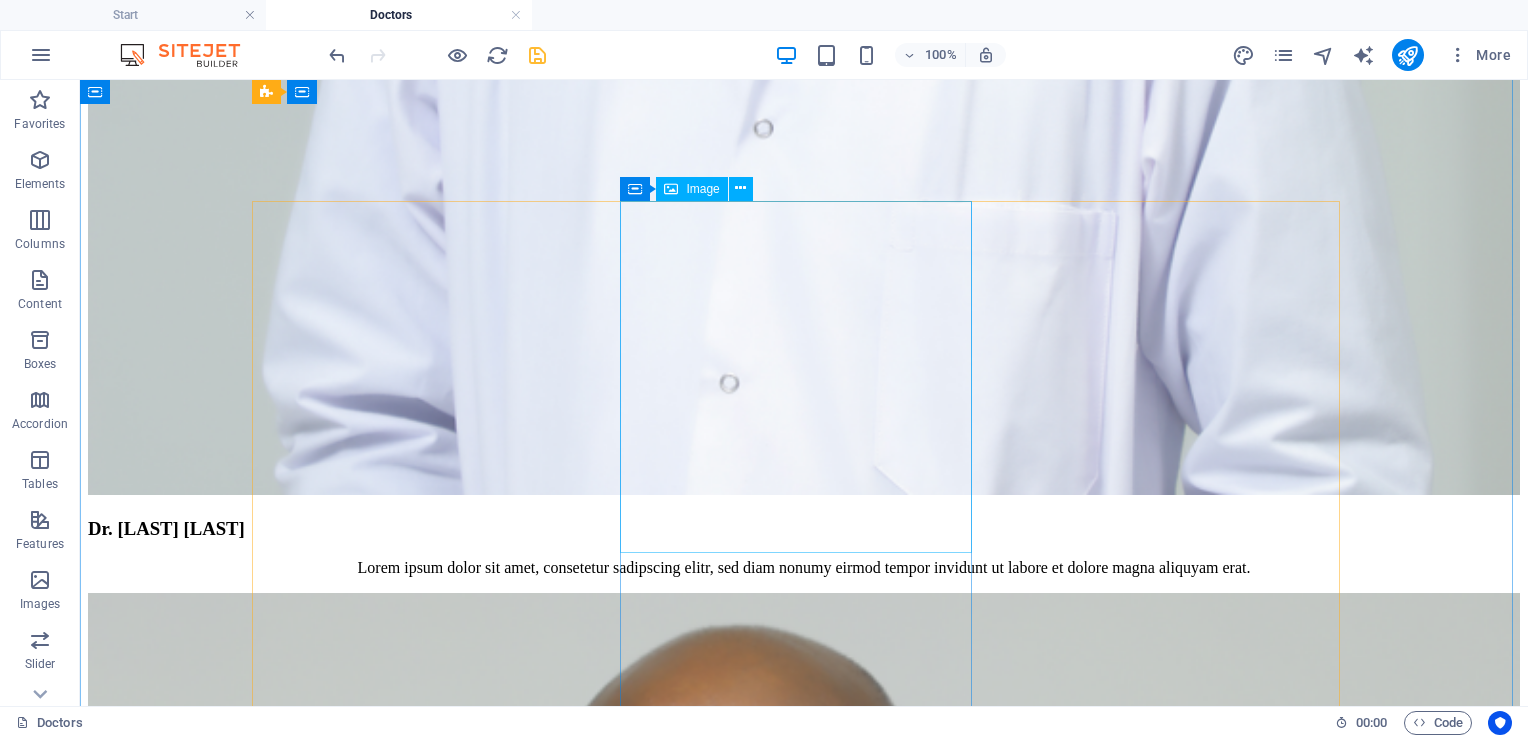 scroll, scrollTop: 6961, scrollLeft: 0, axis: vertical 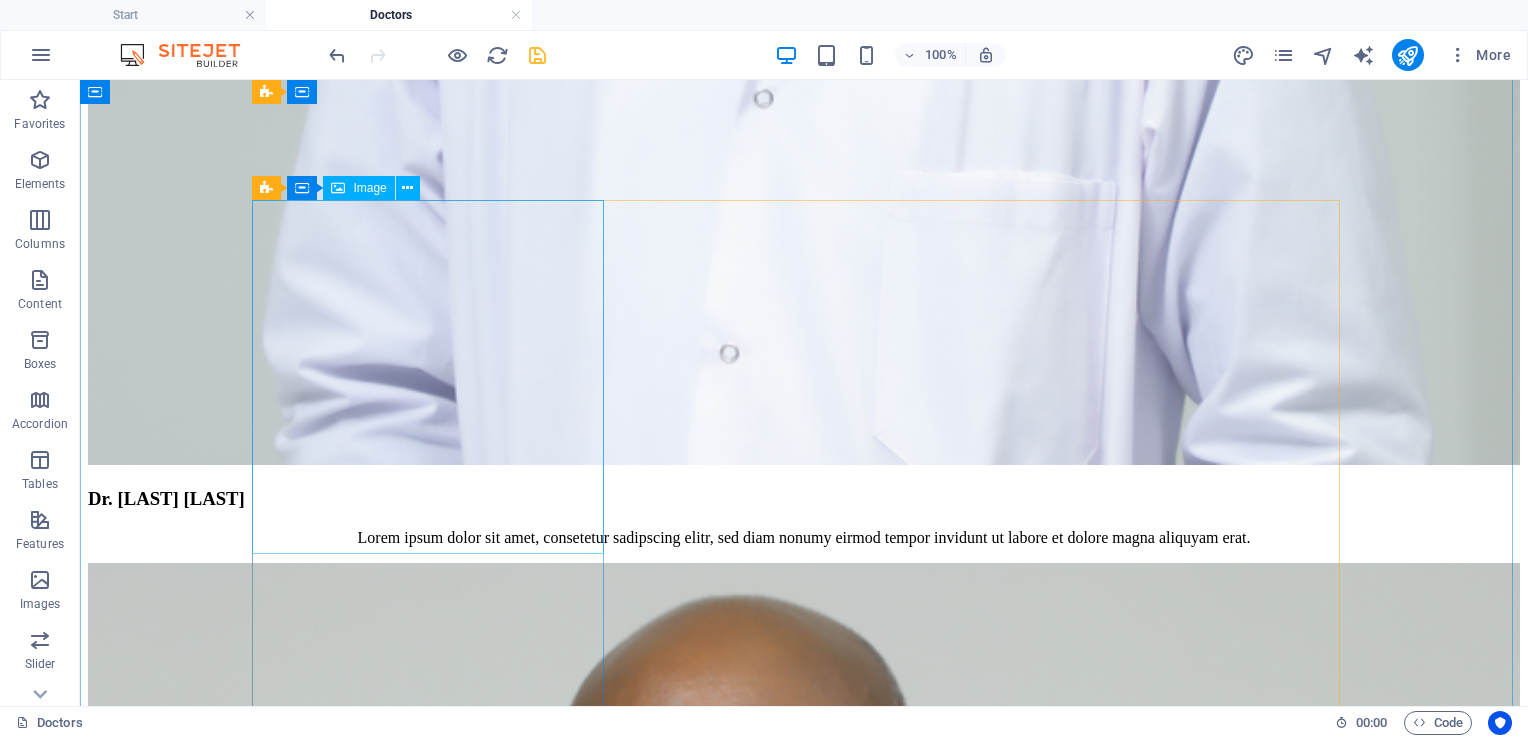 click at bounding box center (804, 50454) 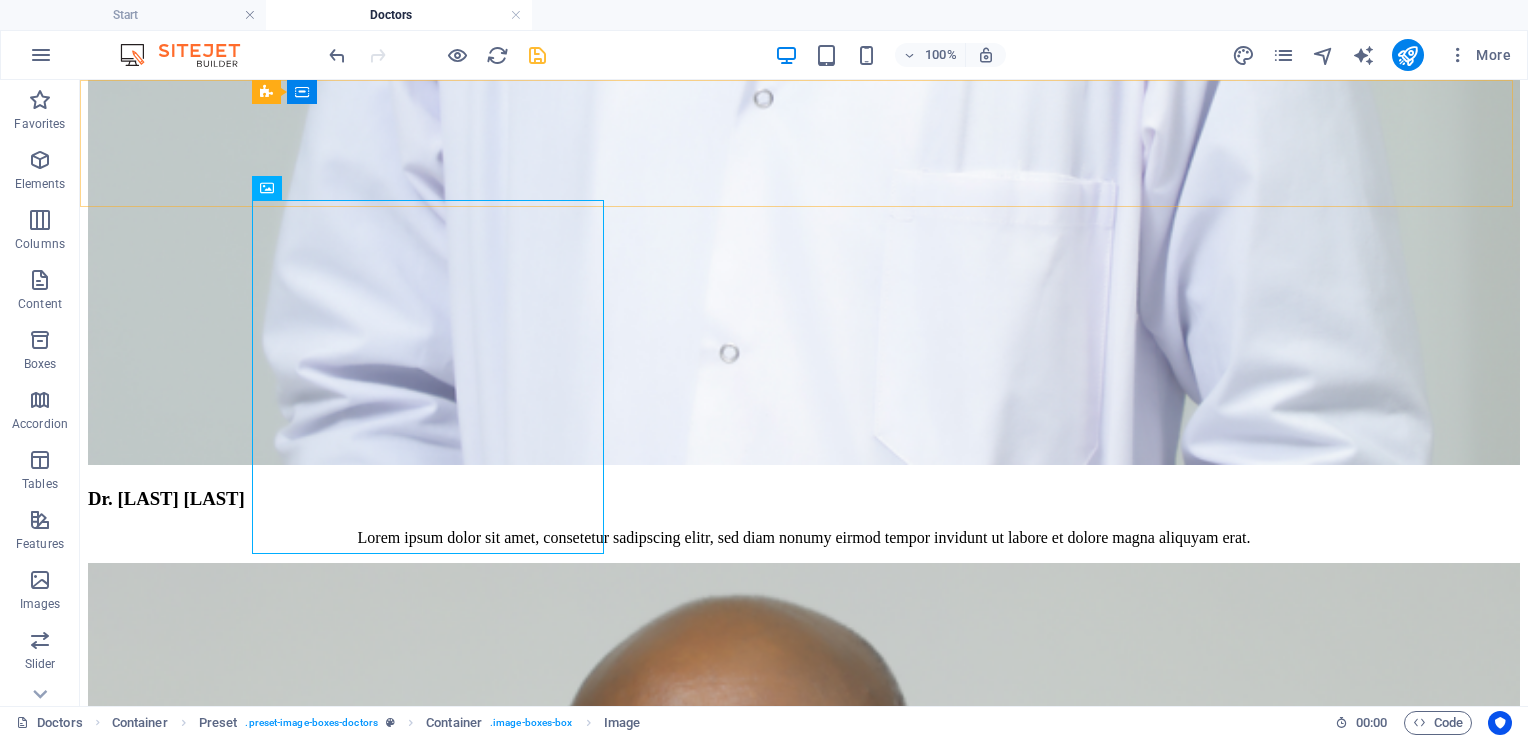 click on "Start Our Practice Doctors Services Appointments Contact us Blog" at bounding box center (804, -5776) 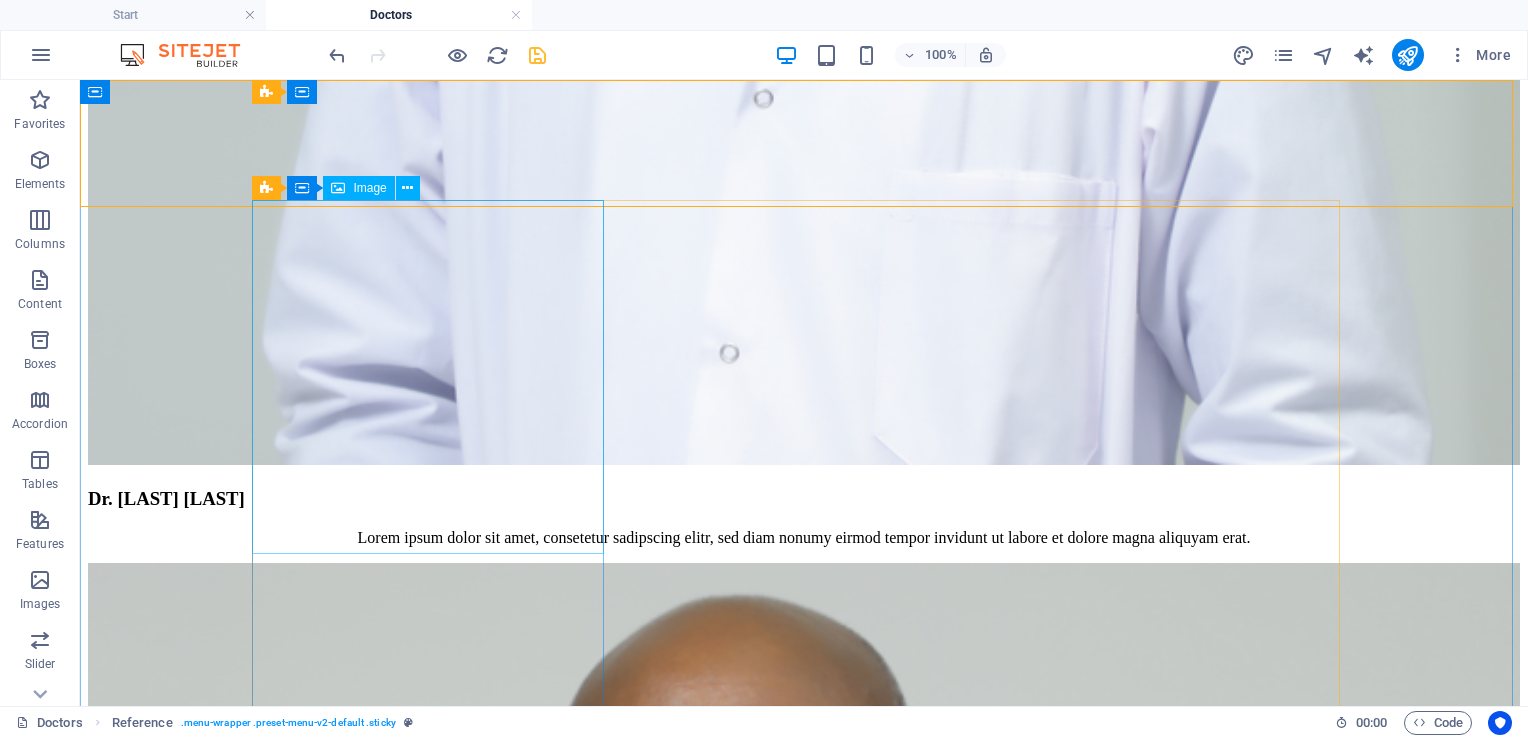 click at bounding box center [804, 50454] 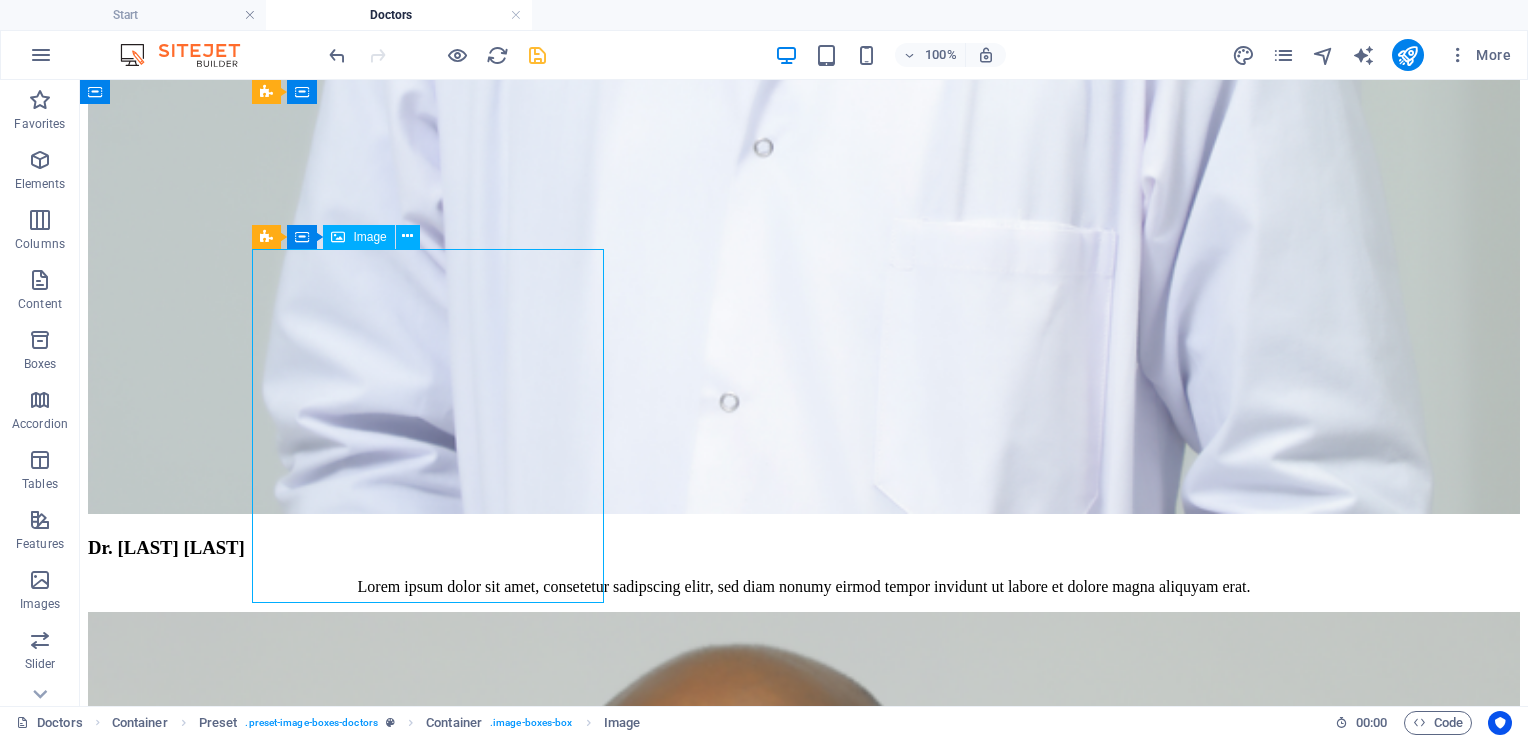 scroll, scrollTop: 6896, scrollLeft: 0, axis: vertical 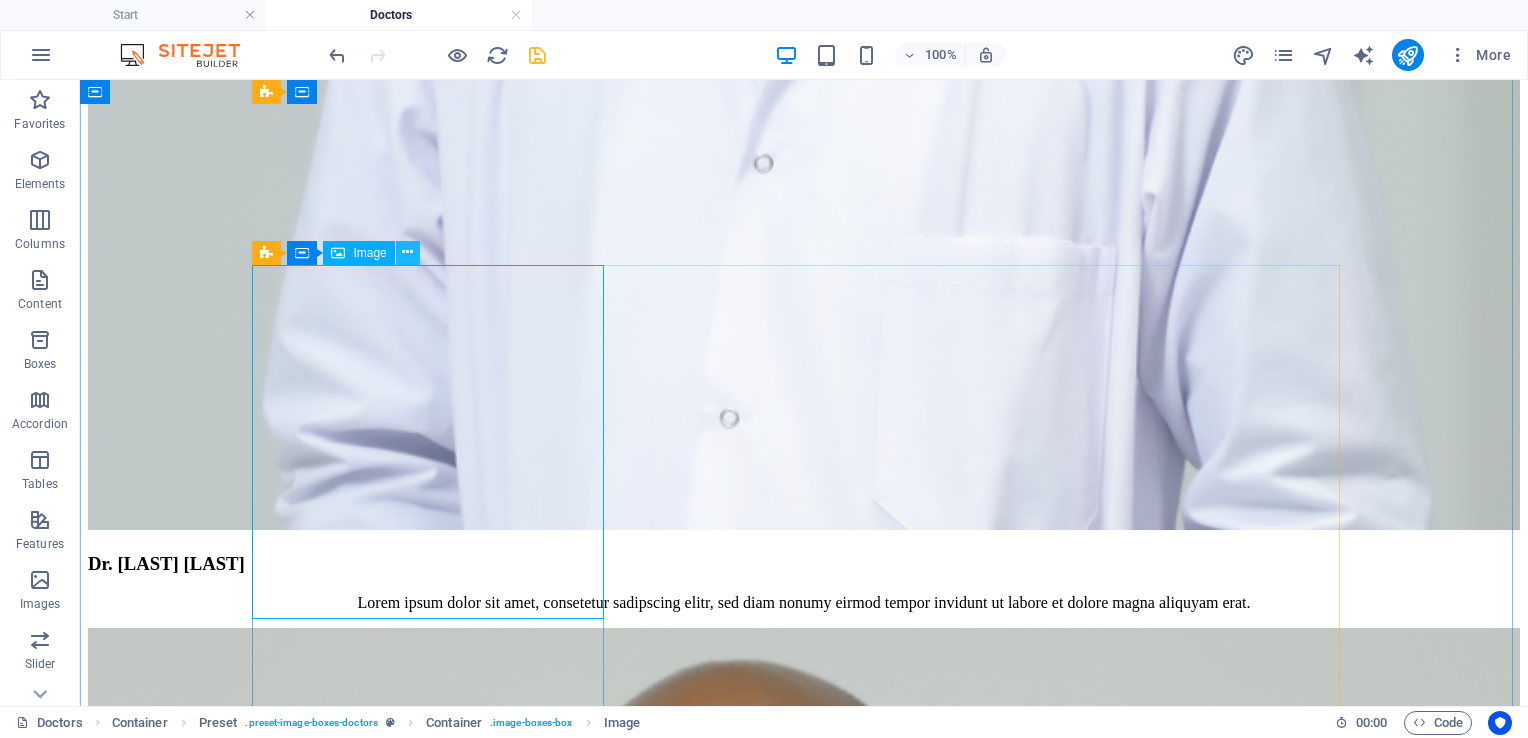 click at bounding box center [407, 252] 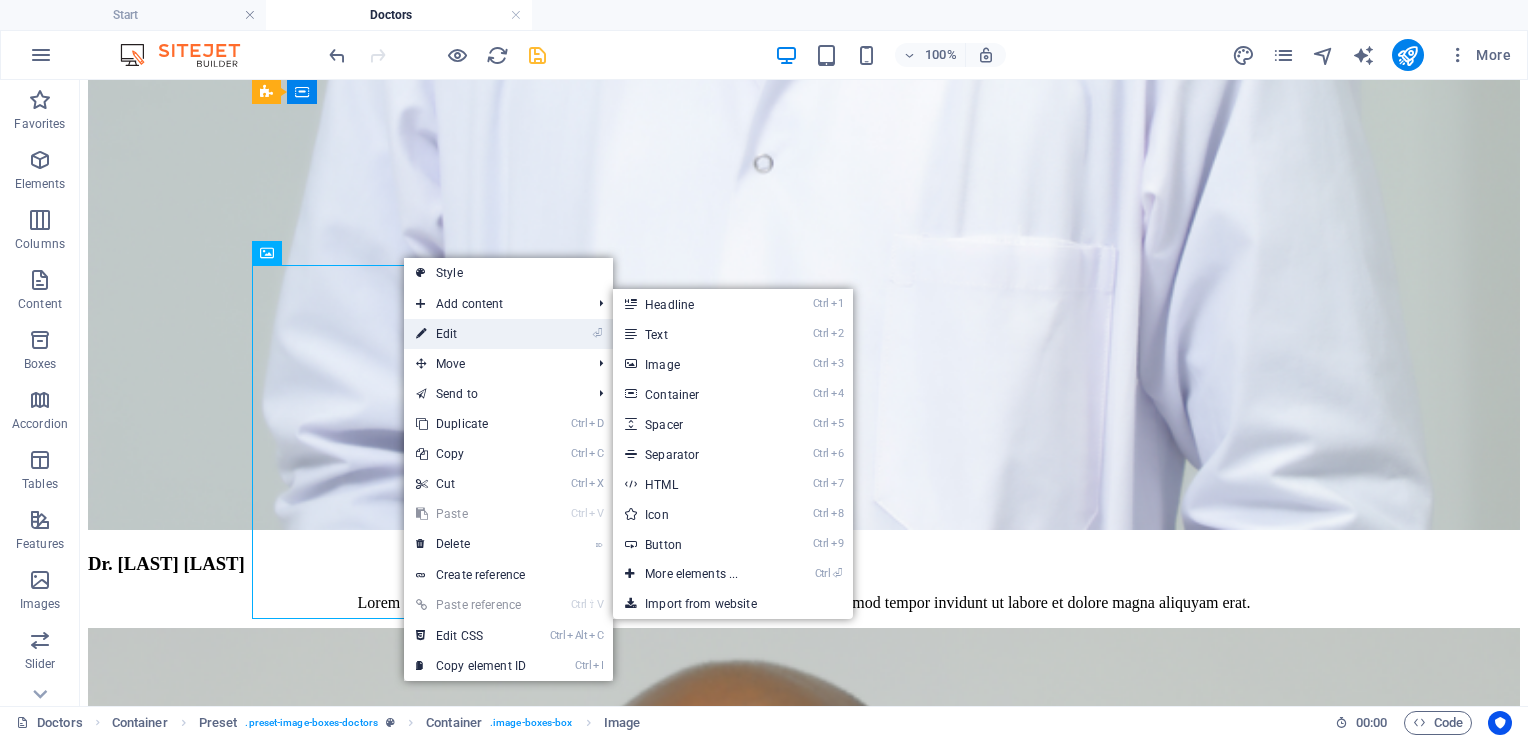 click on "⏎  Edit" at bounding box center (471, 334) 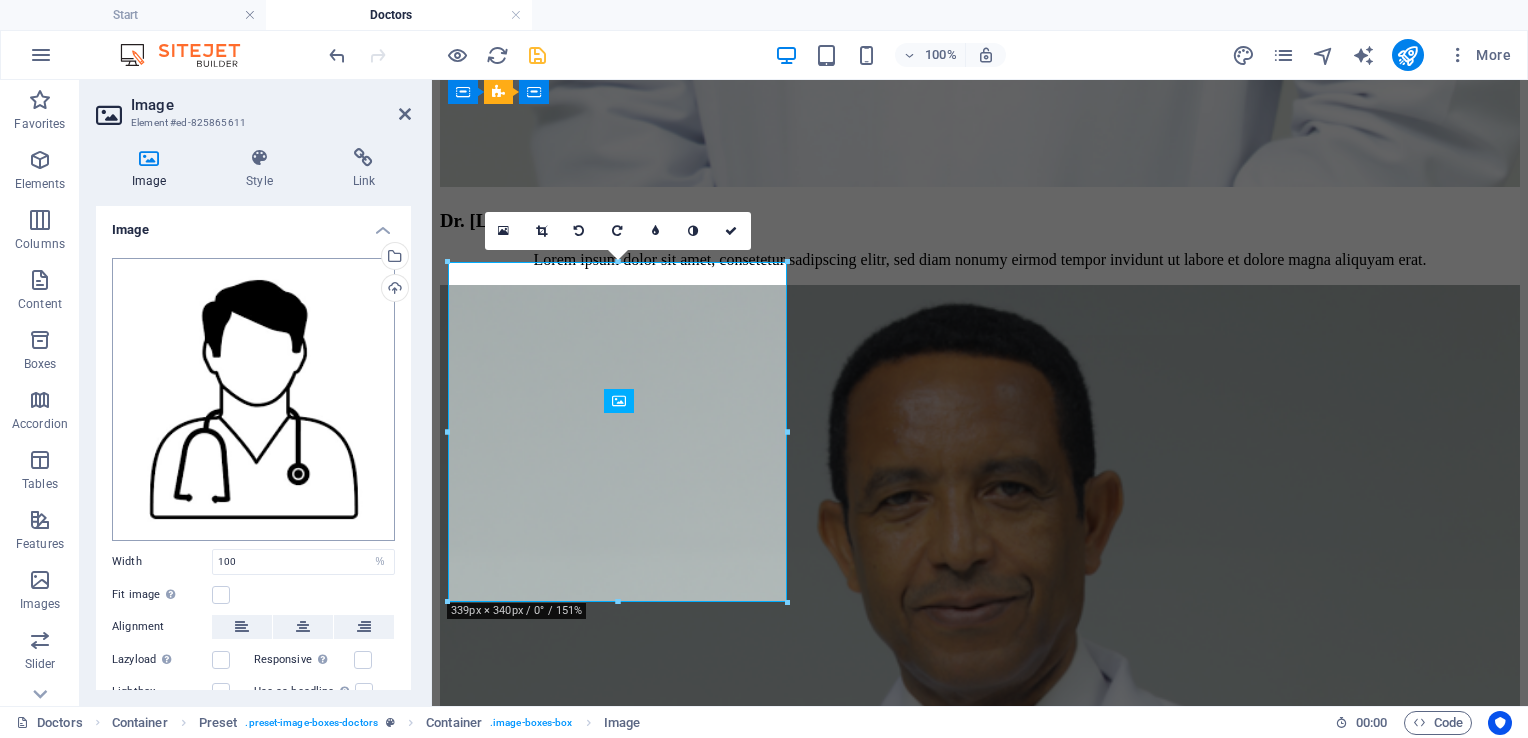 scroll, scrollTop: 6748, scrollLeft: 0, axis: vertical 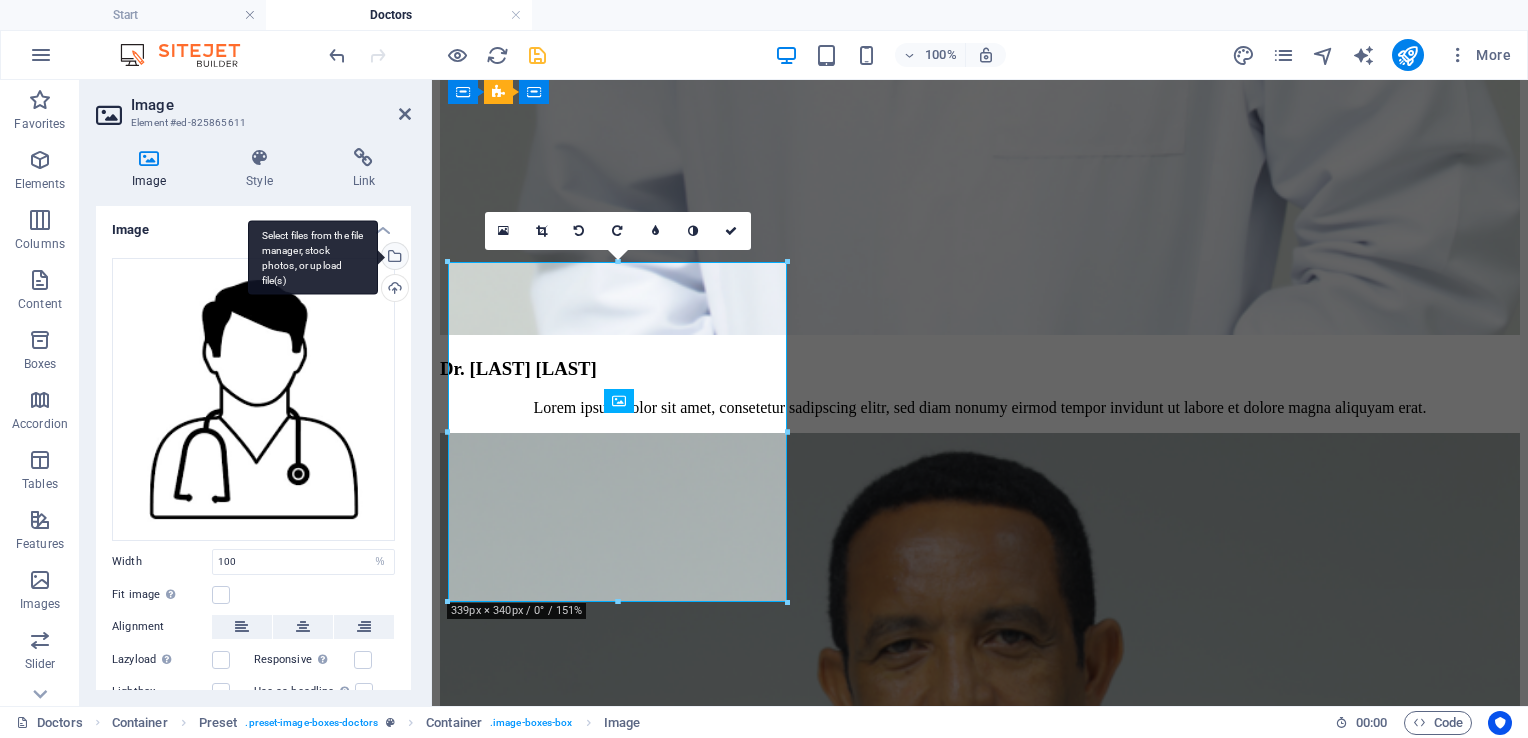 click on "Select files from the file manager, stock photos, or upload file(s)" at bounding box center (313, 257) 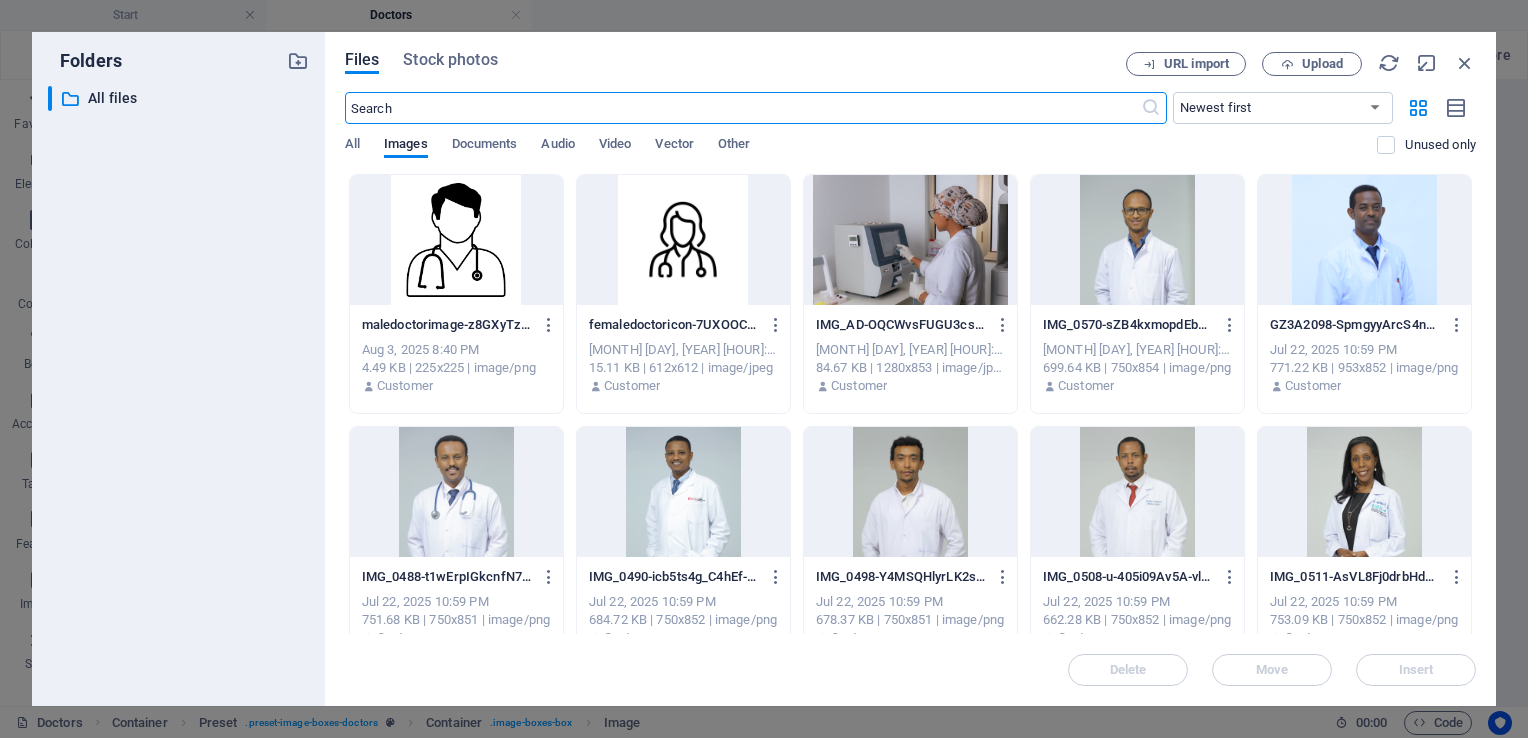 scroll, scrollTop: 6504, scrollLeft: 0, axis: vertical 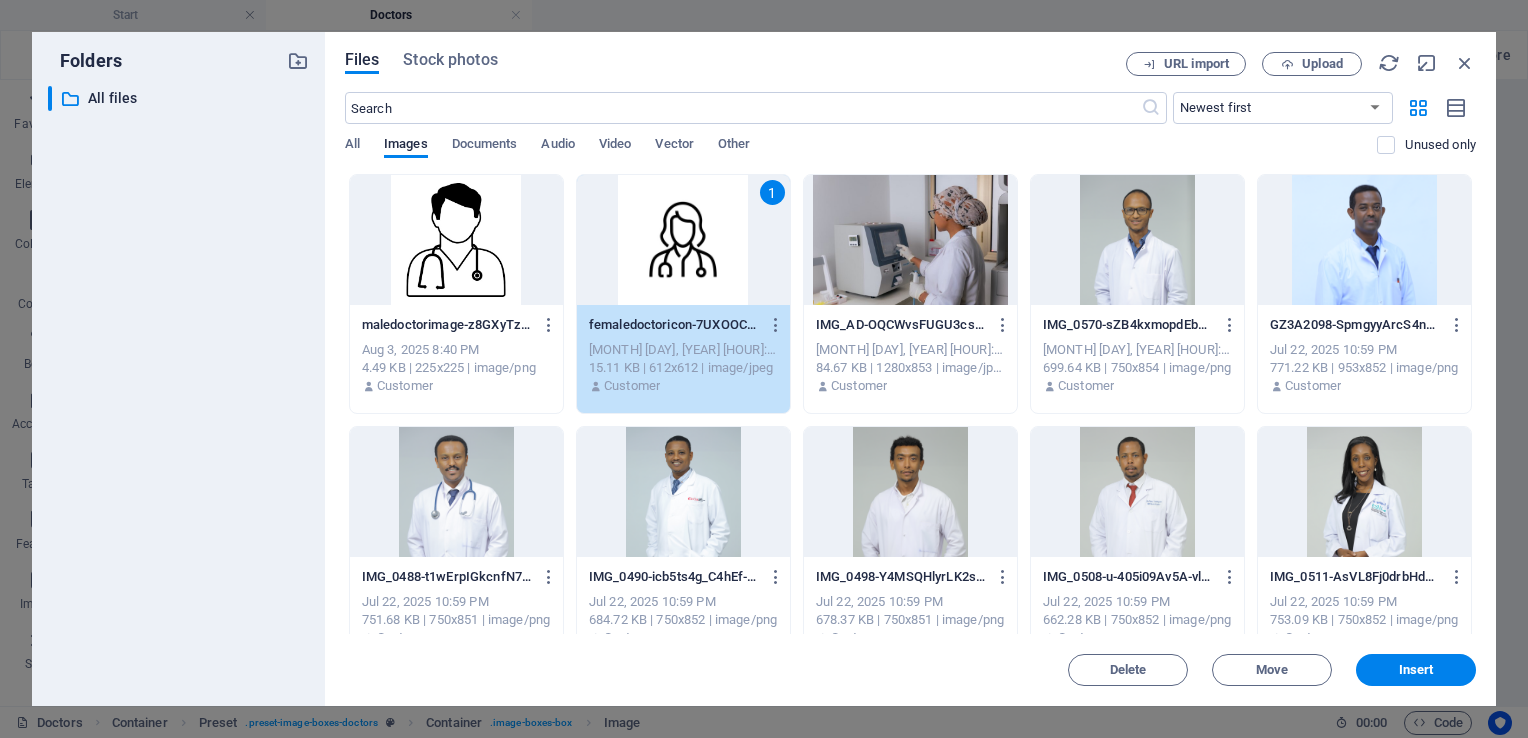 click on "1" at bounding box center [683, 240] 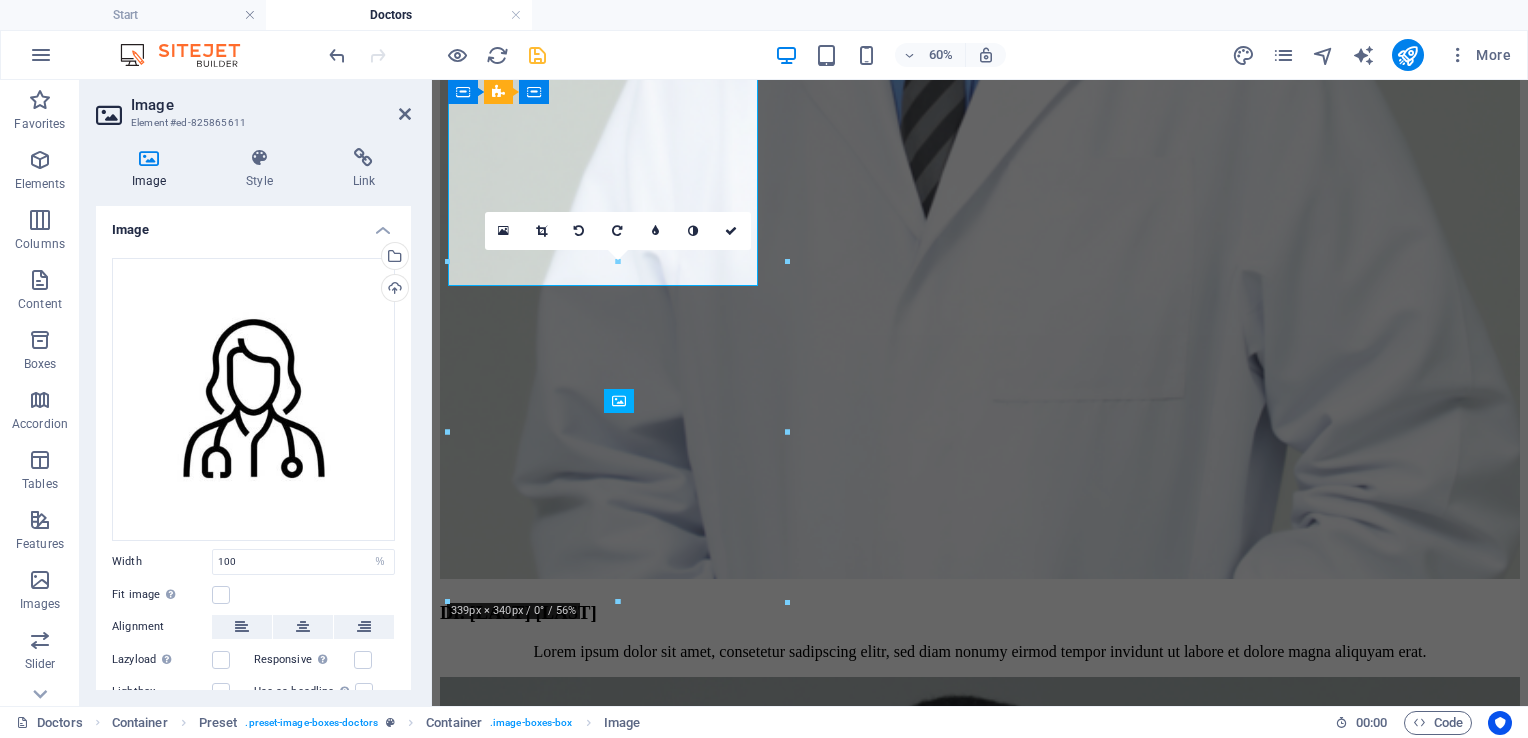 scroll, scrollTop: 6748, scrollLeft: 0, axis: vertical 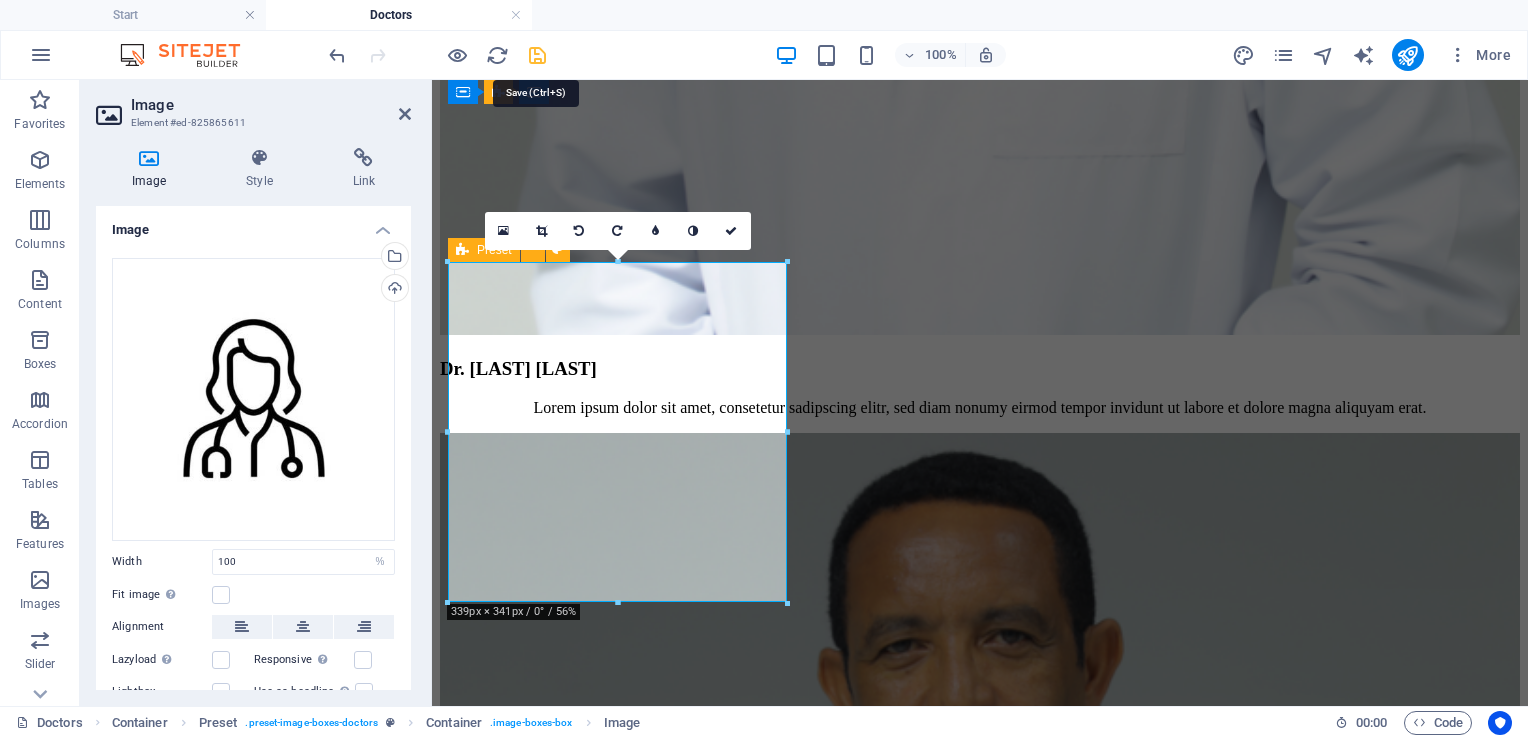 click at bounding box center [537, 55] 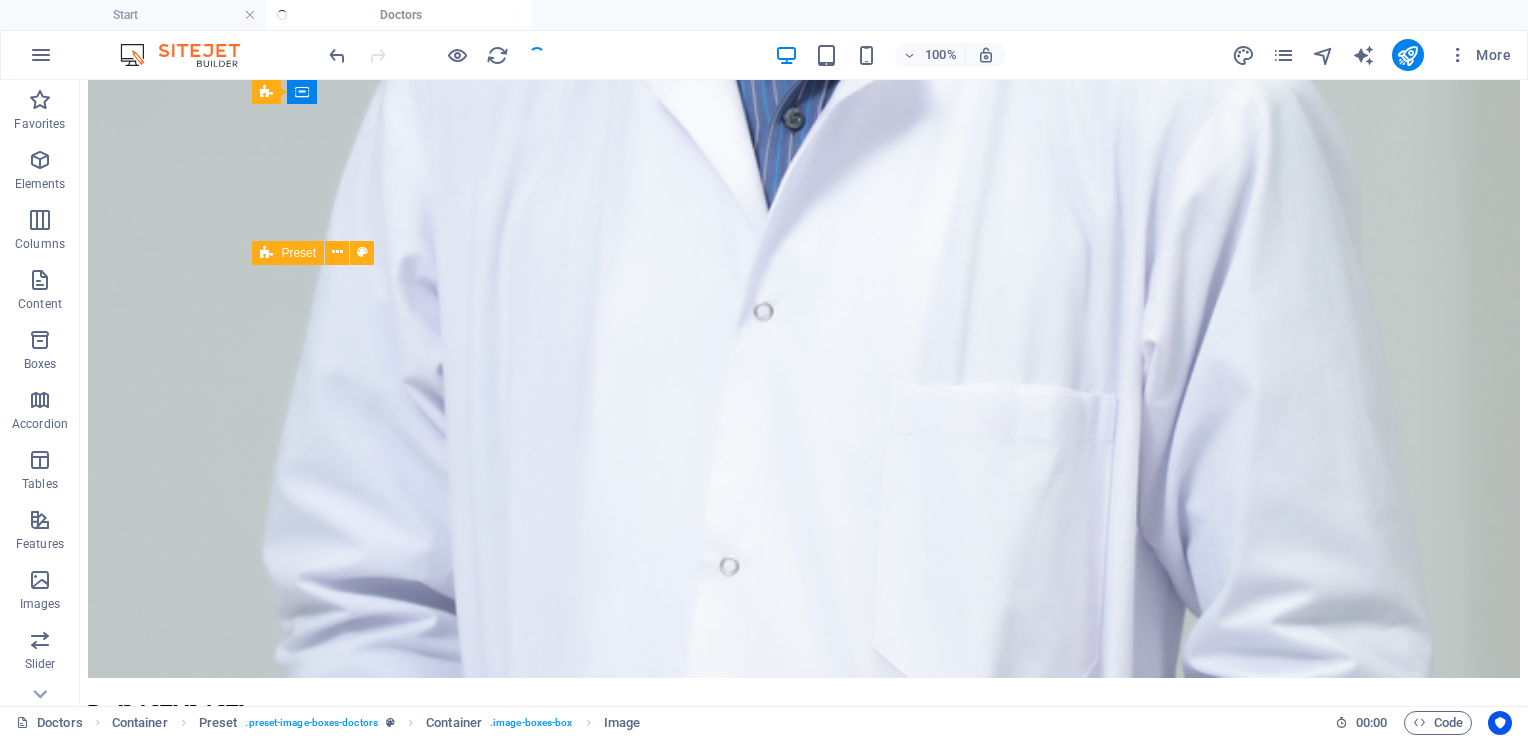 scroll, scrollTop: 6896, scrollLeft: 0, axis: vertical 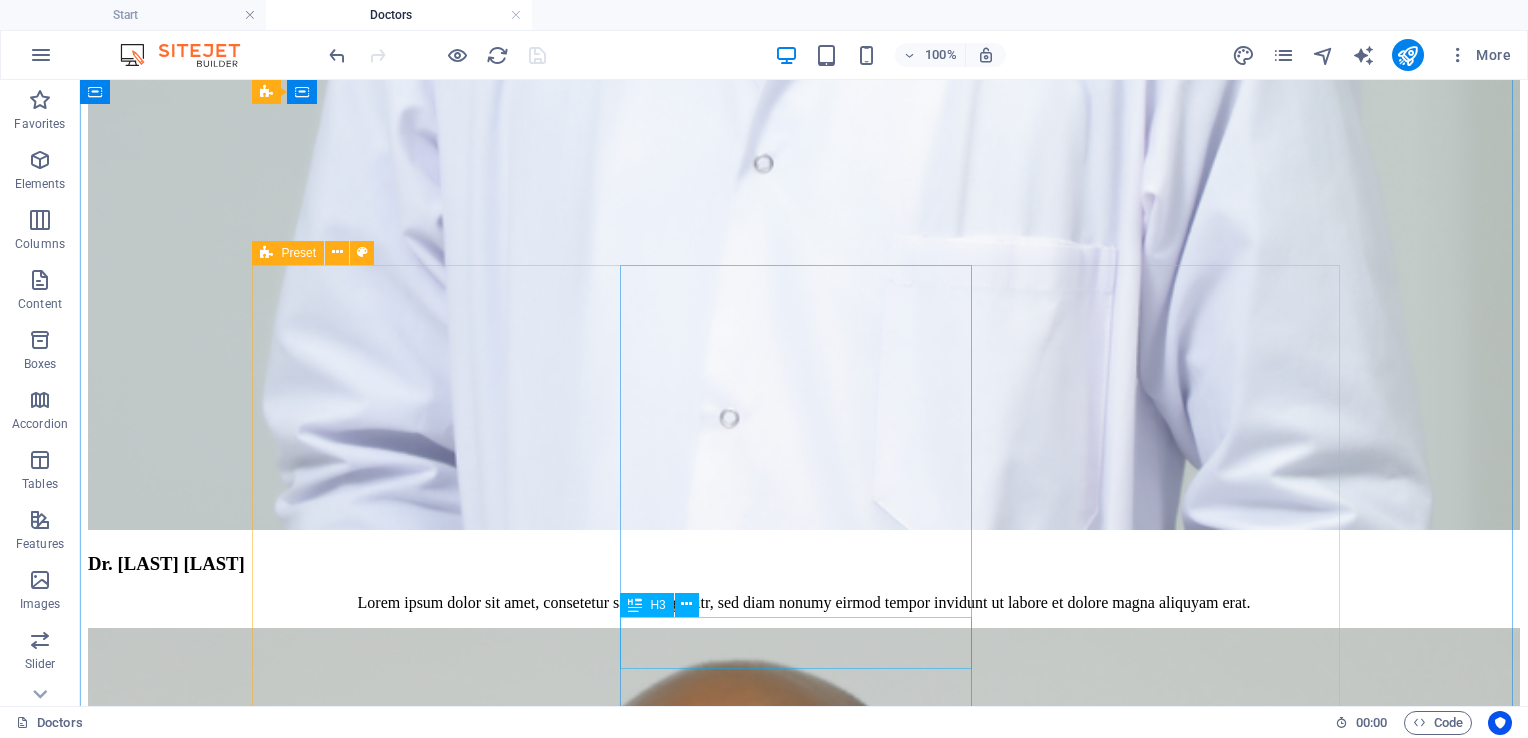 click on "Dr. [LAST] [LAST]" at bounding box center [804, 52800] 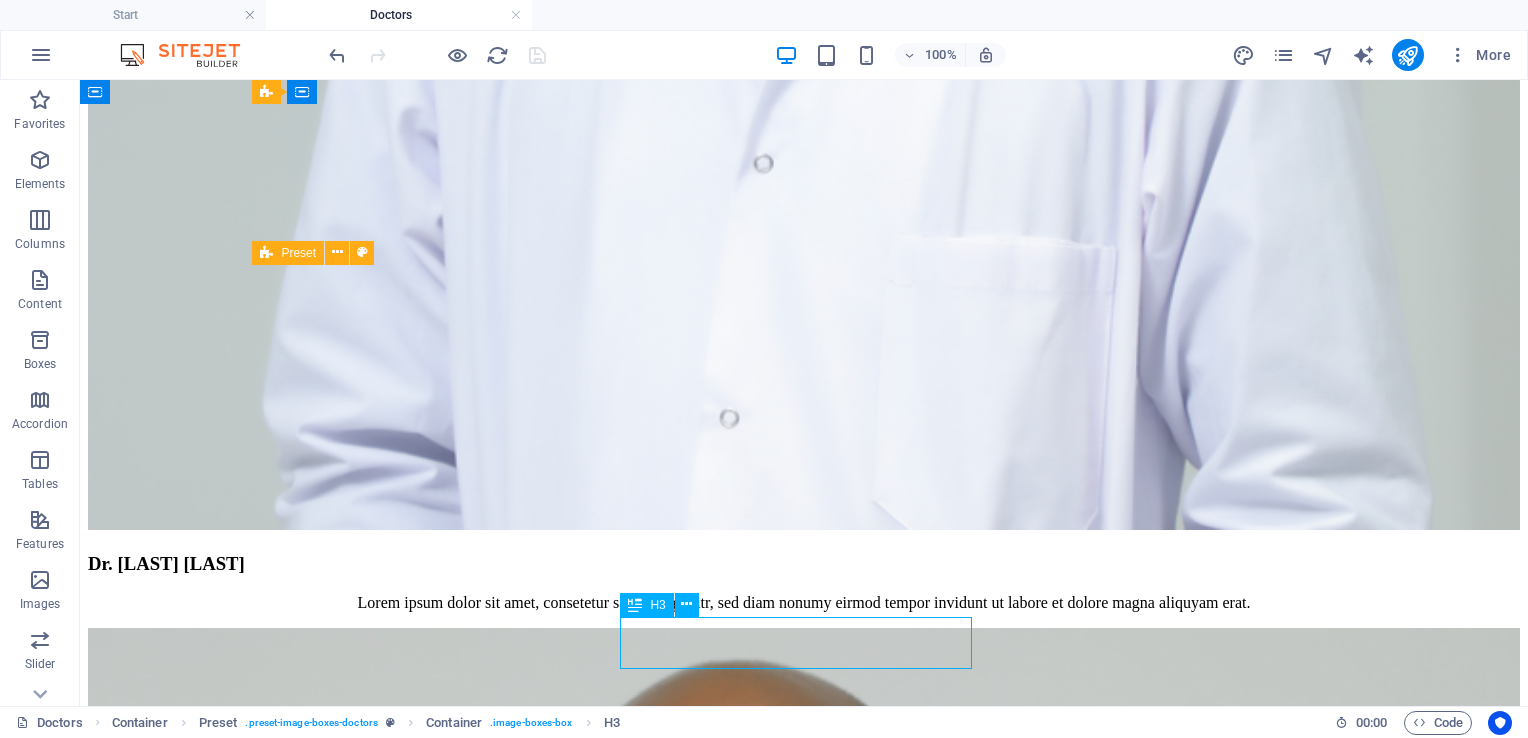 click on "Dr. [LAST] [LAST]" at bounding box center (804, 52800) 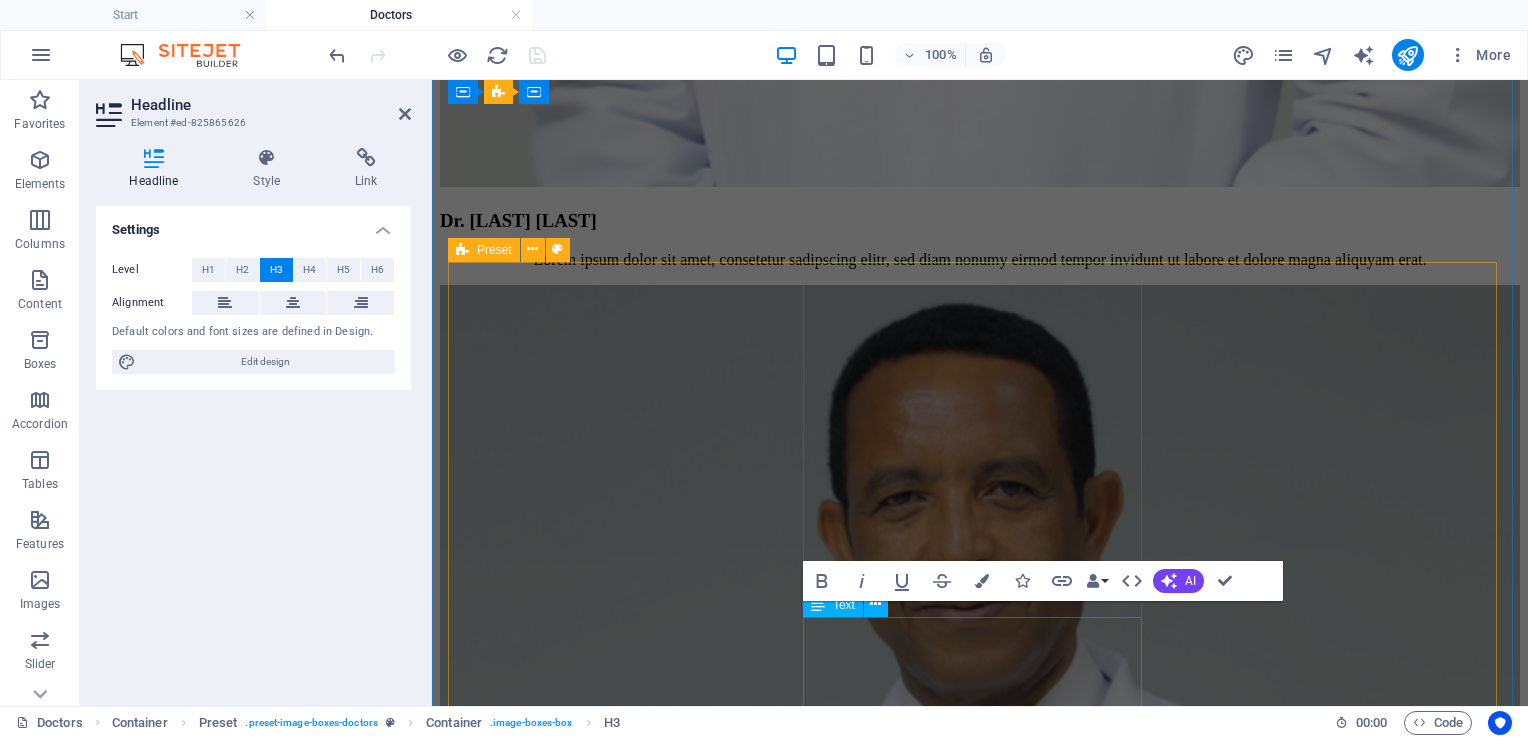 scroll, scrollTop: 6748, scrollLeft: 0, axis: vertical 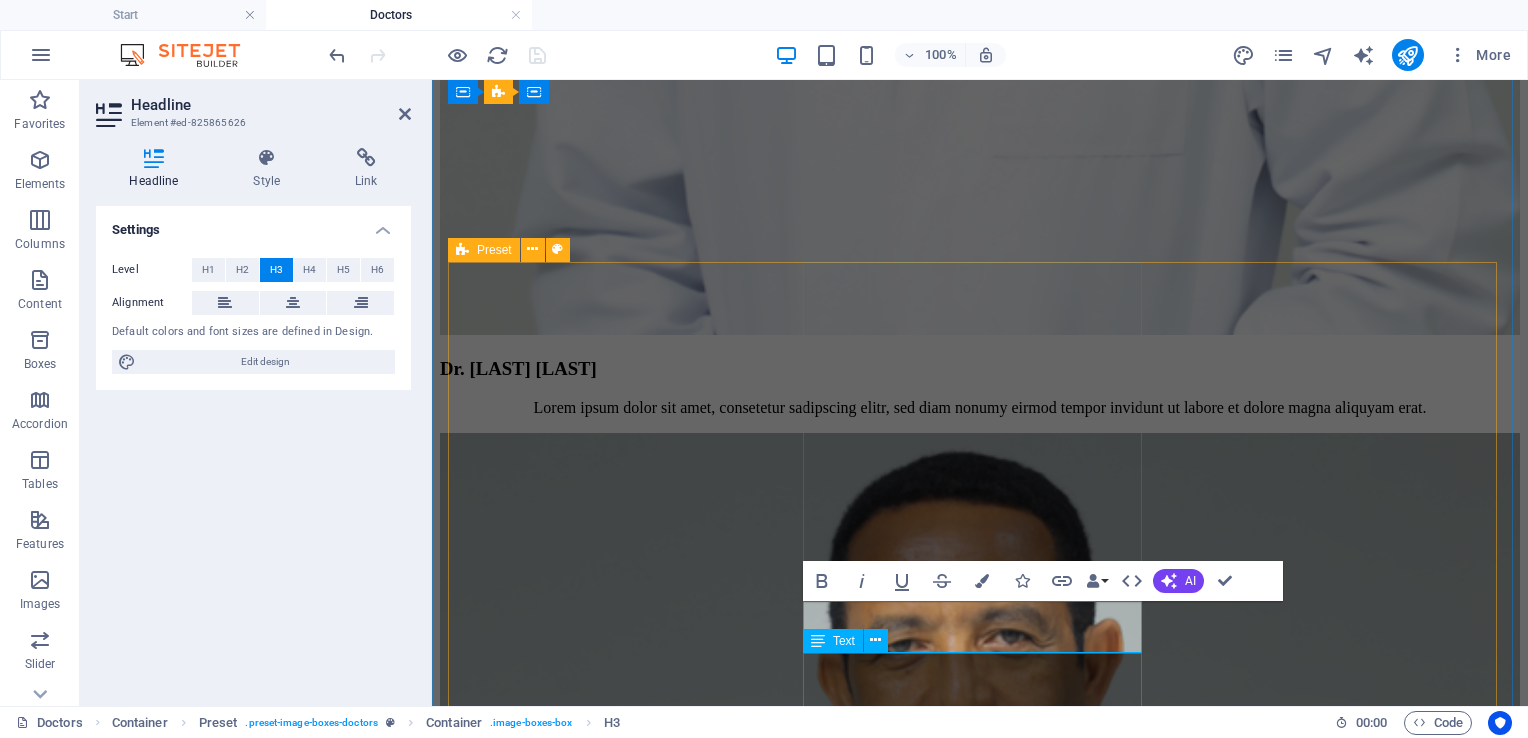 type 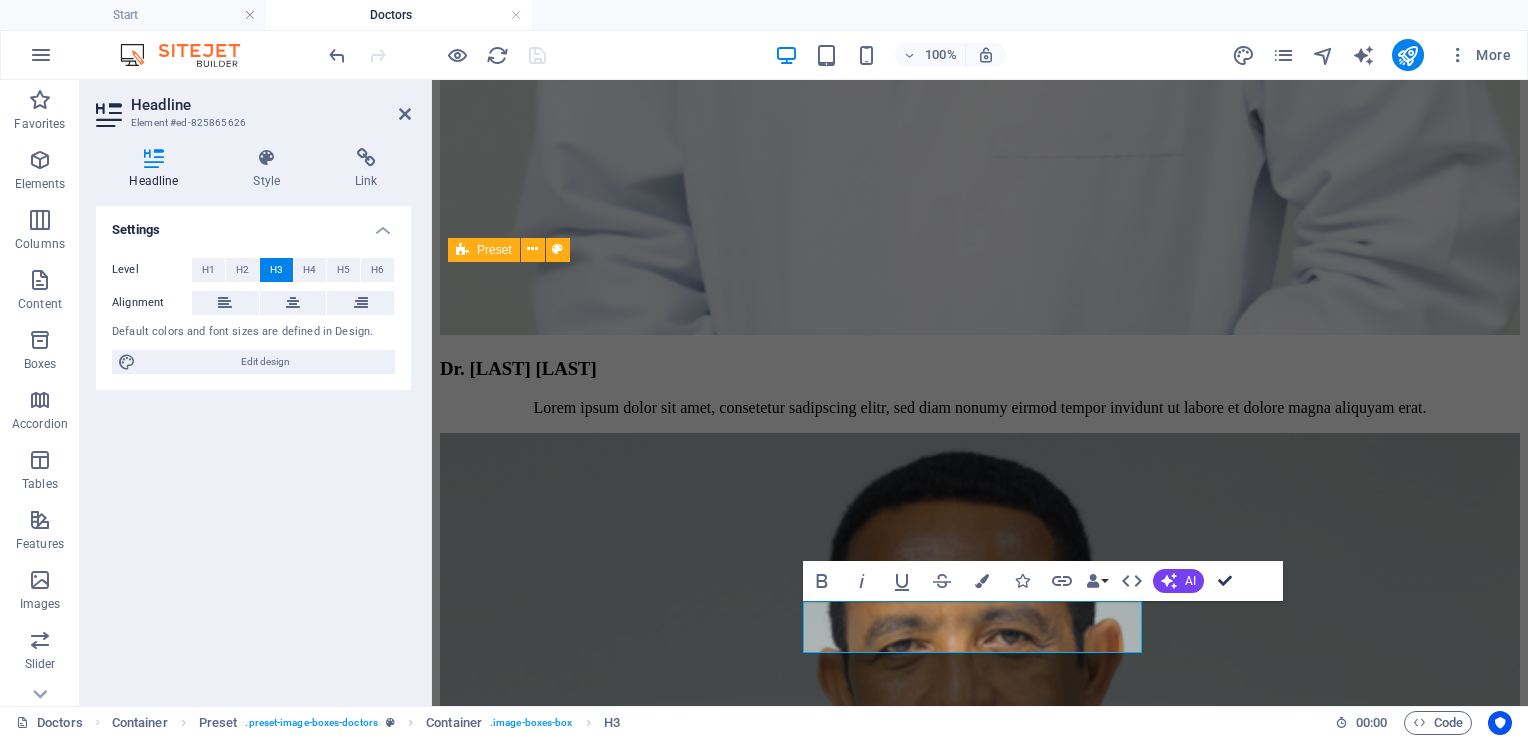 scroll, scrollTop: 6912, scrollLeft: 0, axis: vertical 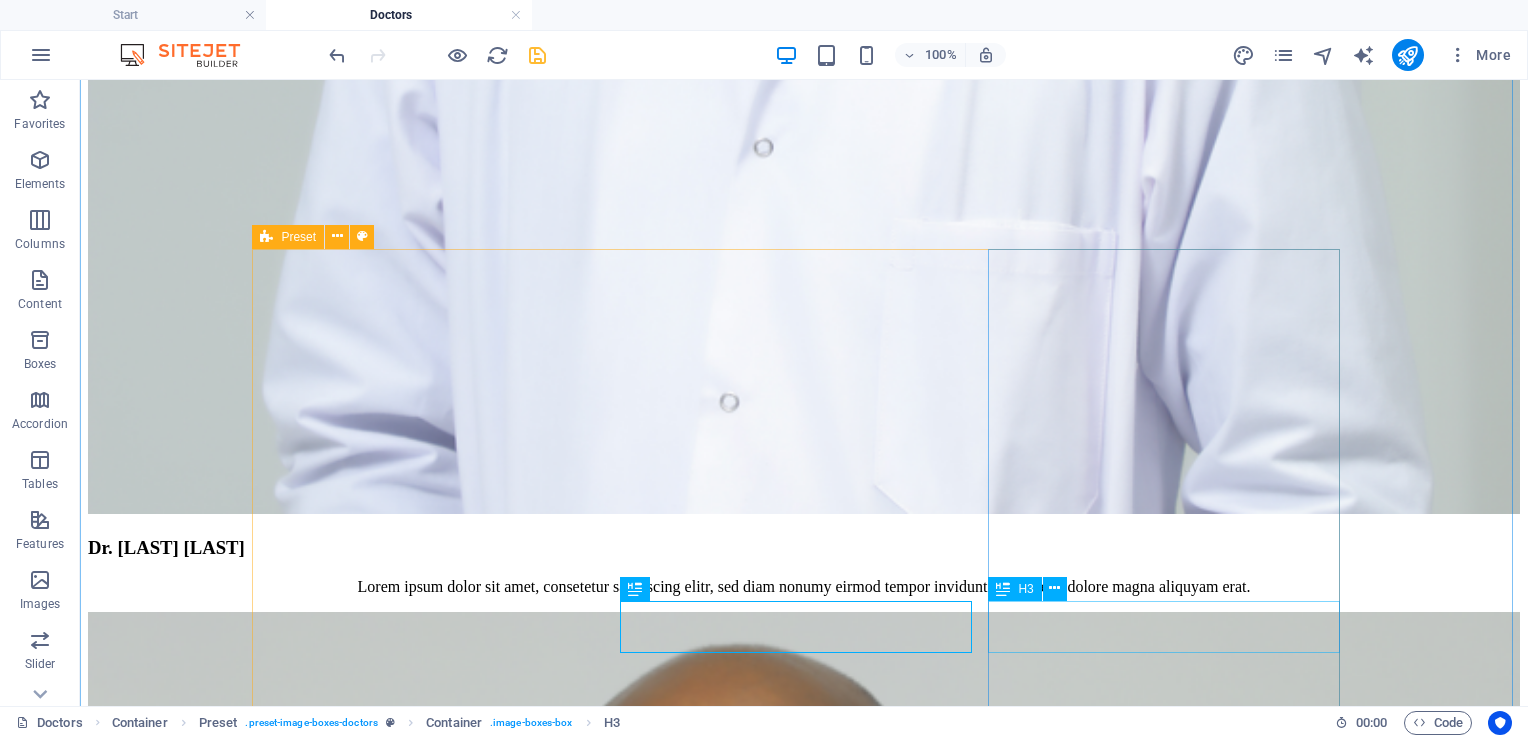 click on "Dr. [LAST] [LAST]" at bounding box center (804, 54313) 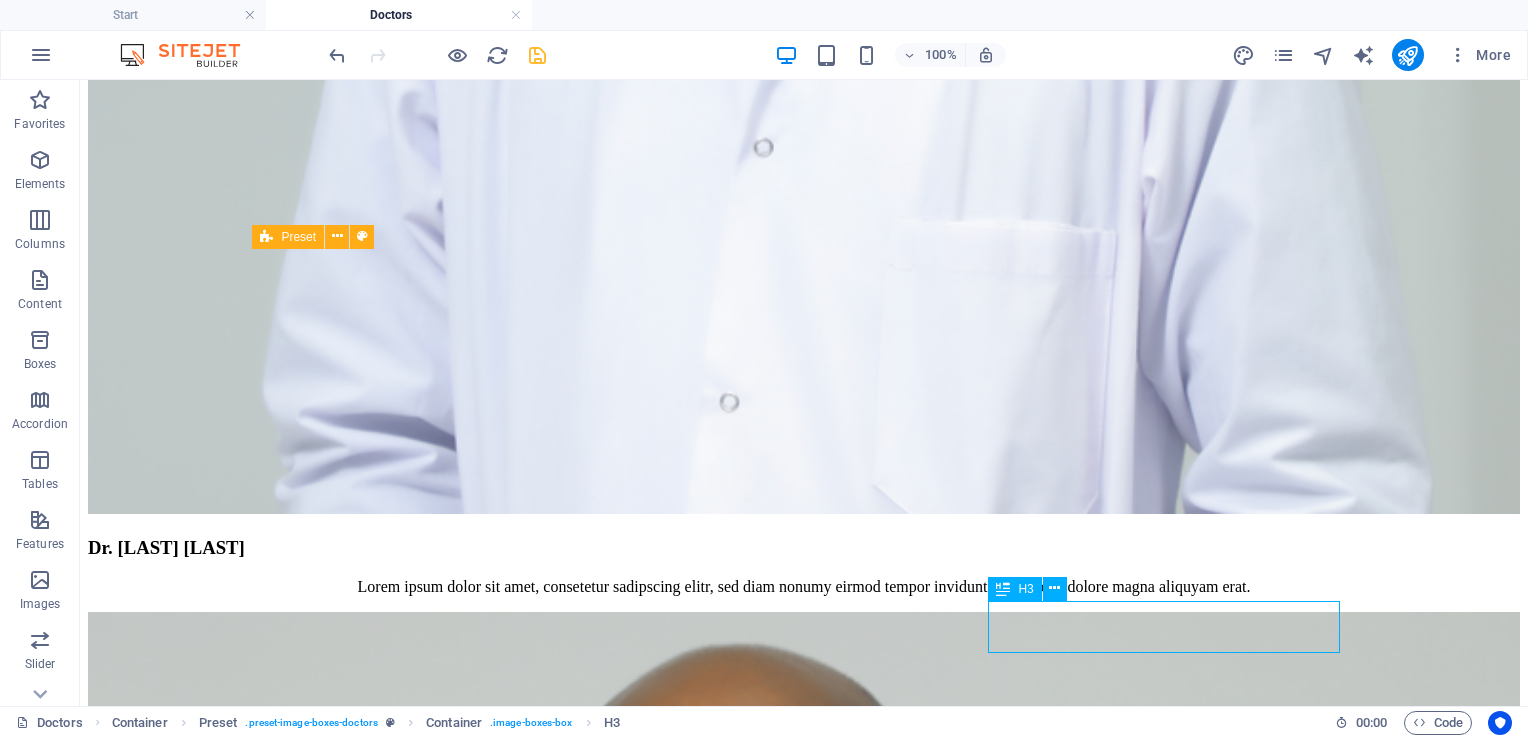 click on "Dr. [LAST] [LAST]" at bounding box center [804, 54313] 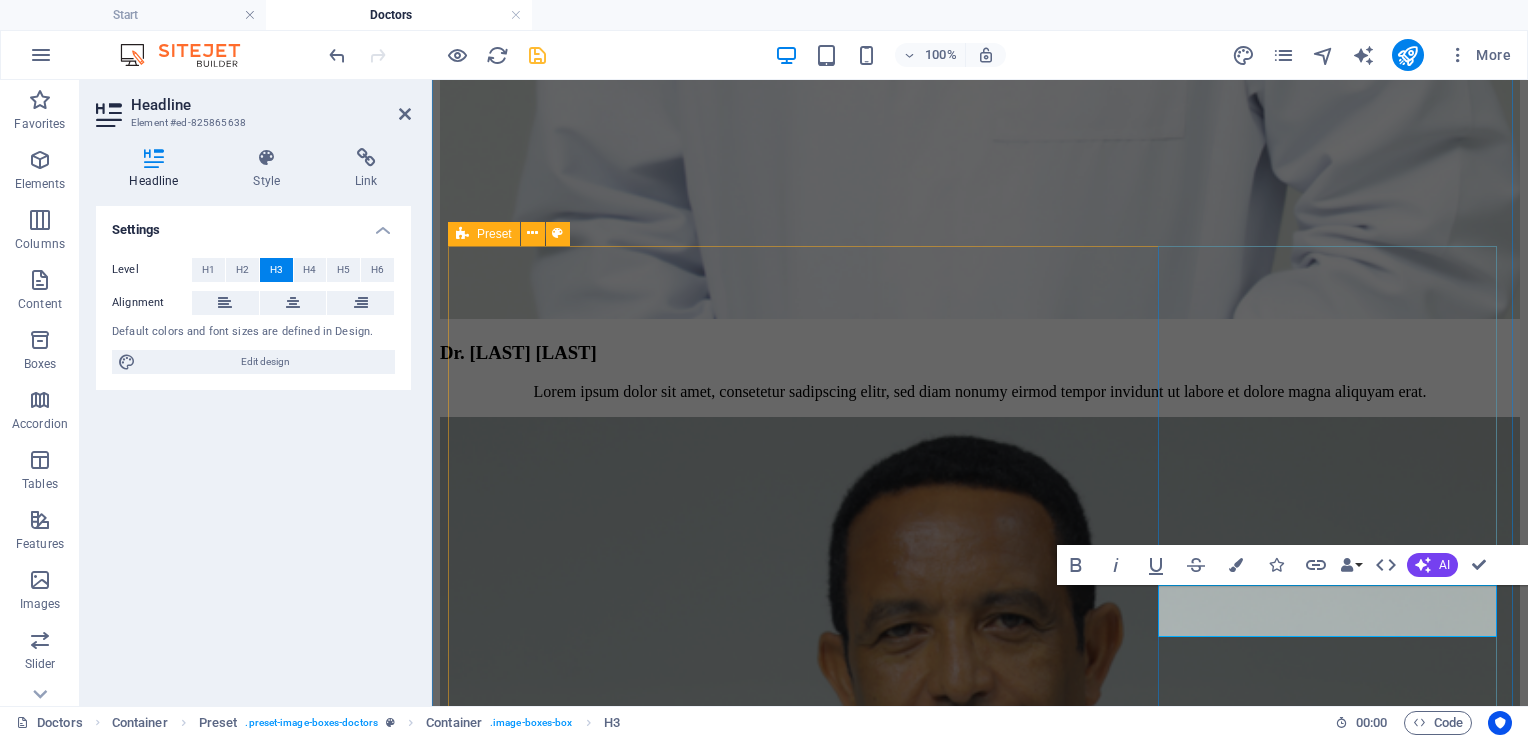 type 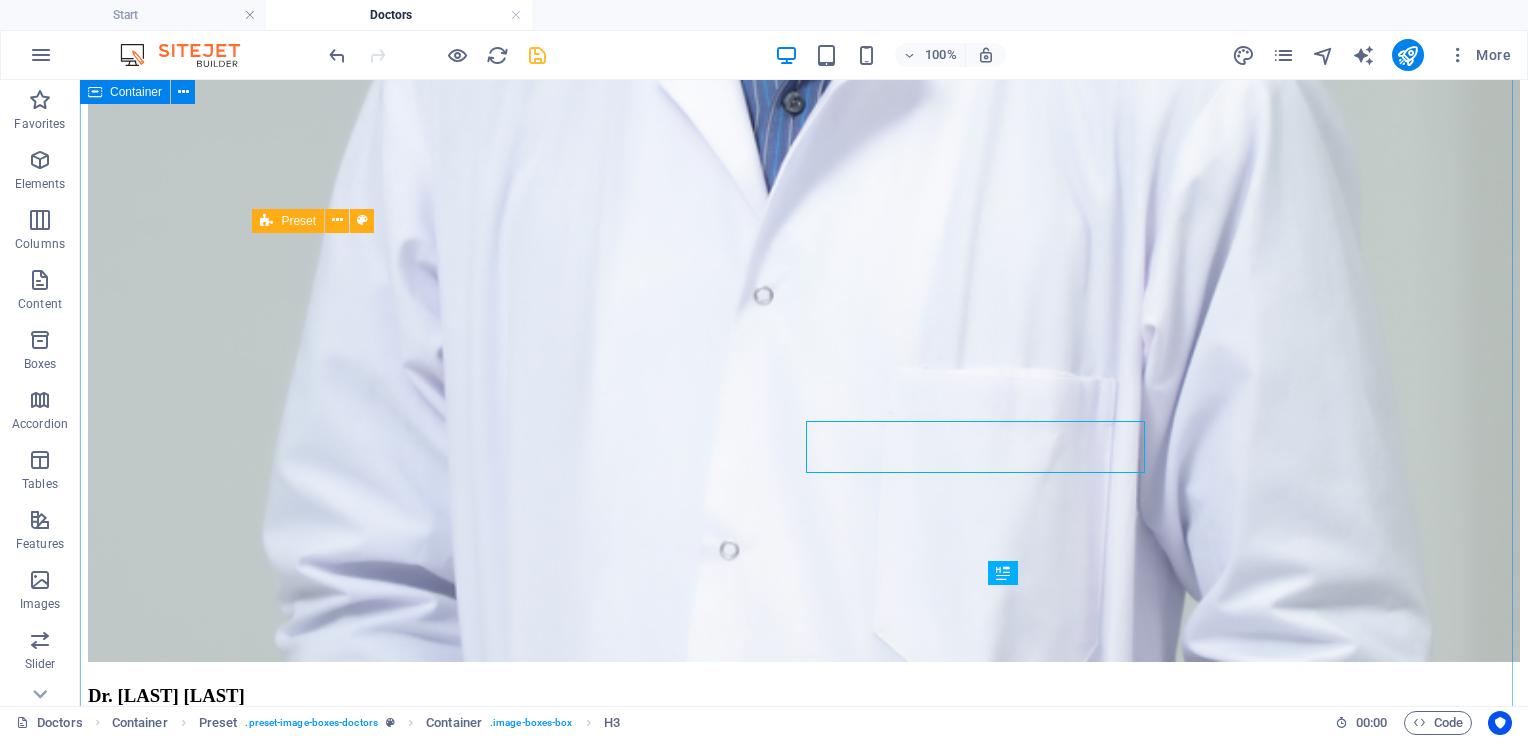 scroll, scrollTop: 6928, scrollLeft: 0, axis: vertical 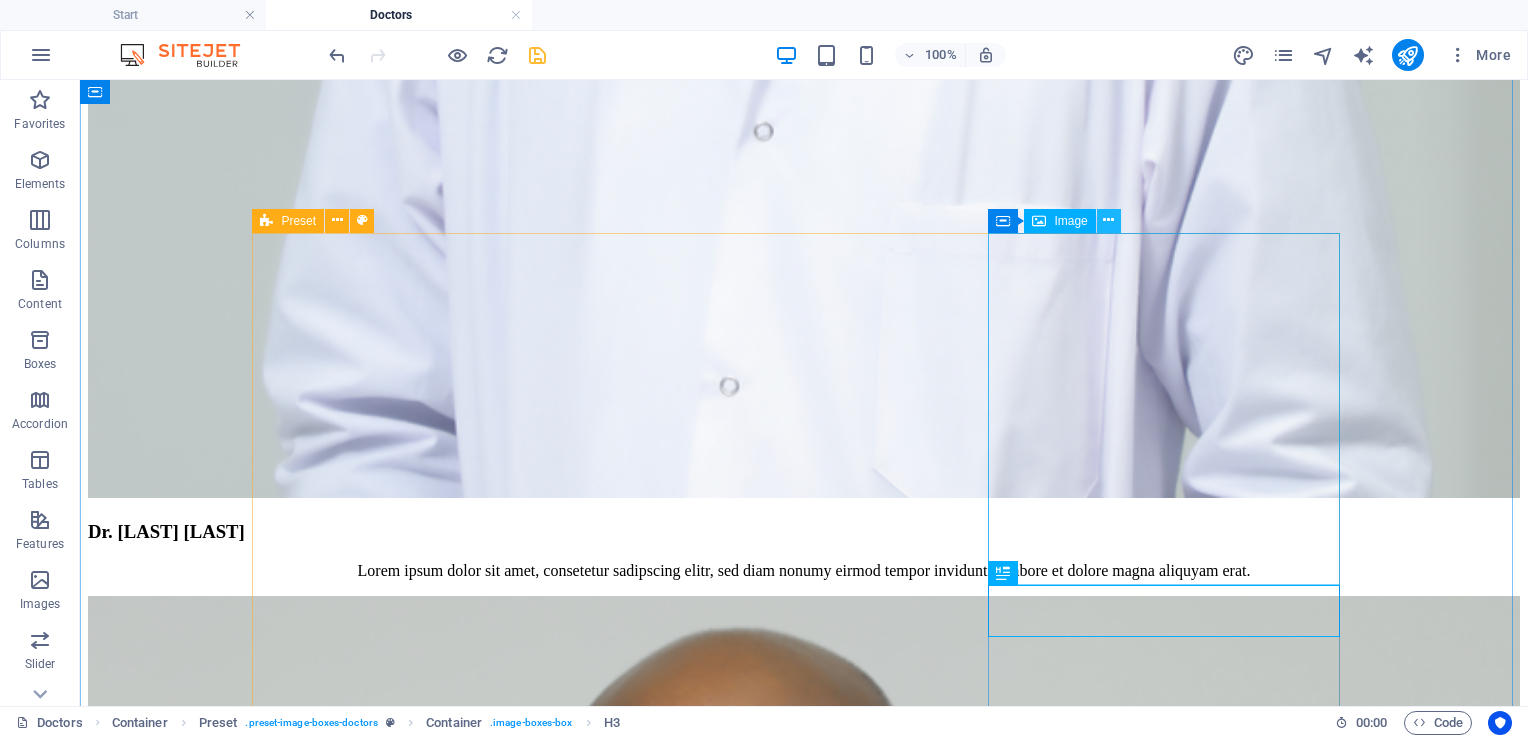 click at bounding box center [1108, 220] 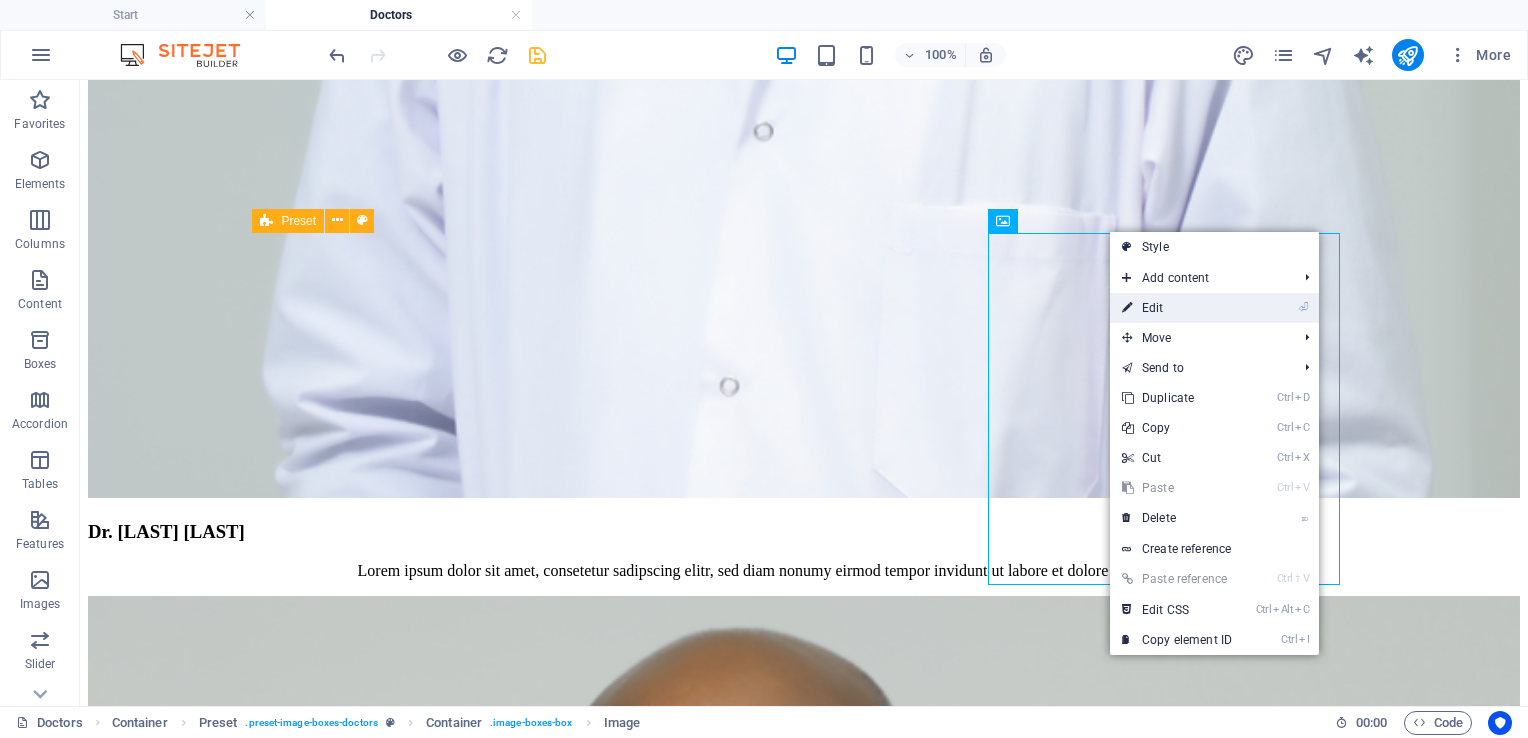 click on "⏎  Edit" at bounding box center (1177, 308) 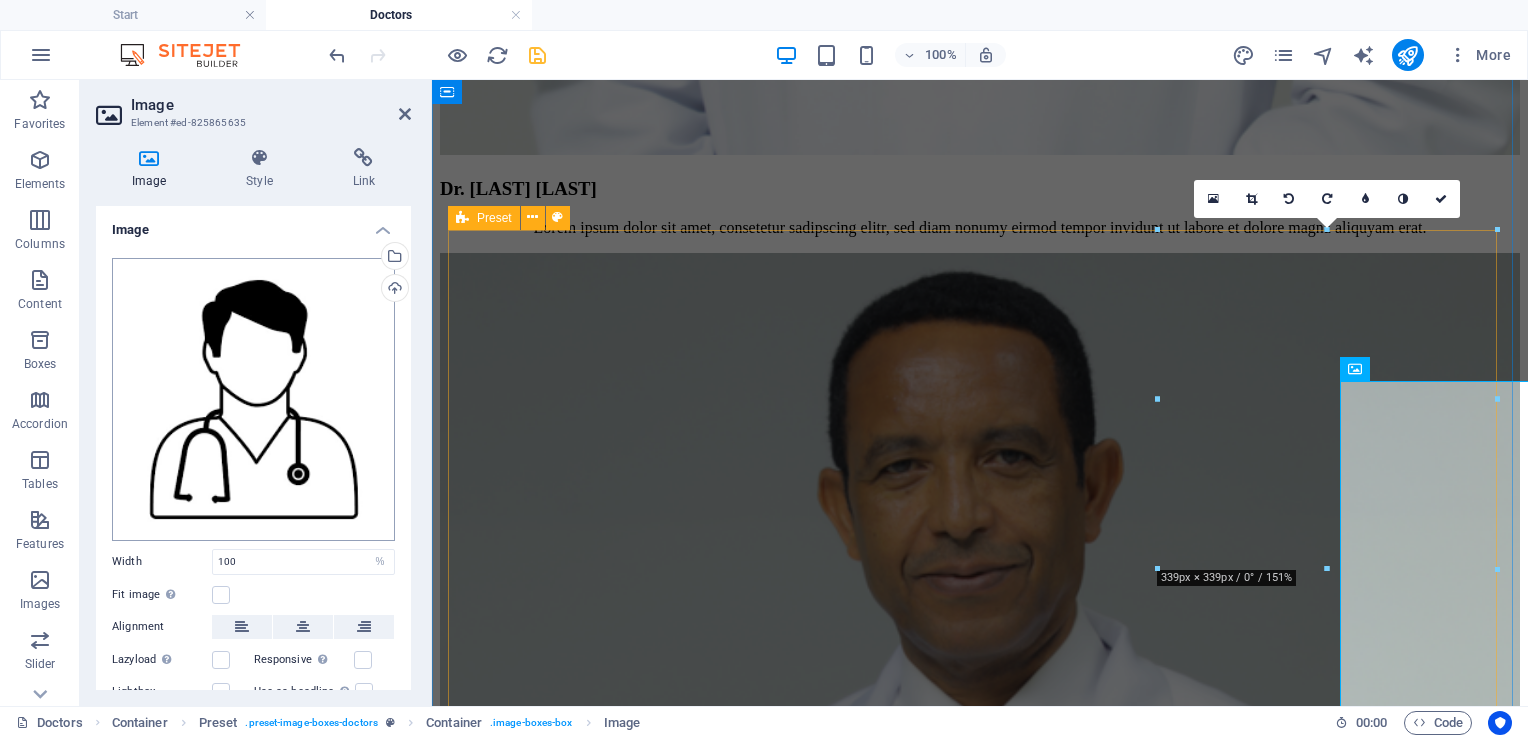 scroll, scrollTop: 6780, scrollLeft: 0, axis: vertical 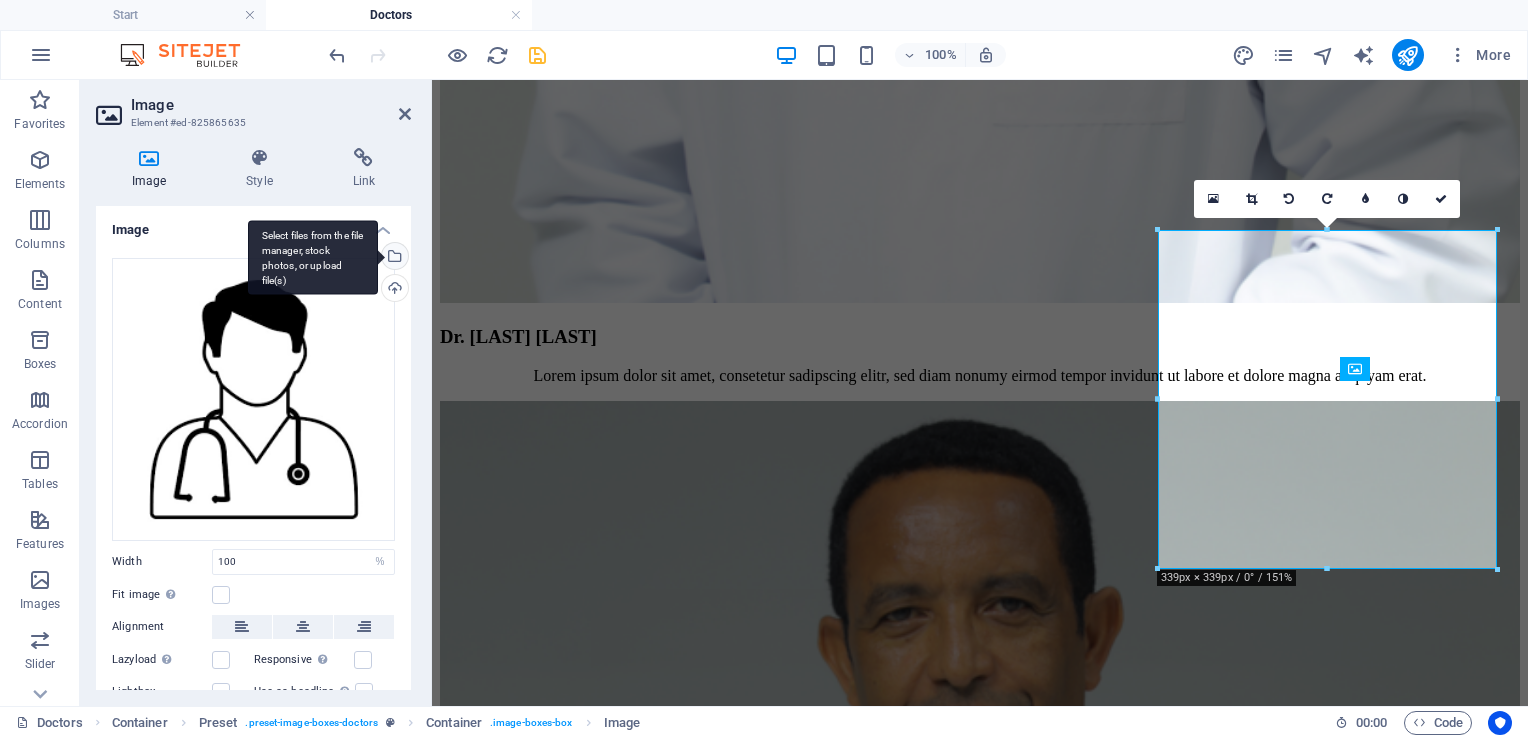 click on "Select files from the file manager, stock photos, or upload file(s)" at bounding box center [393, 258] 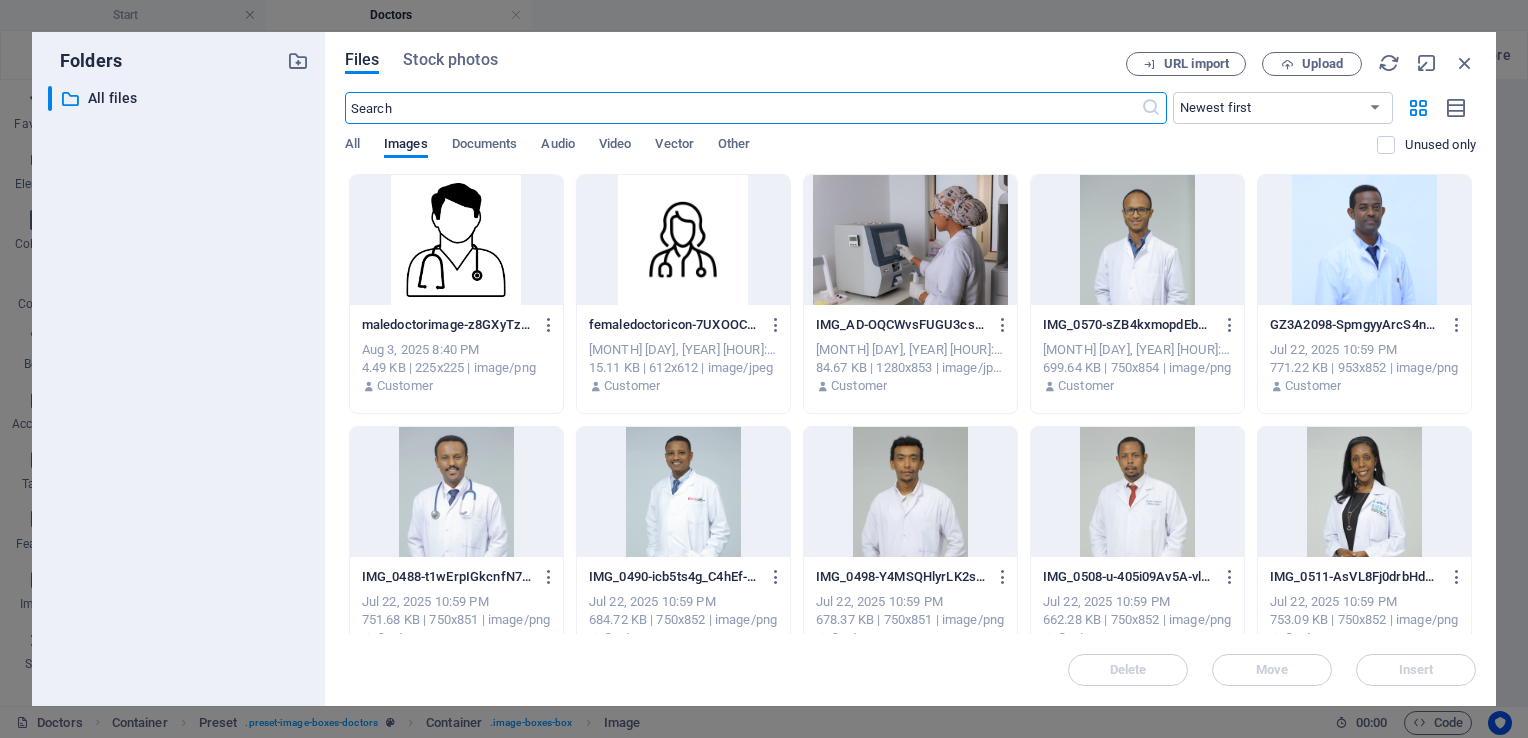 scroll, scrollTop: 6536, scrollLeft: 0, axis: vertical 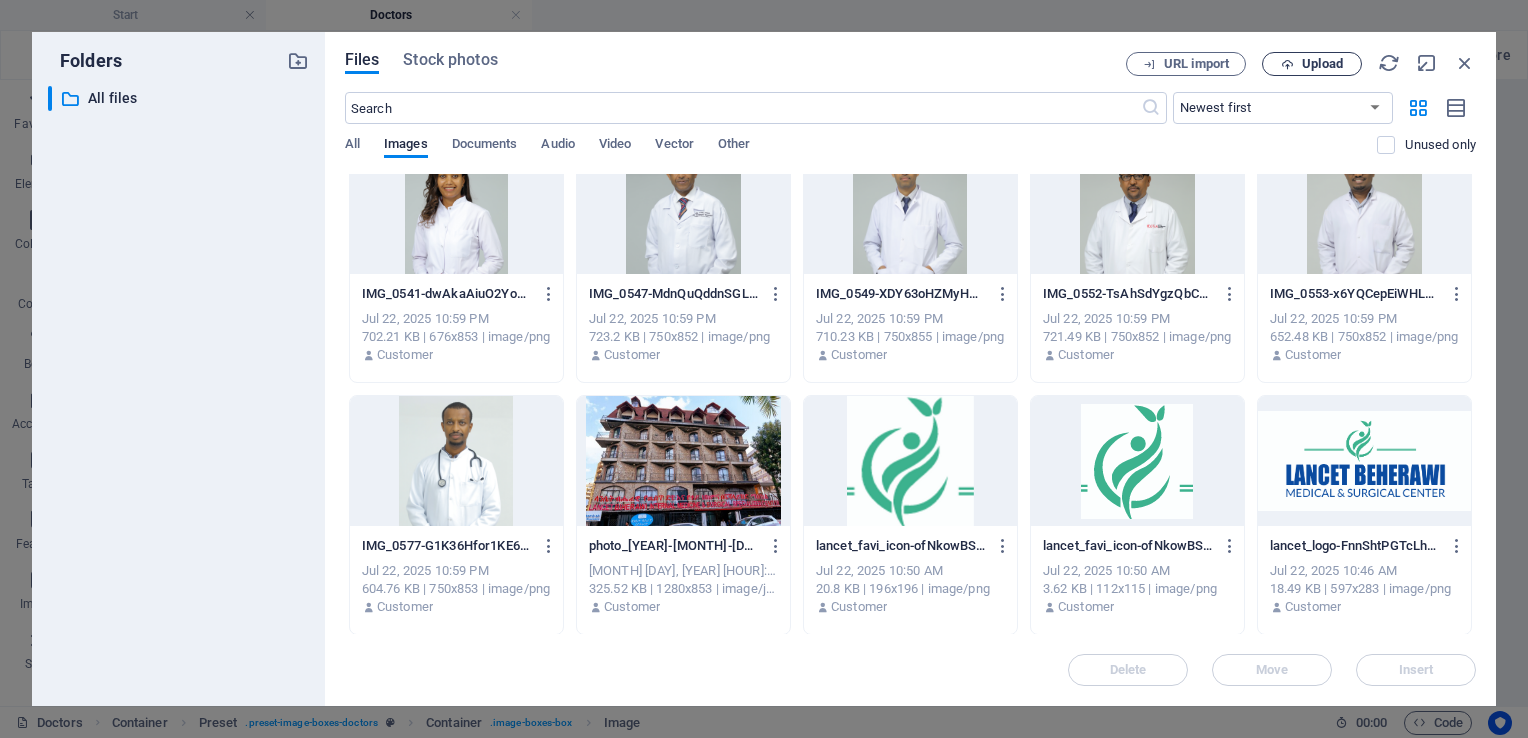 click on "Upload" at bounding box center [1312, 64] 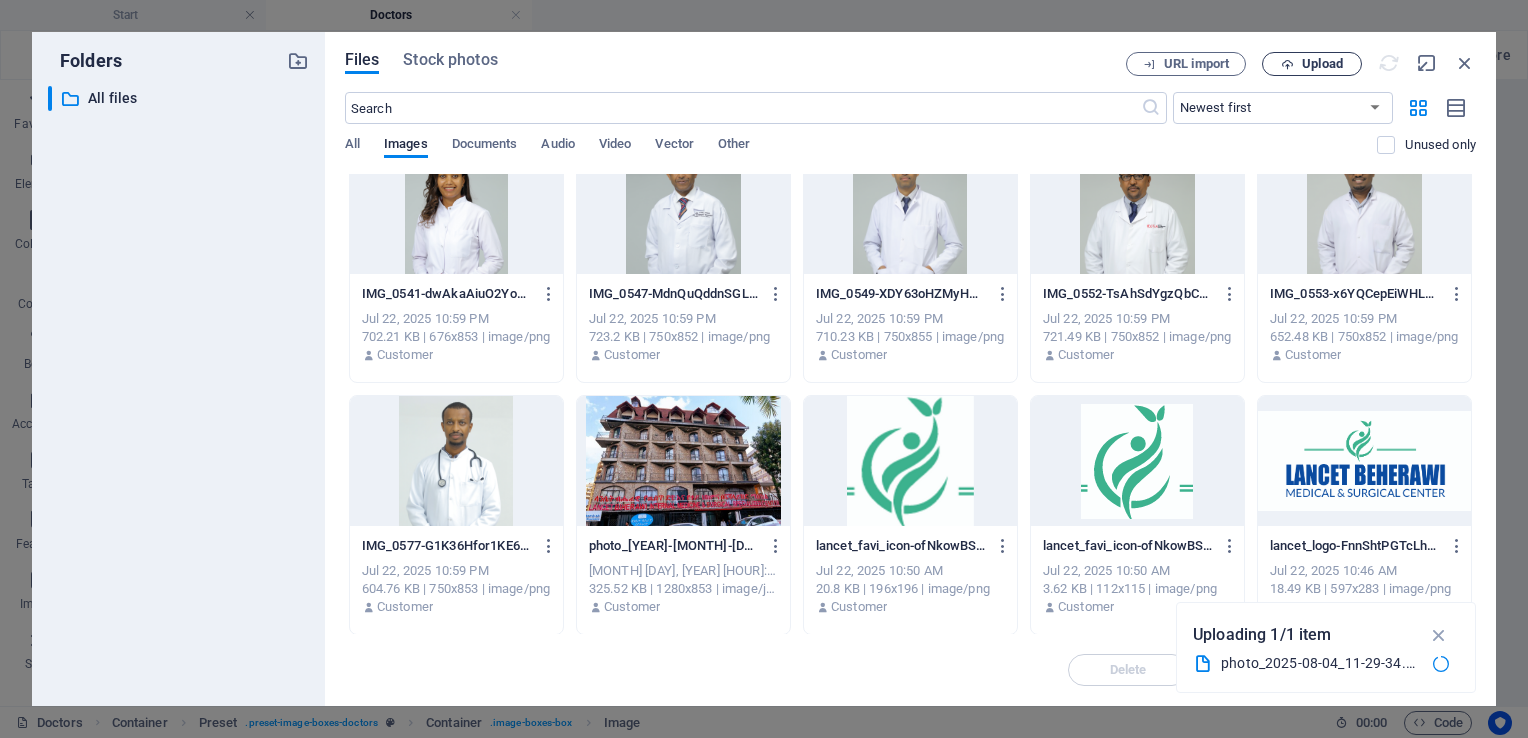 click on "Upload" at bounding box center [1322, 64] 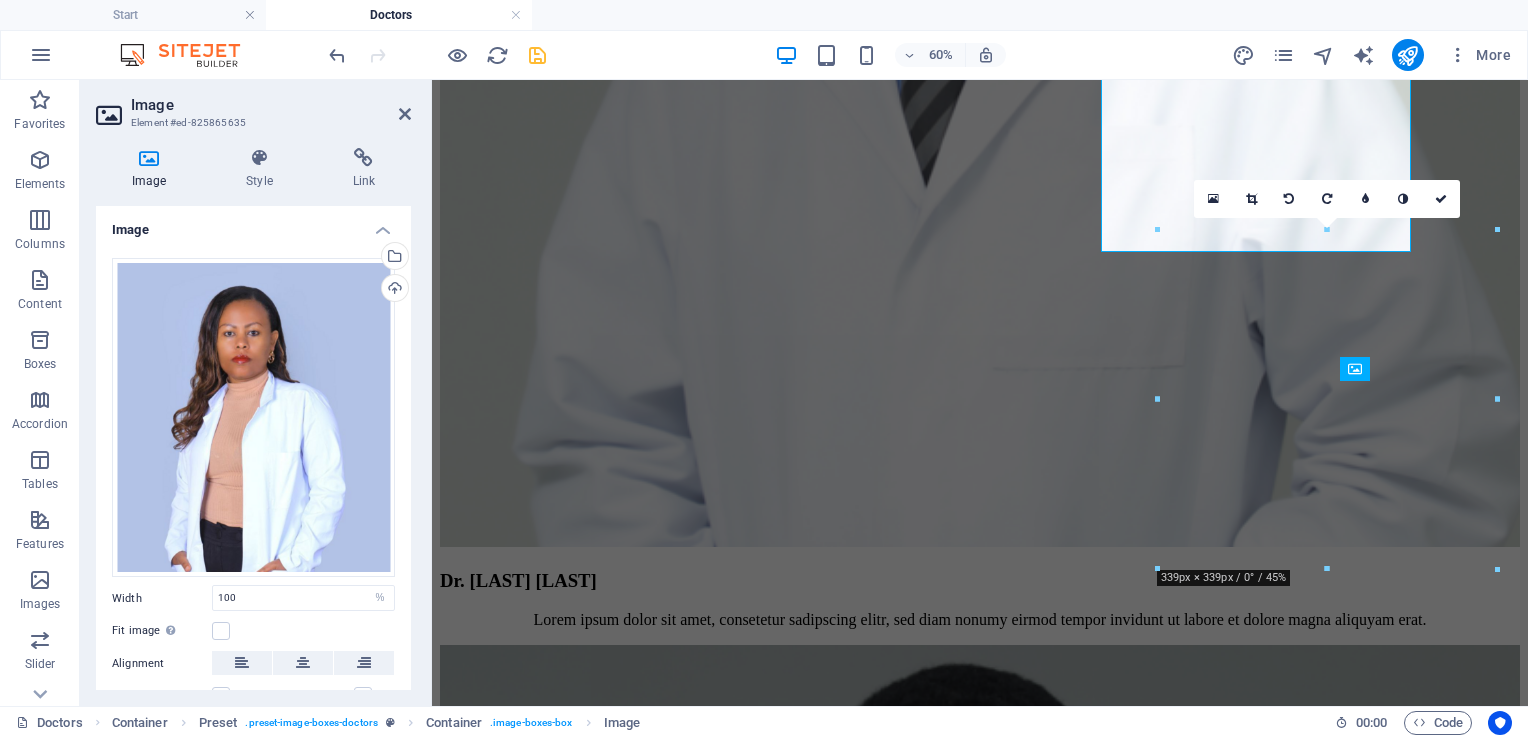 scroll, scrollTop: 6780, scrollLeft: 0, axis: vertical 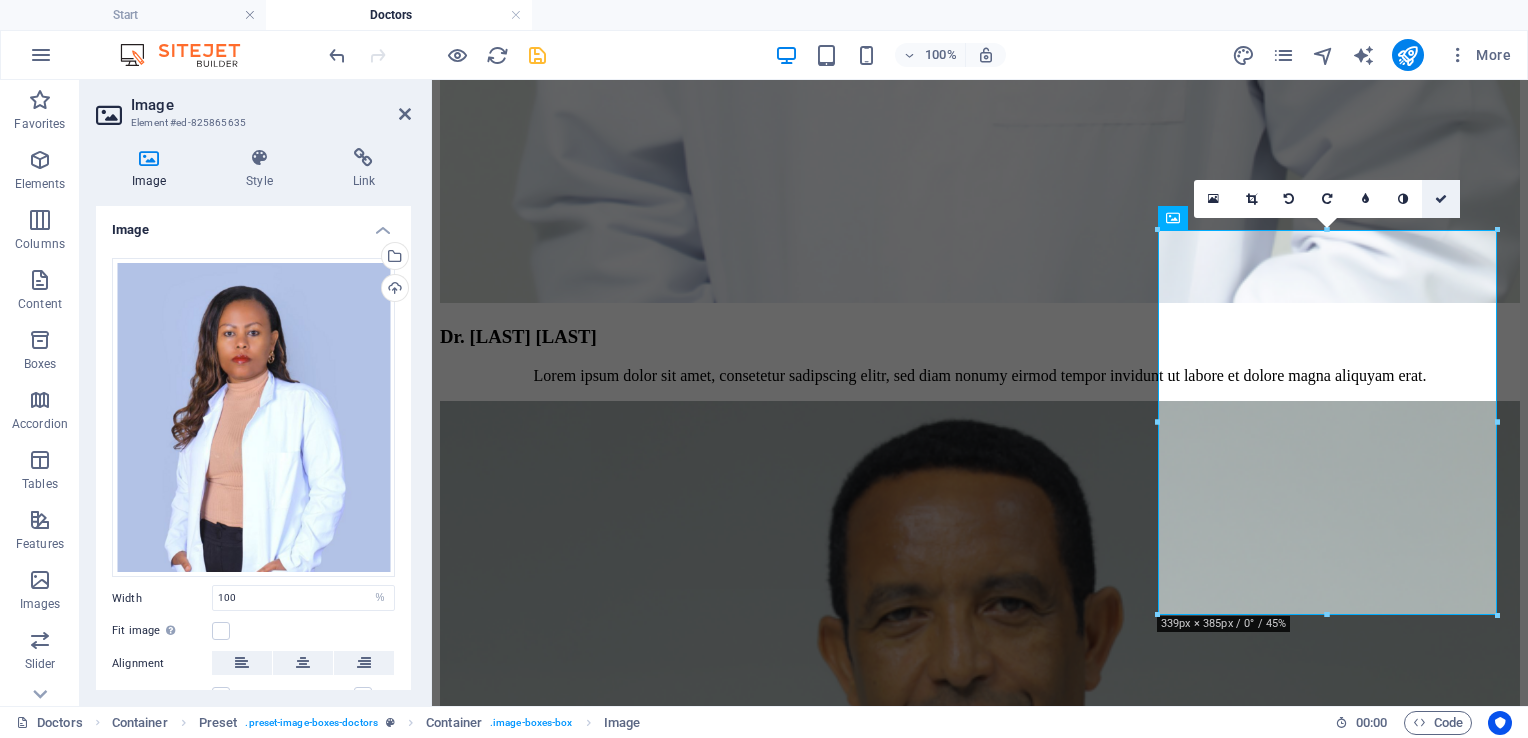 click at bounding box center (1441, 199) 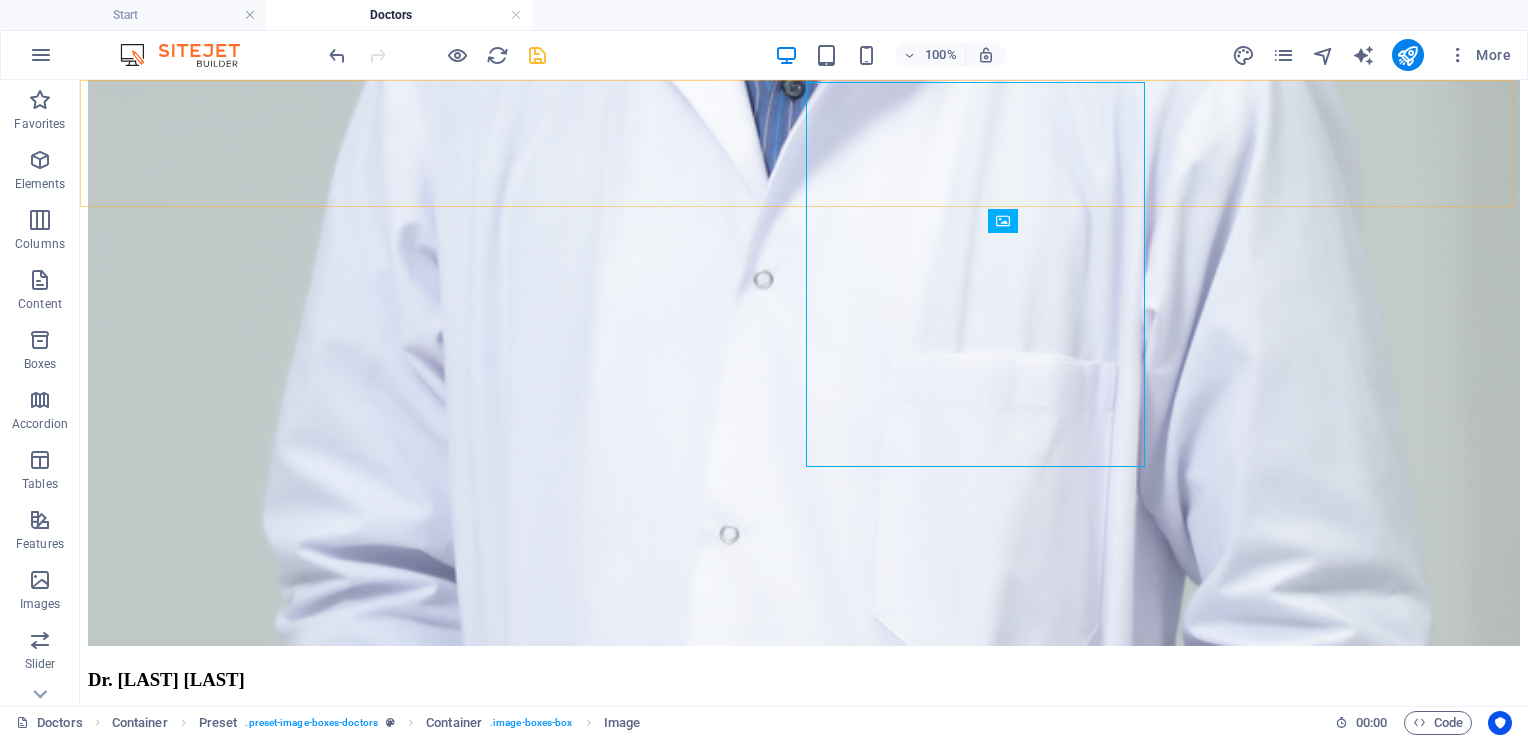 scroll, scrollTop: 6928, scrollLeft: 0, axis: vertical 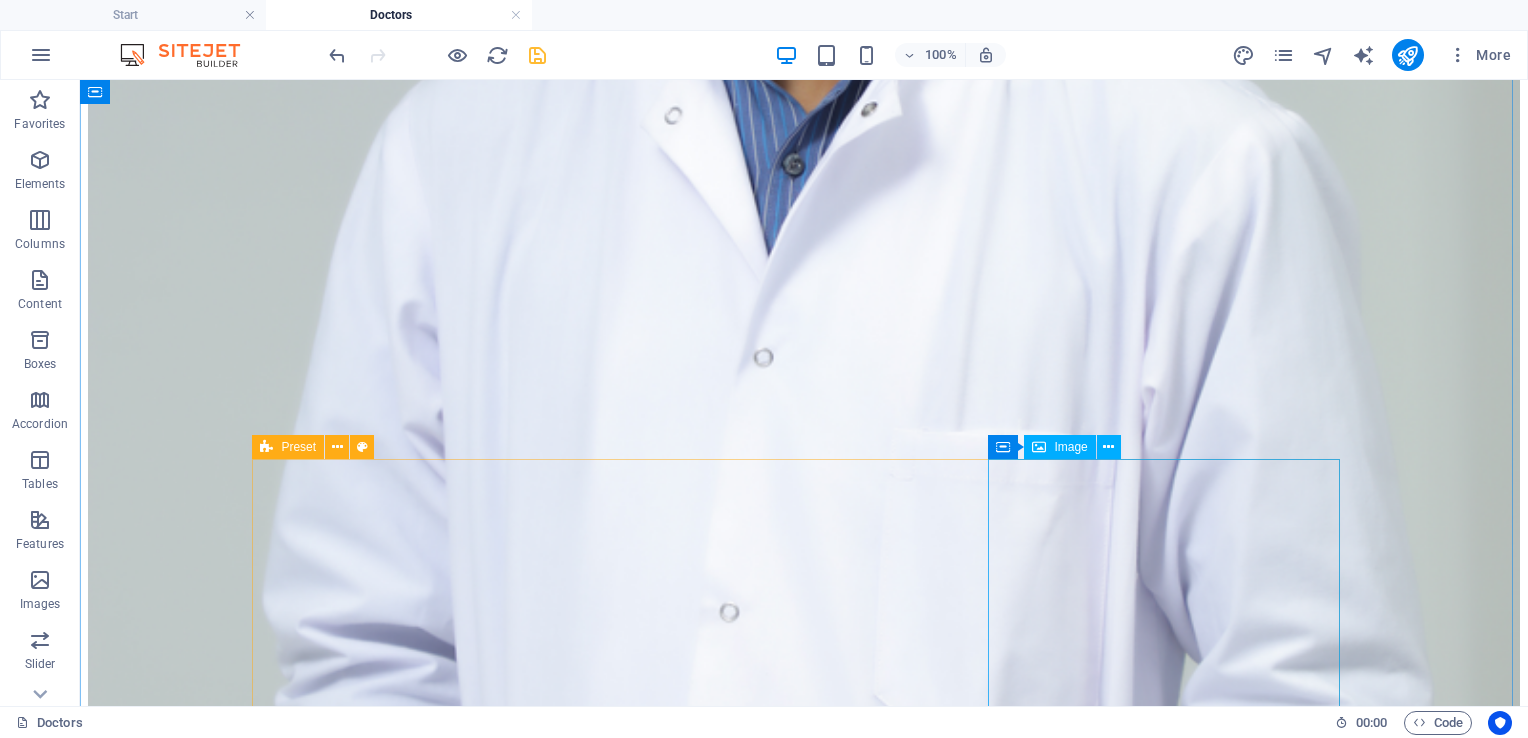 click at bounding box center [804, 53872] 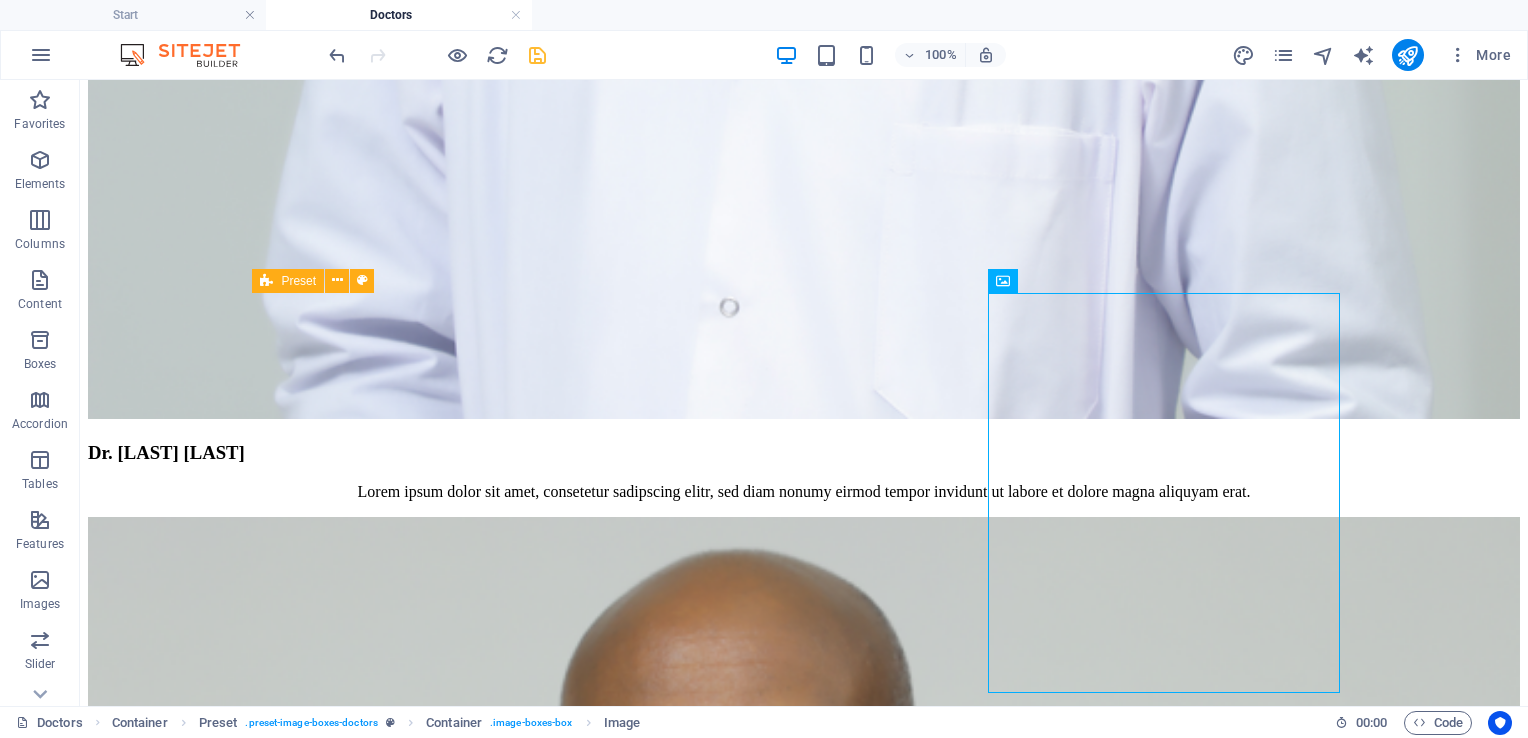 scroll, scrollTop: 6840, scrollLeft: 0, axis: vertical 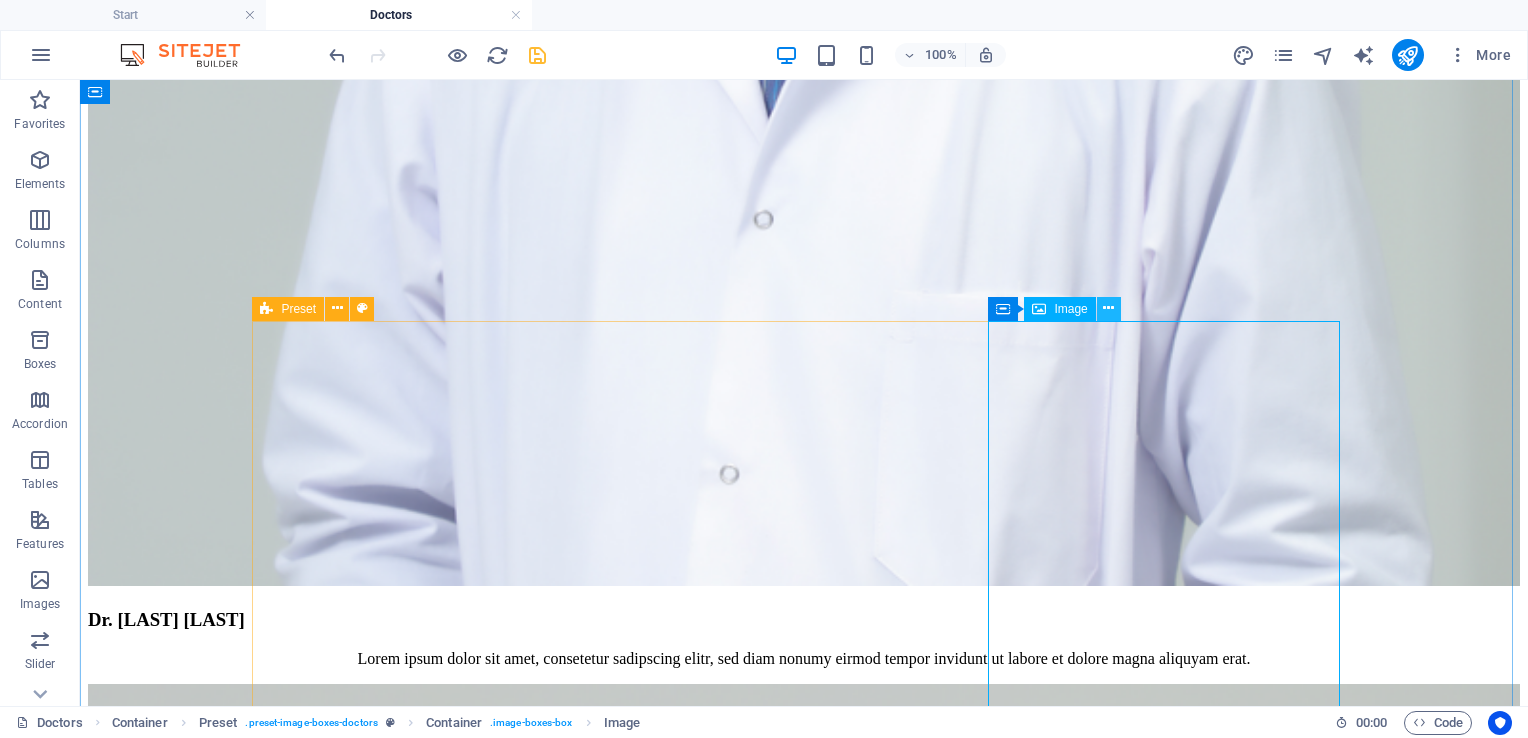 click at bounding box center (1108, 308) 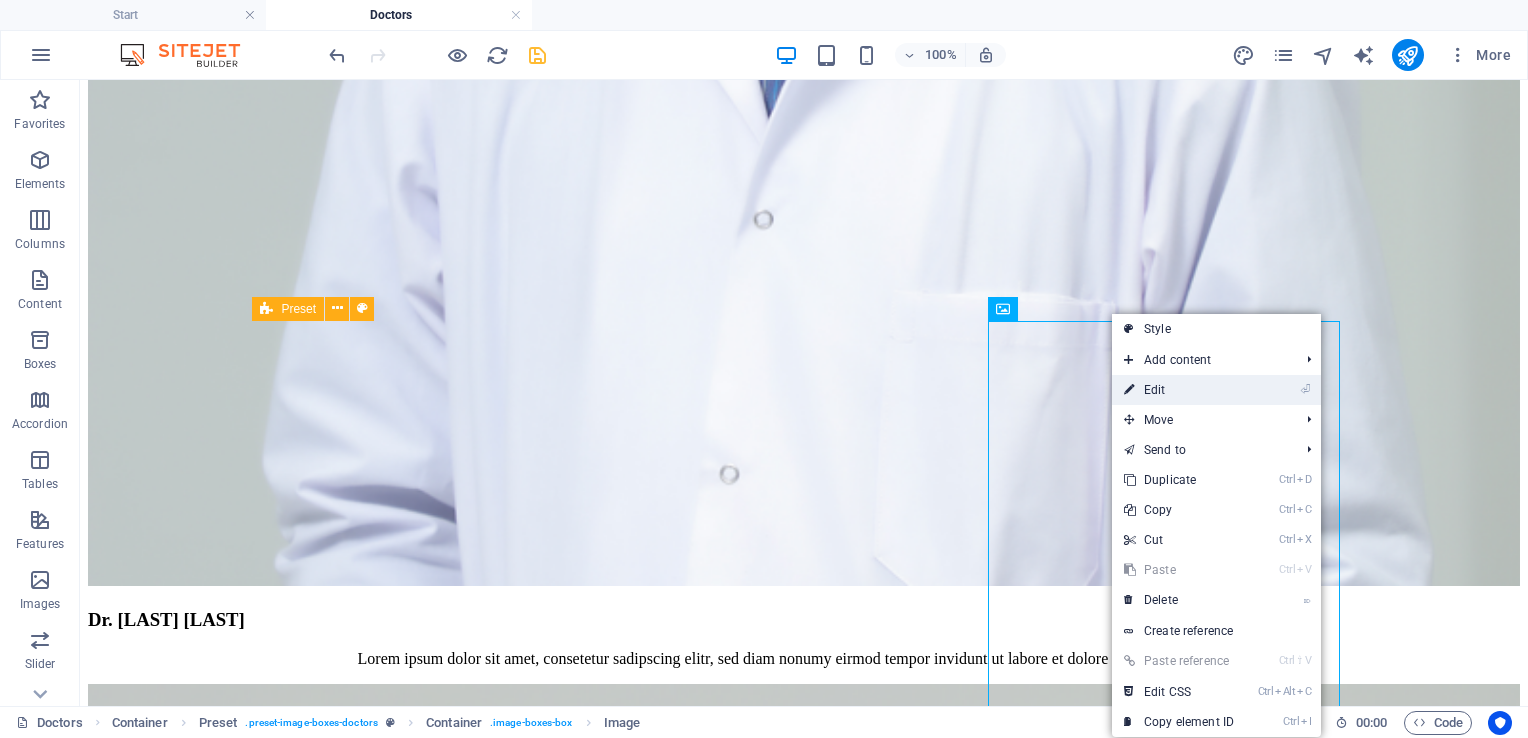 click on "⏎  Edit" at bounding box center (1179, 390) 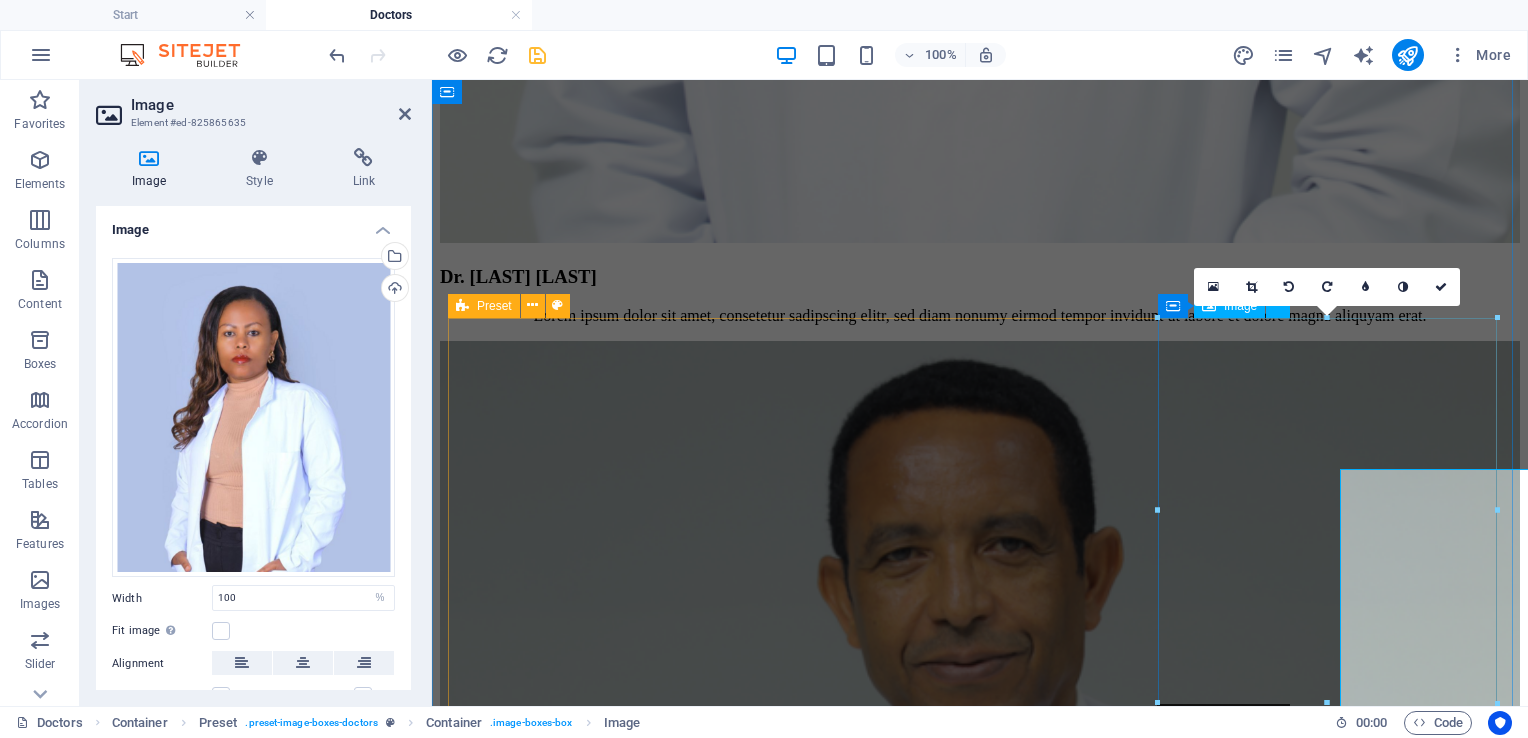scroll, scrollTop: 6692, scrollLeft: 0, axis: vertical 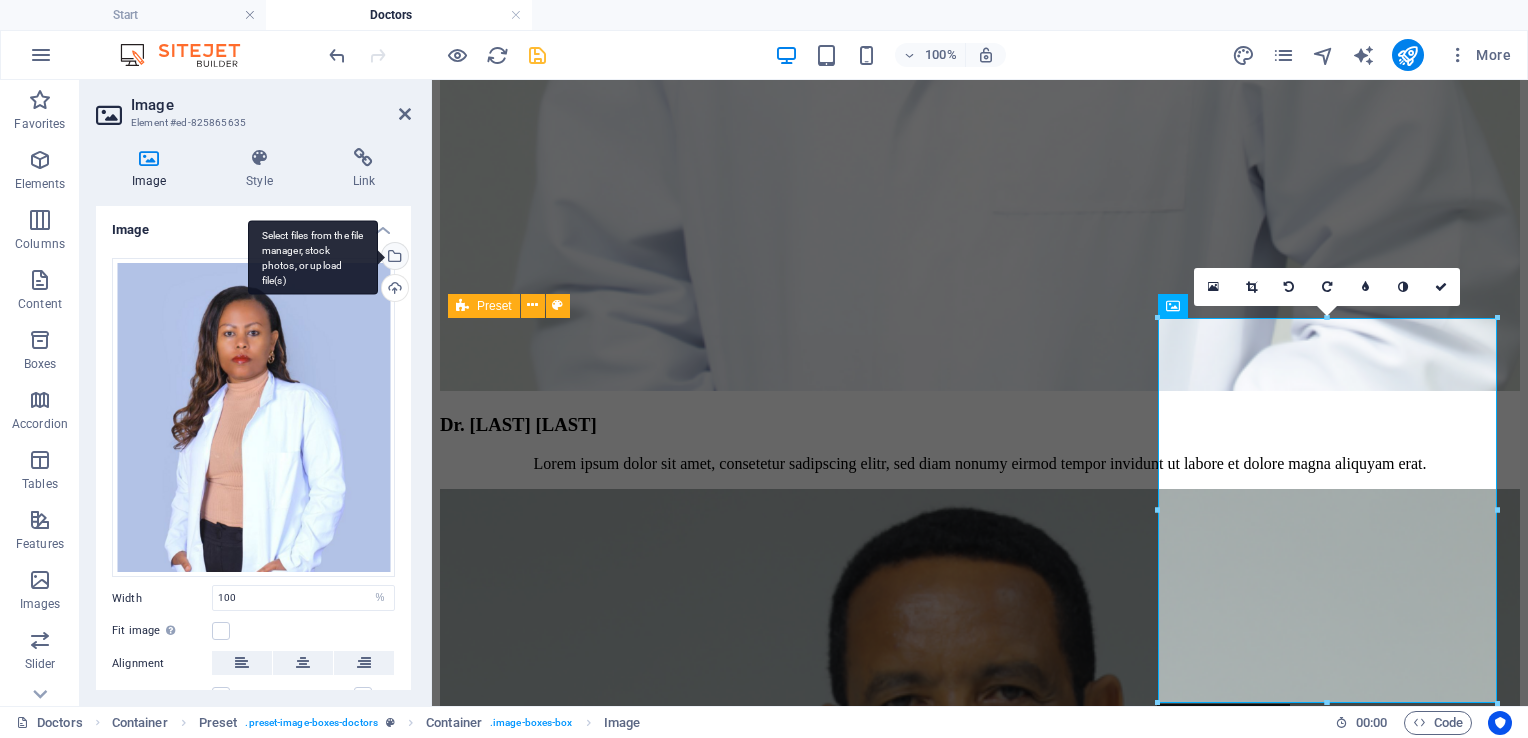 click on "Select files from the file manager, stock photos, or upload file(s)" at bounding box center [313, 257] 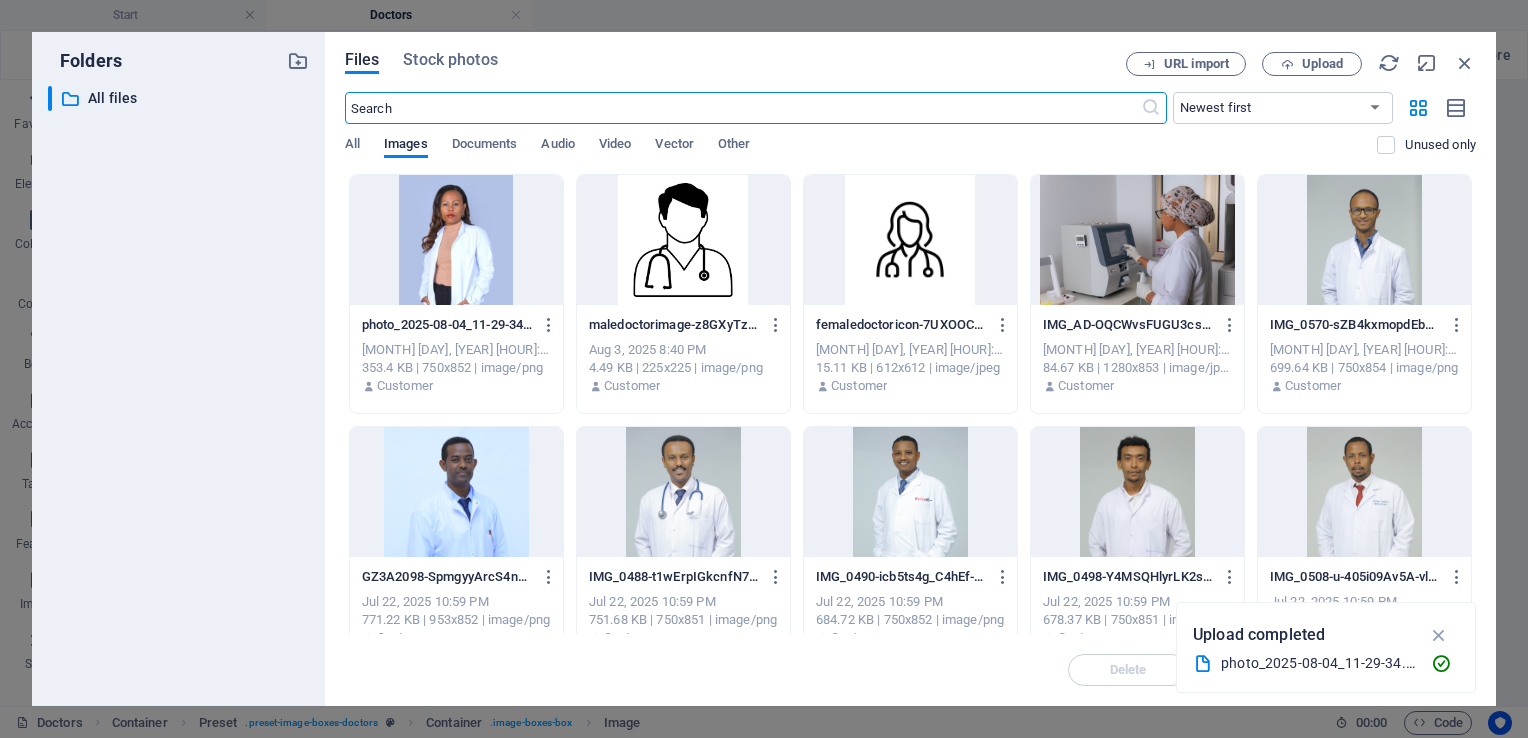 scroll, scrollTop: 6412, scrollLeft: 0, axis: vertical 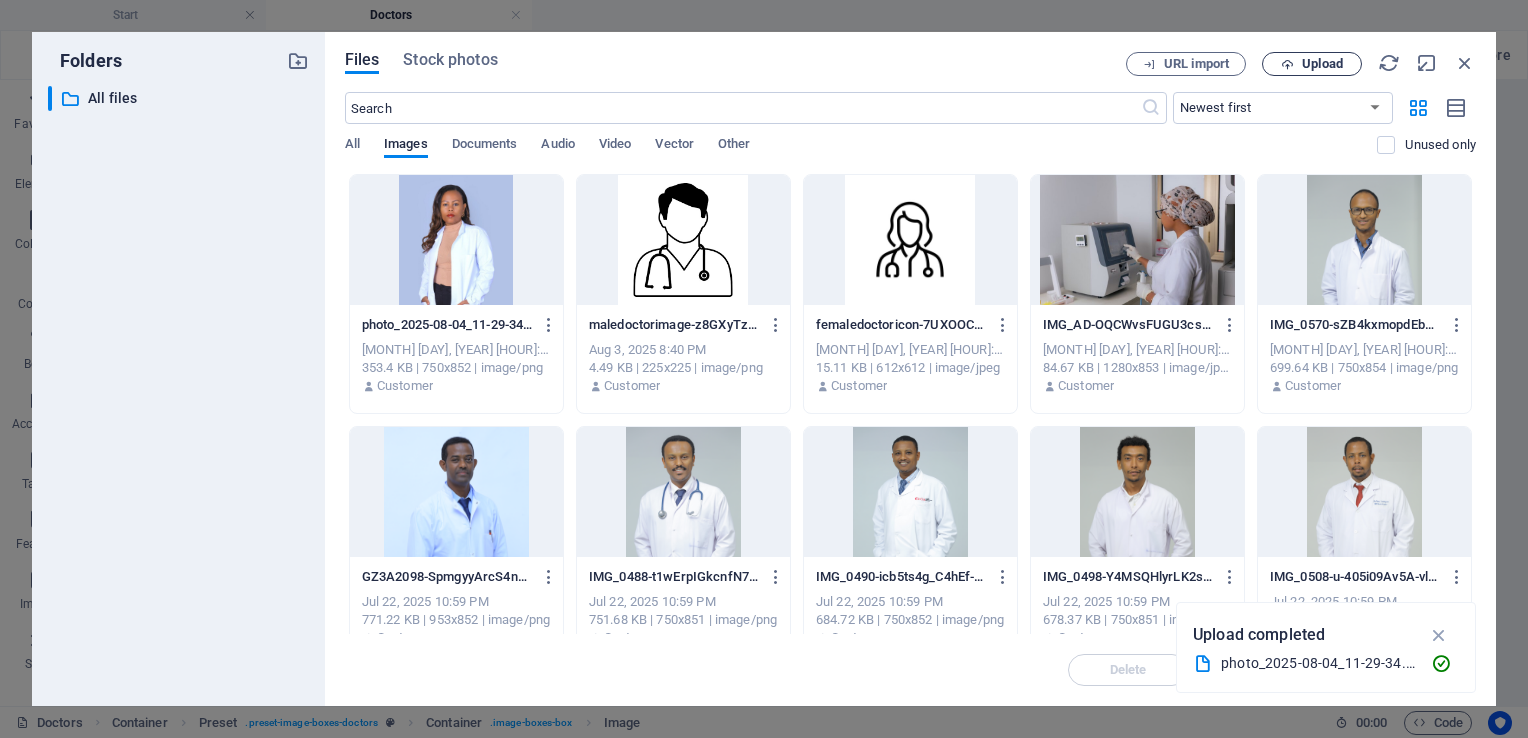 click on "Upload" at bounding box center [1322, 64] 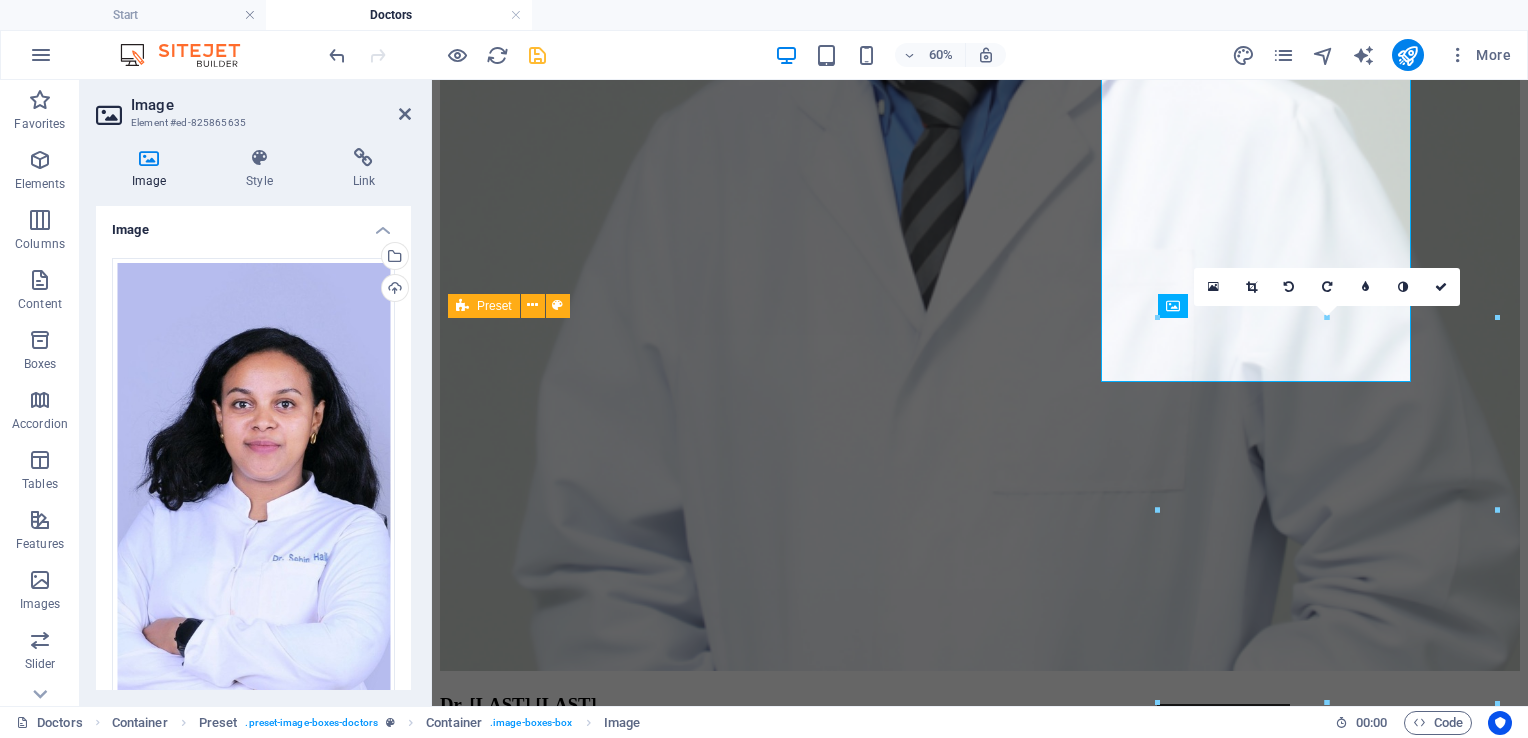 scroll, scrollTop: 6692, scrollLeft: 0, axis: vertical 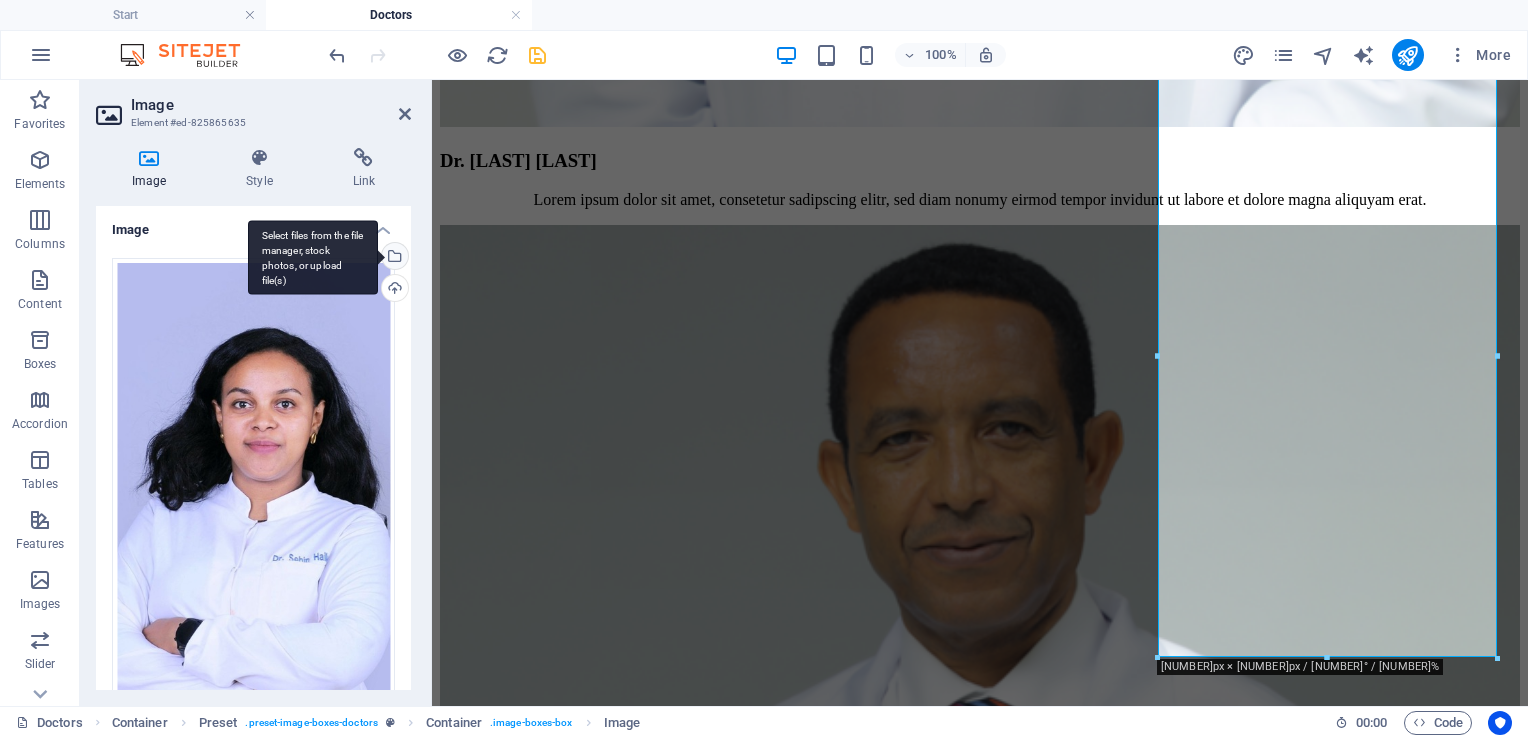 click on "Select files from the file manager, stock photos, or upload file(s)" at bounding box center [393, 258] 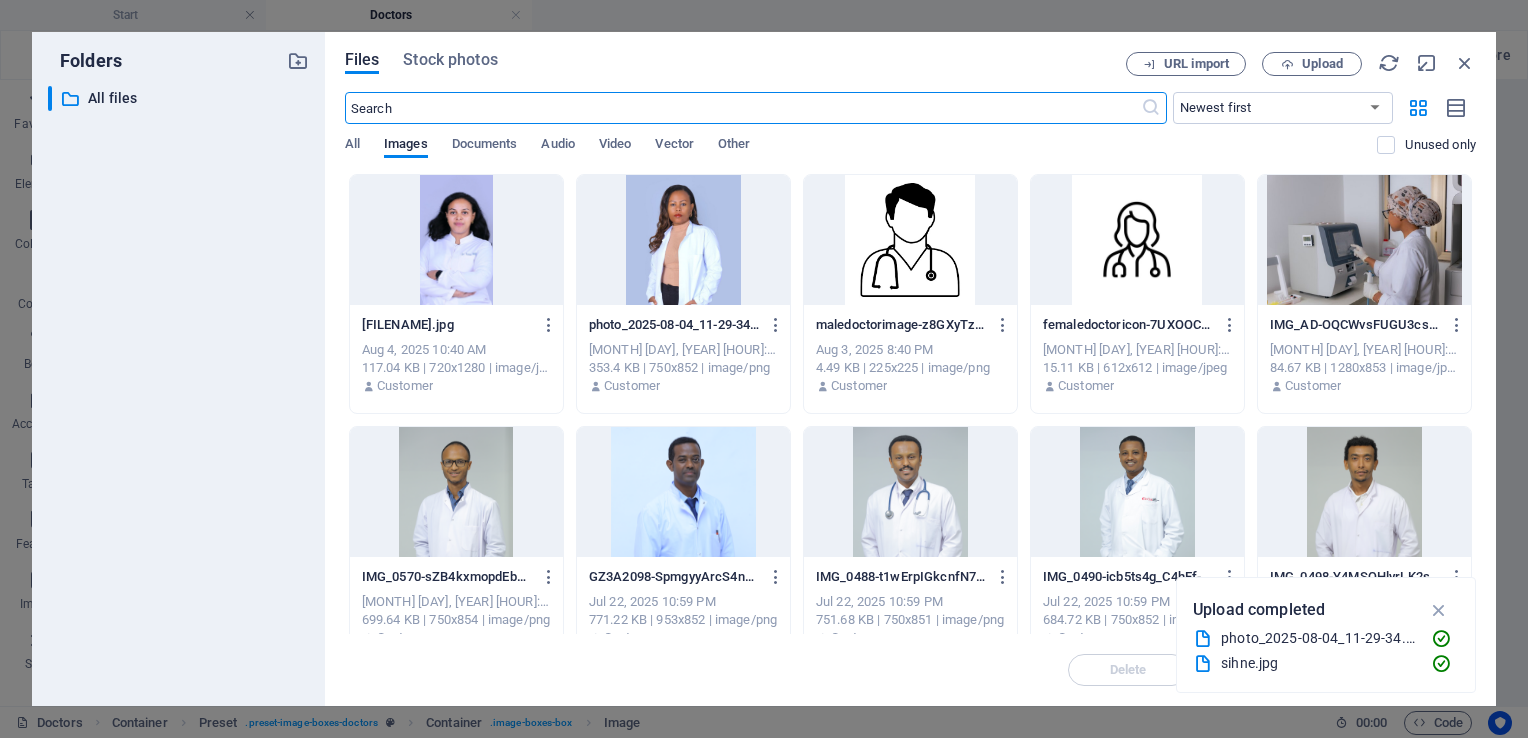 scroll, scrollTop: 6668, scrollLeft: 0, axis: vertical 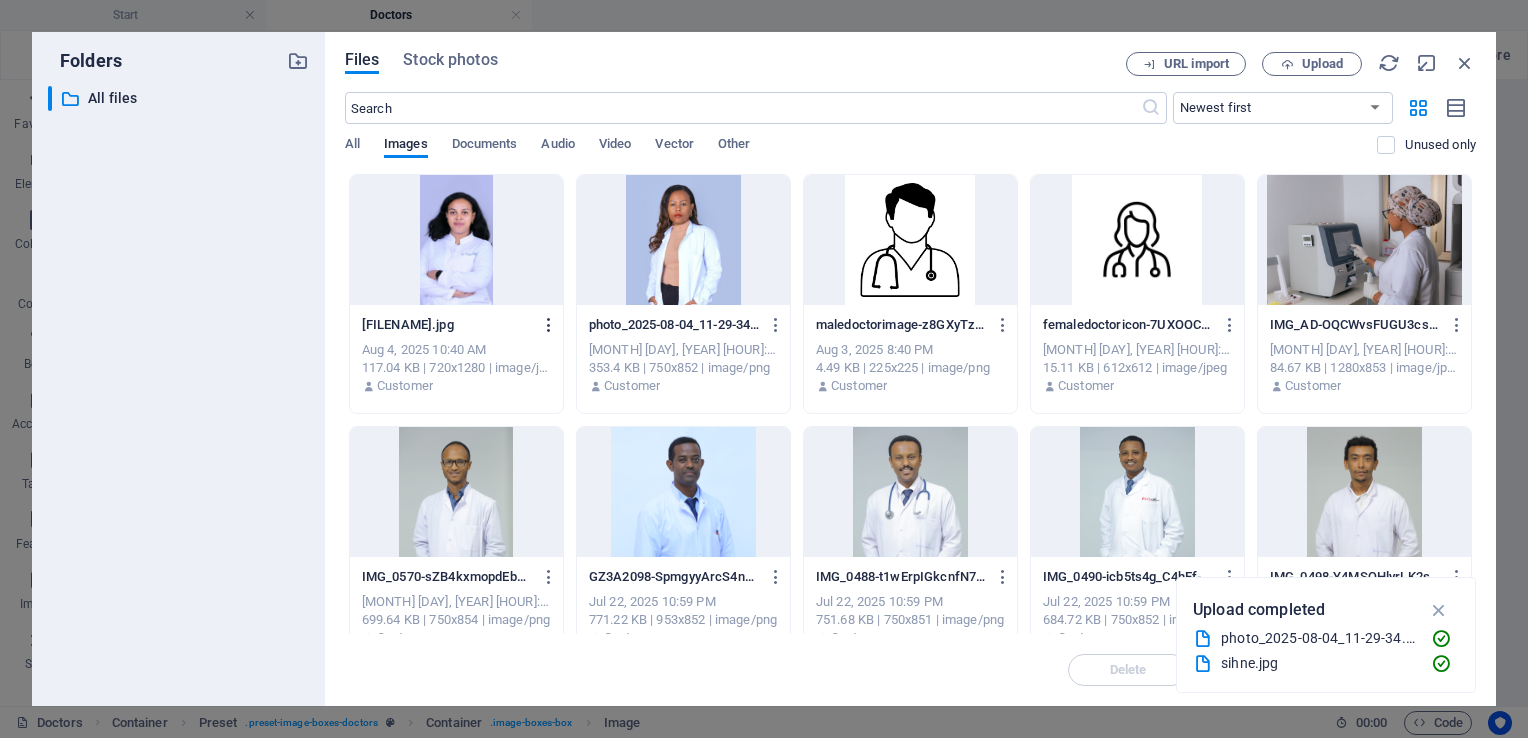 click at bounding box center (549, 325) 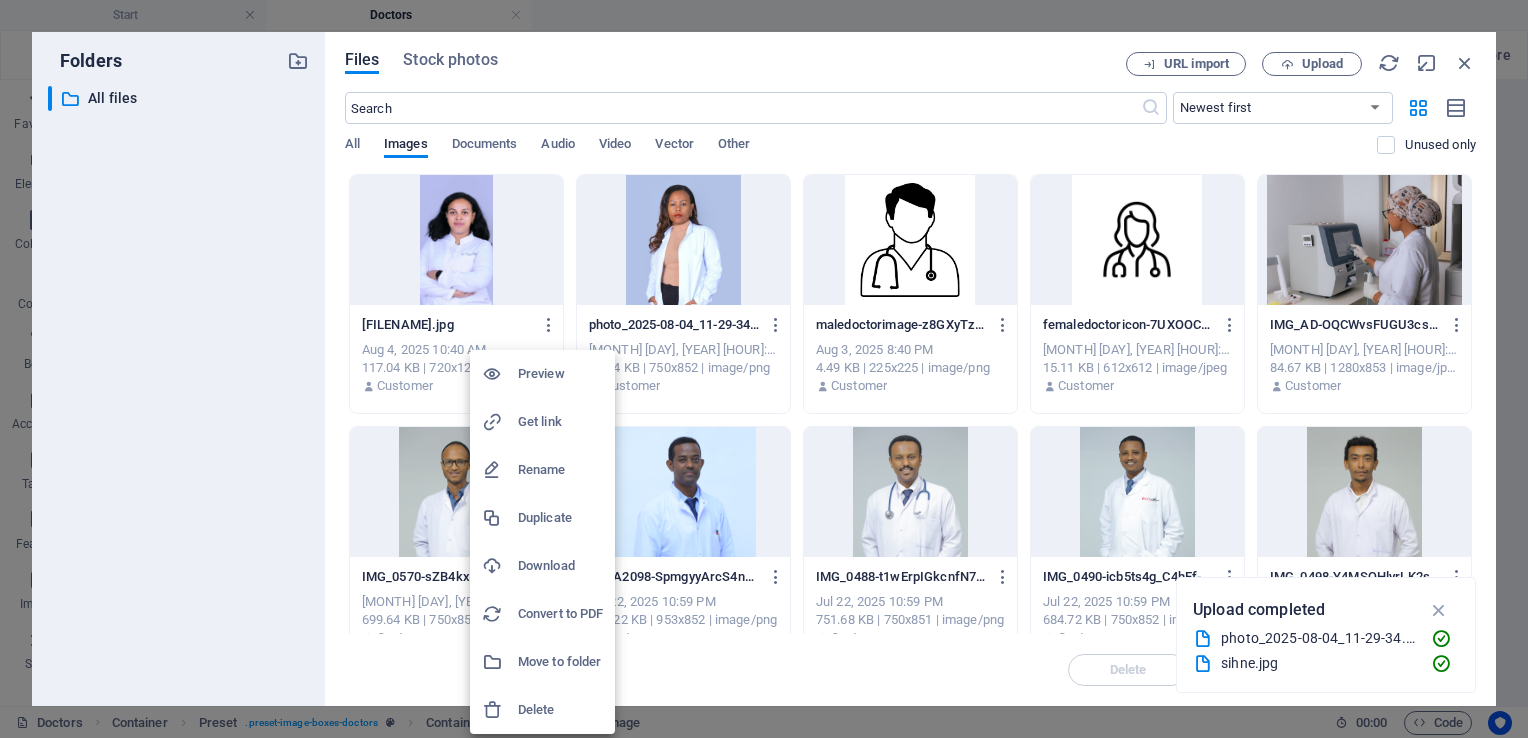 click on "Delete" at bounding box center (560, 710) 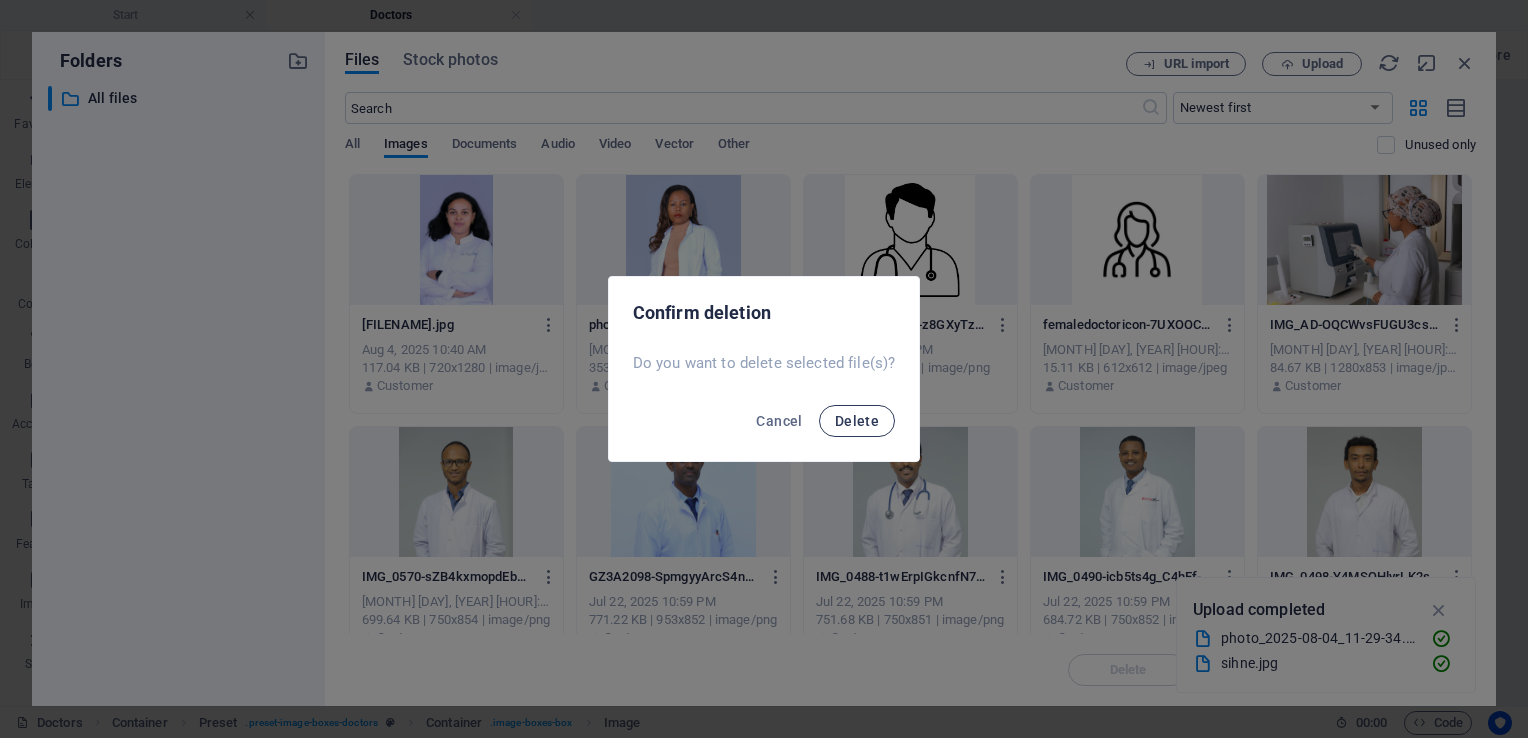 click on "Delete" at bounding box center [857, 421] 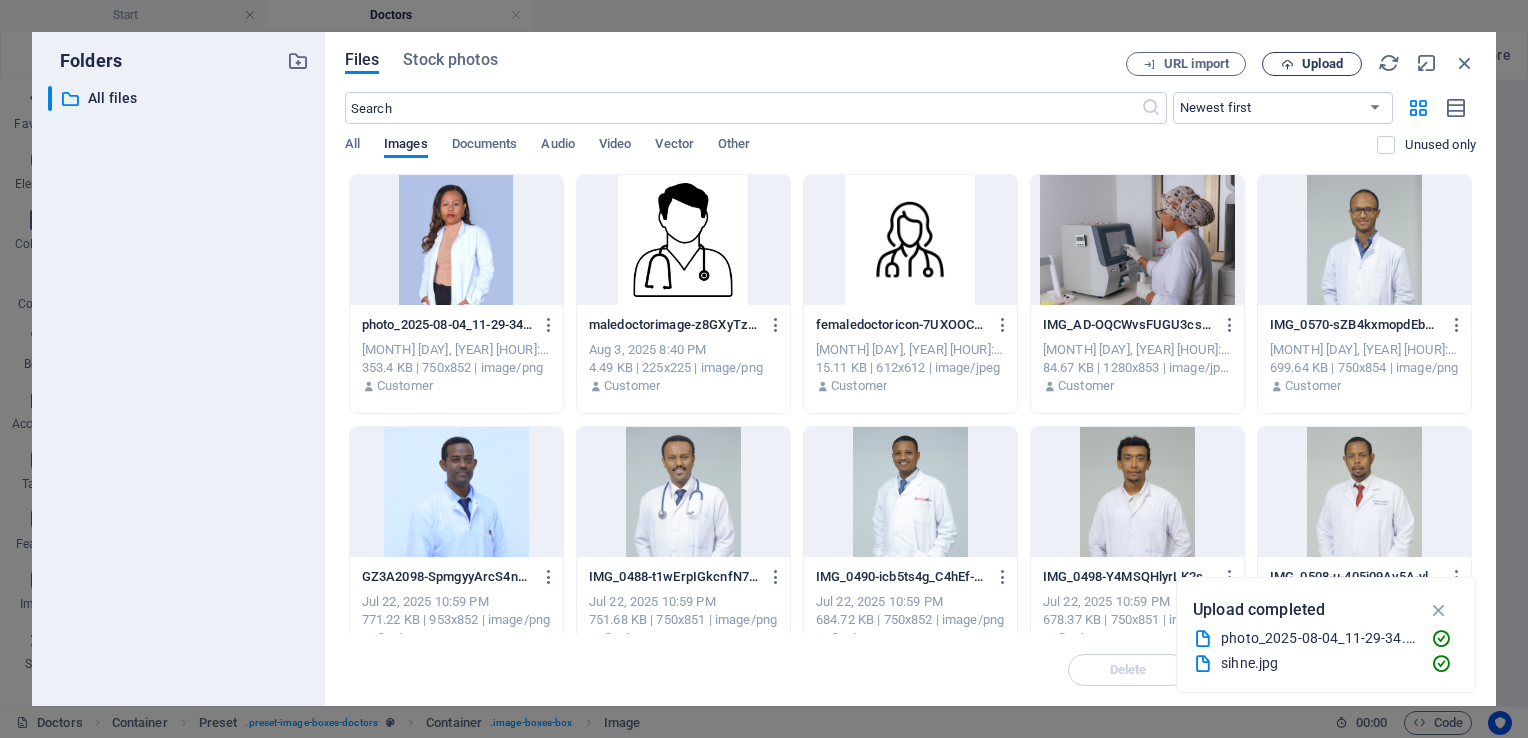 click on "Upload" at bounding box center (1322, 64) 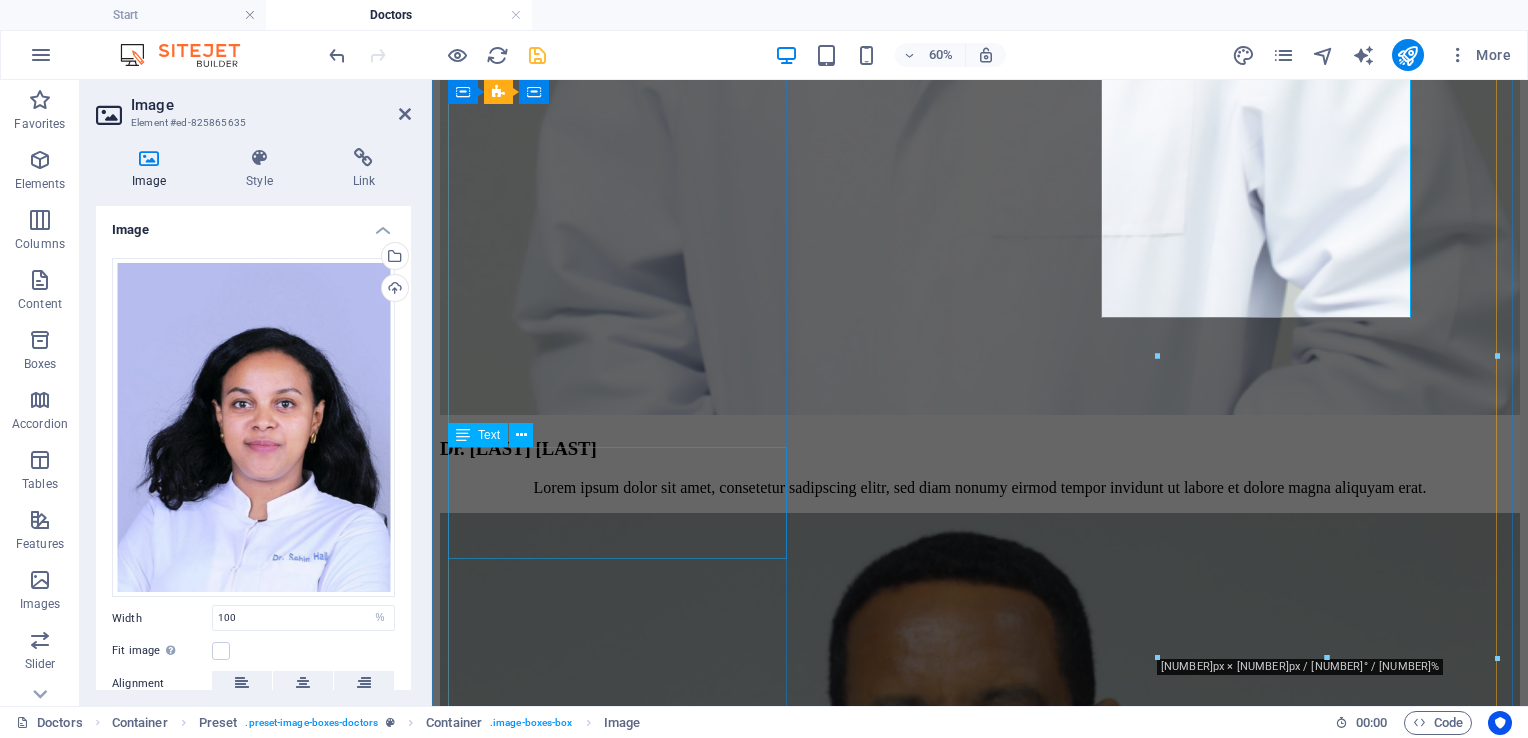 scroll, scrollTop: 6956, scrollLeft: 0, axis: vertical 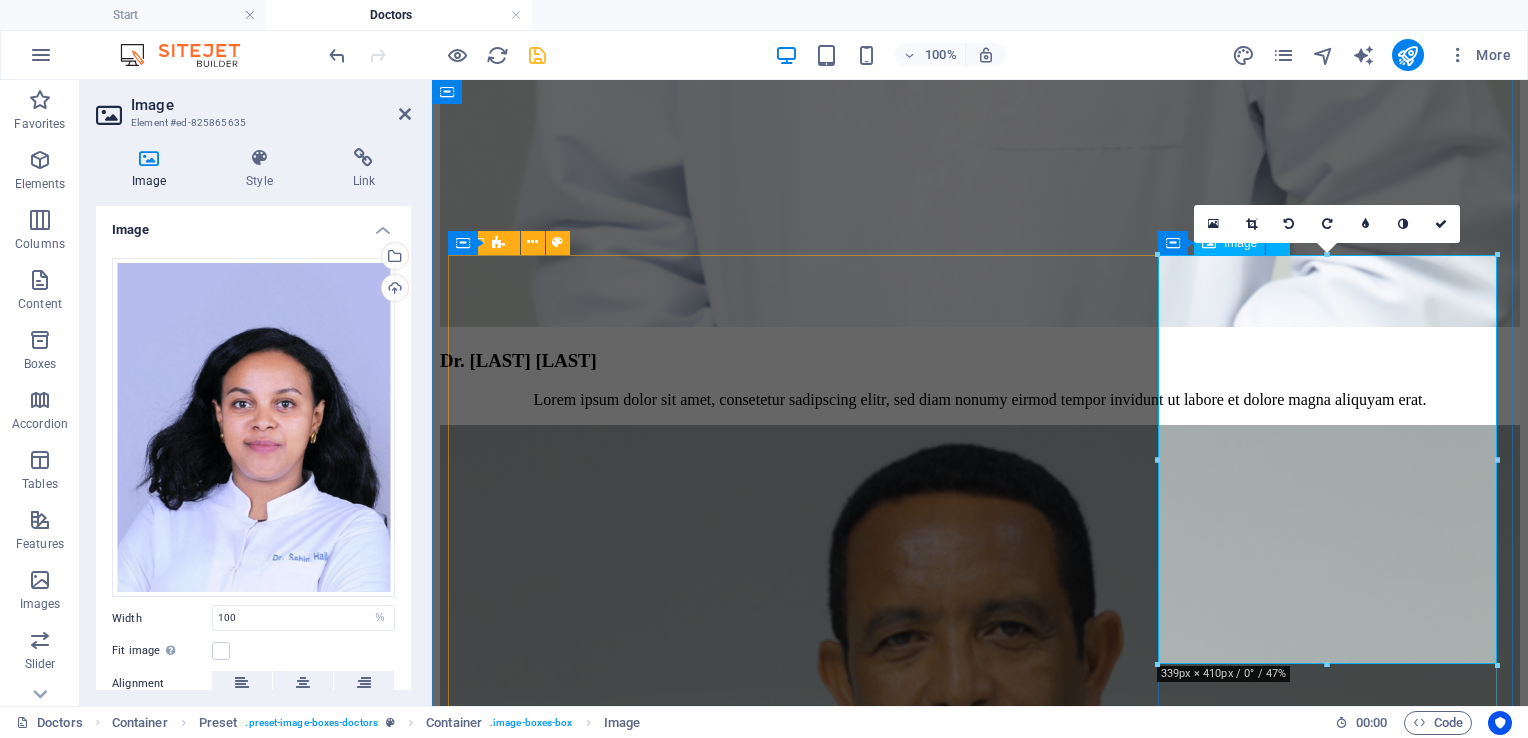 click at bounding box center [980, 40312] 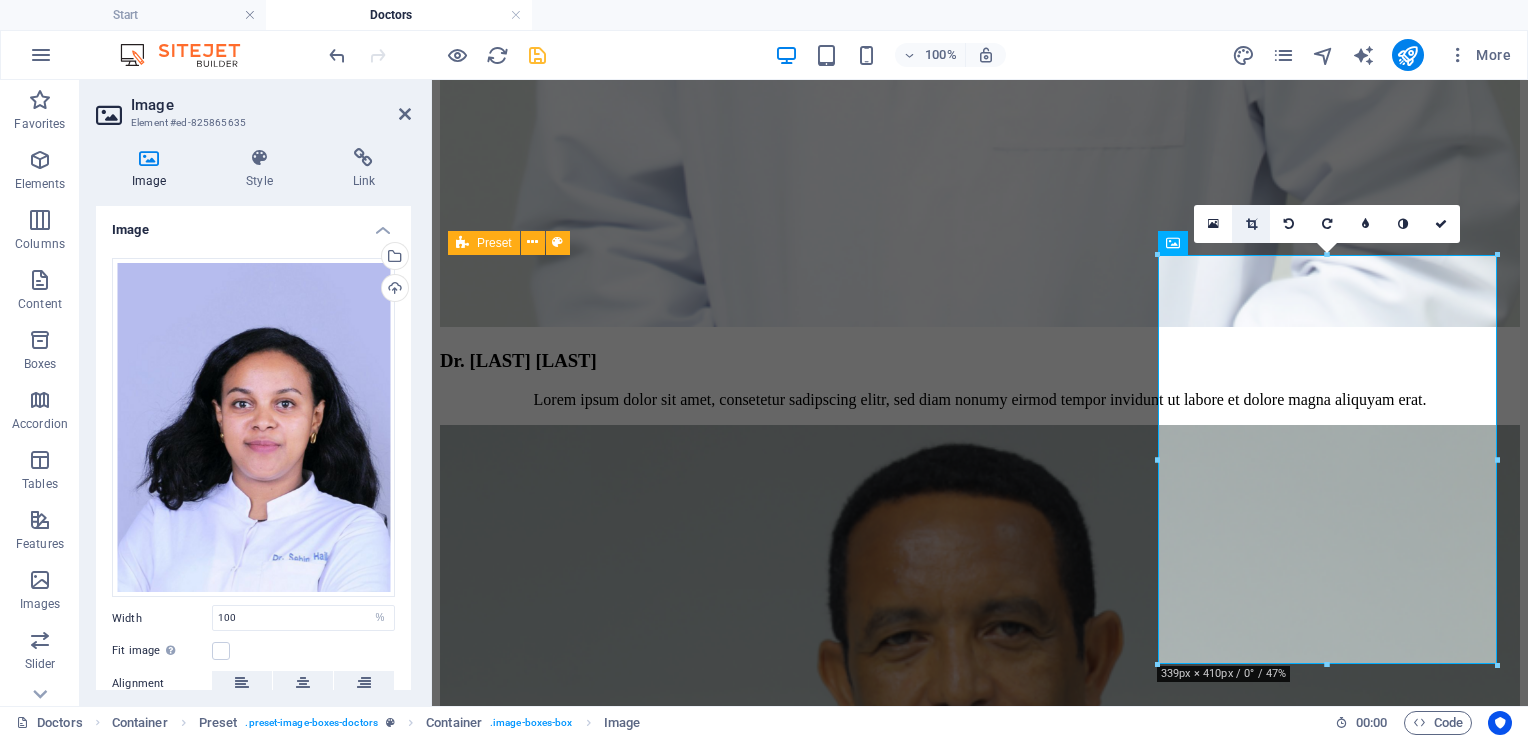 click at bounding box center [1251, 224] 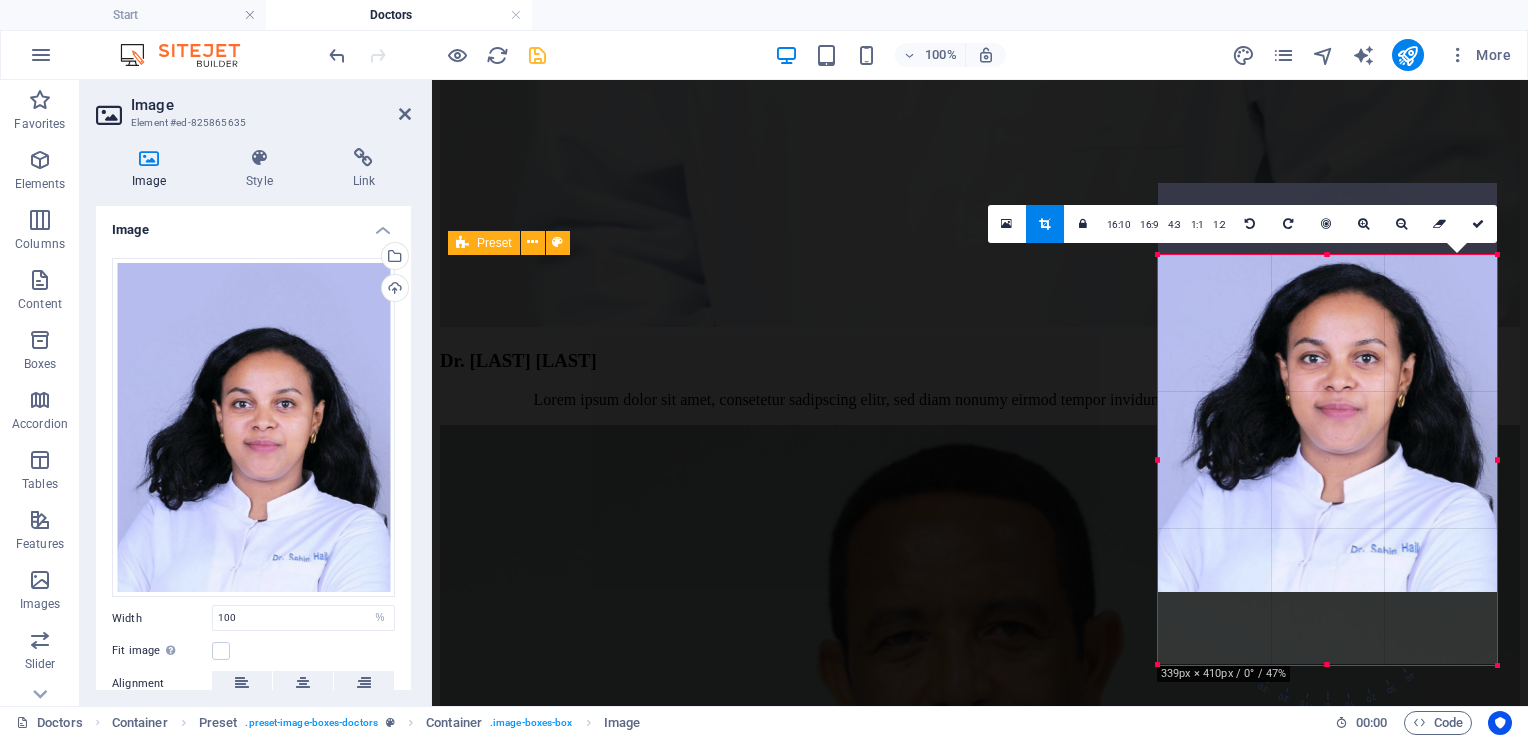 drag, startPoint x: 1328, startPoint y: 602, endPoint x: 1322, endPoint y: 530, distance: 72.249565 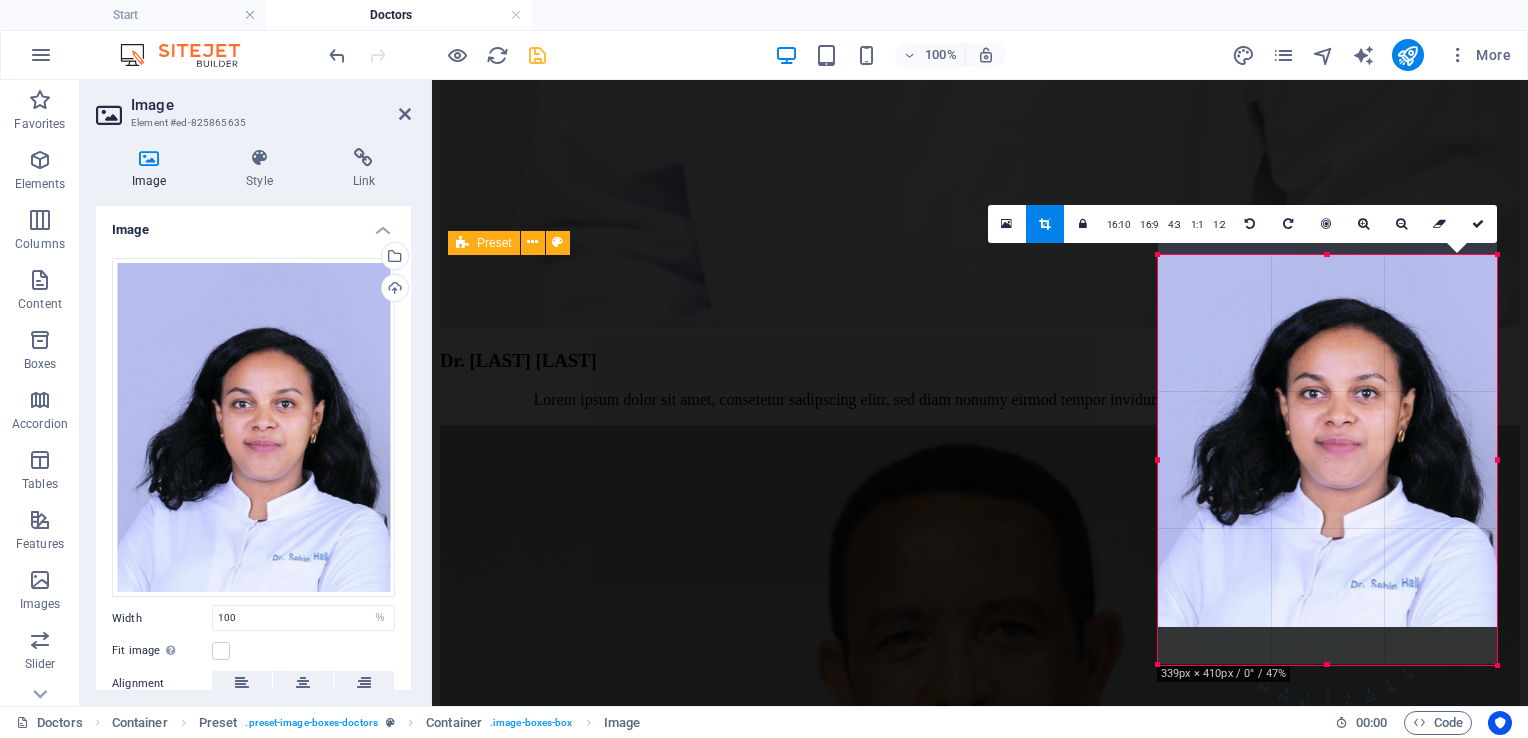 drag, startPoint x: 1333, startPoint y: 587, endPoint x: 1332, endPoint y: 550, distance: 37.01351 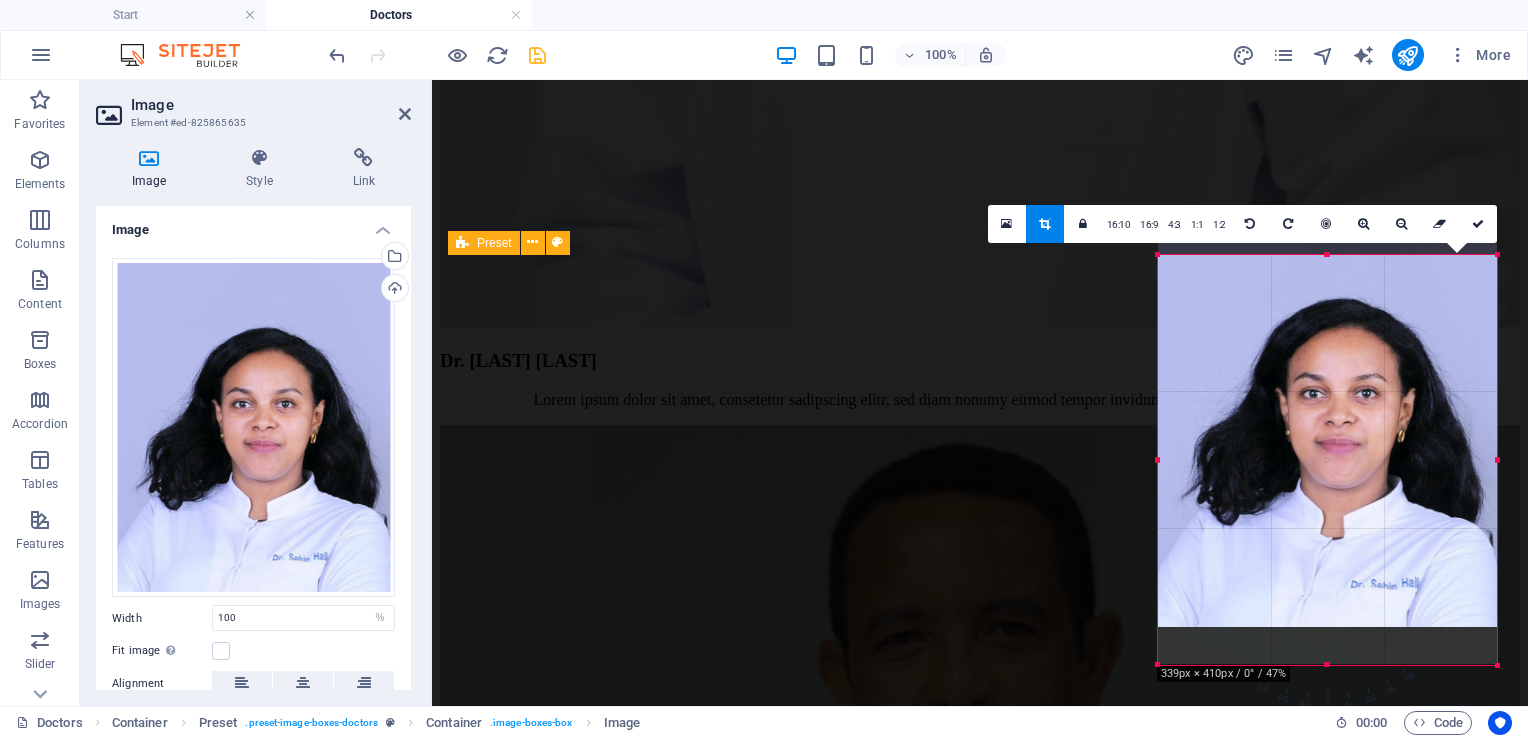 click at bounding box center [1327, 423] 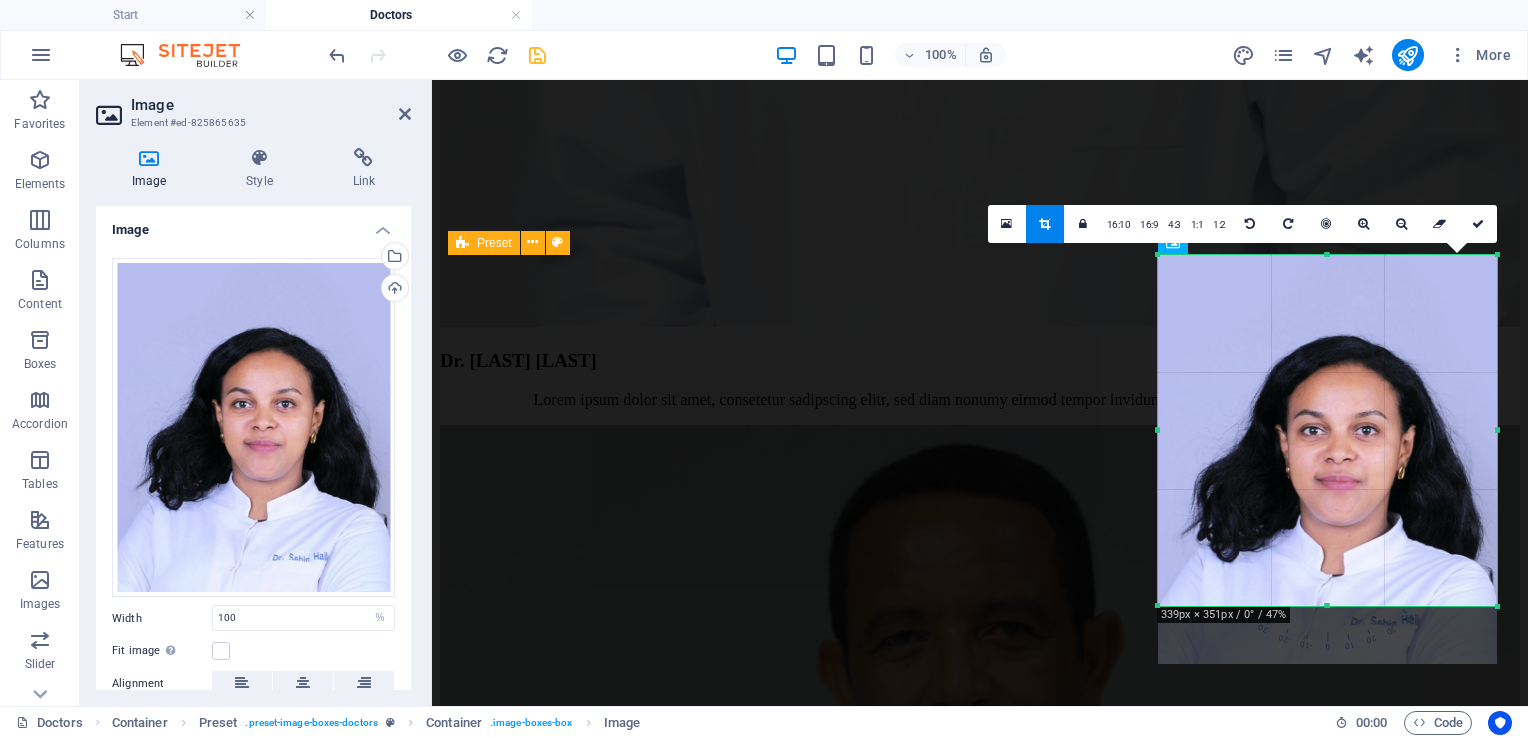 drag, startPoint x: 1328, startPoint y: 661, endPoint x: 1328, endPoint y: 602, distance: 59 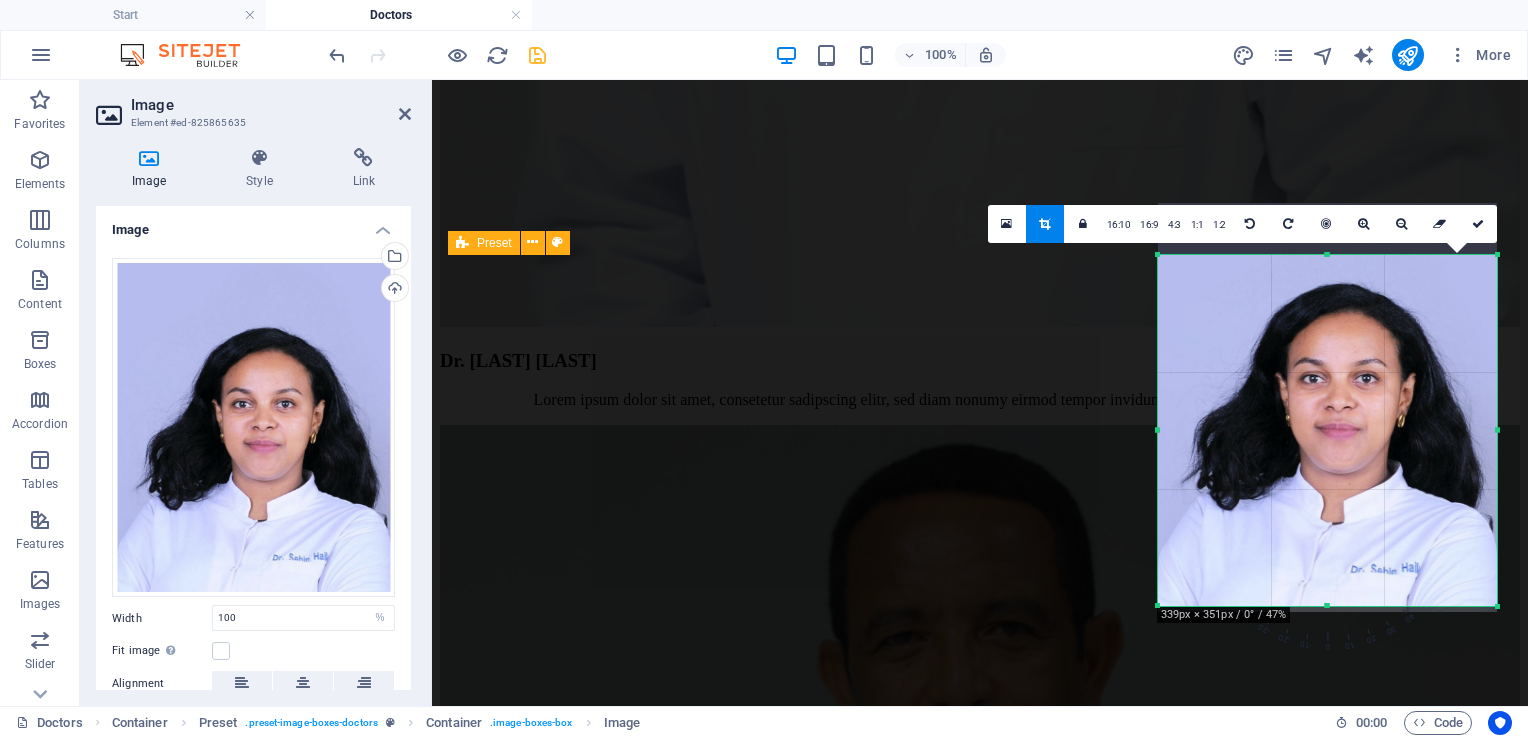 drag, startPoint x: 1333, startPoint y: 546, endPoint x: 1329, endPoint y: 492, distance: 54.147945 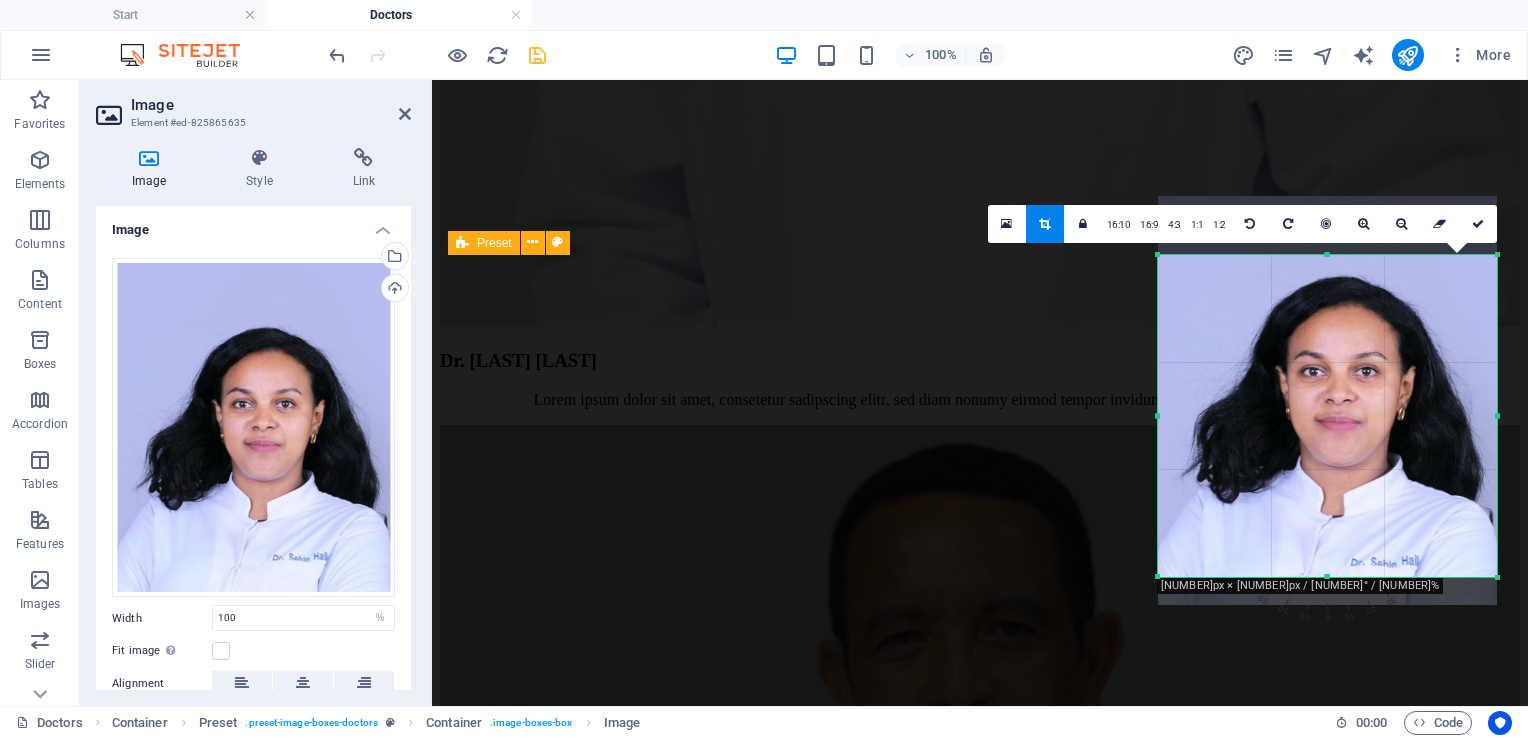 drag, startPoint x: 1326, startPoint y: 603, endPoint x: 1326, endPoint y: 574, distance: 29 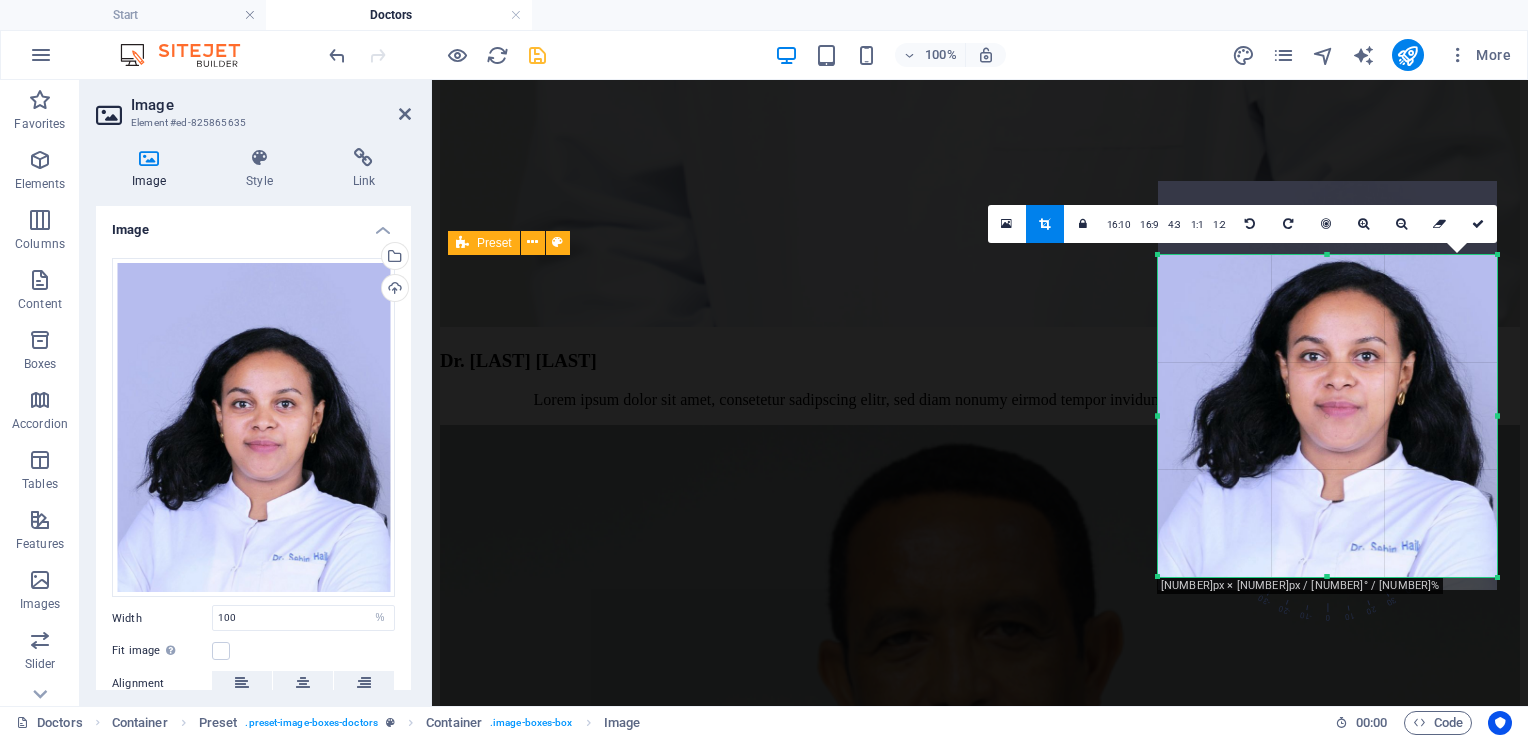 drag, startPoint x: 1328, startPoint y: 508, endPoint x: 1324, endPoint y: 493, distance: 15.524175 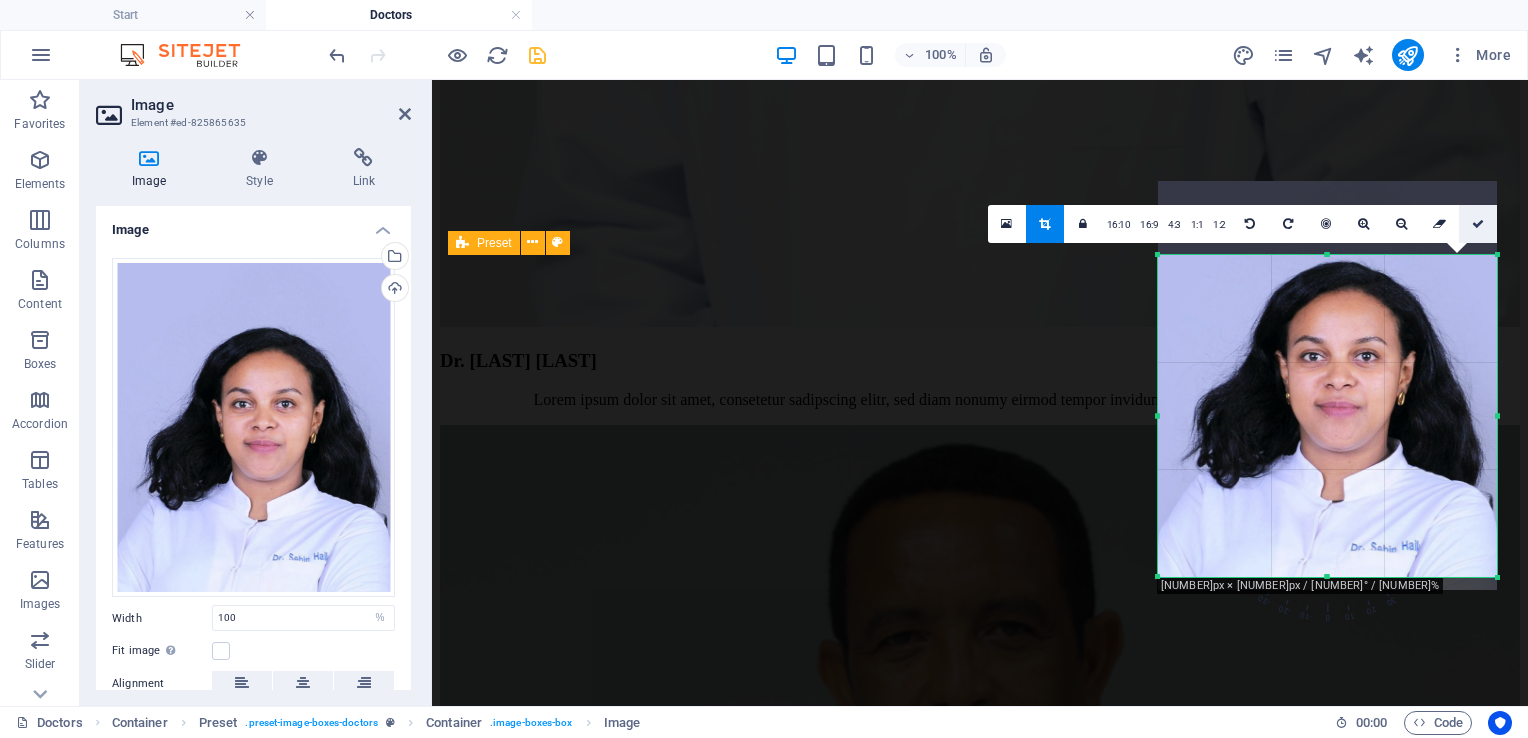 click at bounding box center [1478, 224] 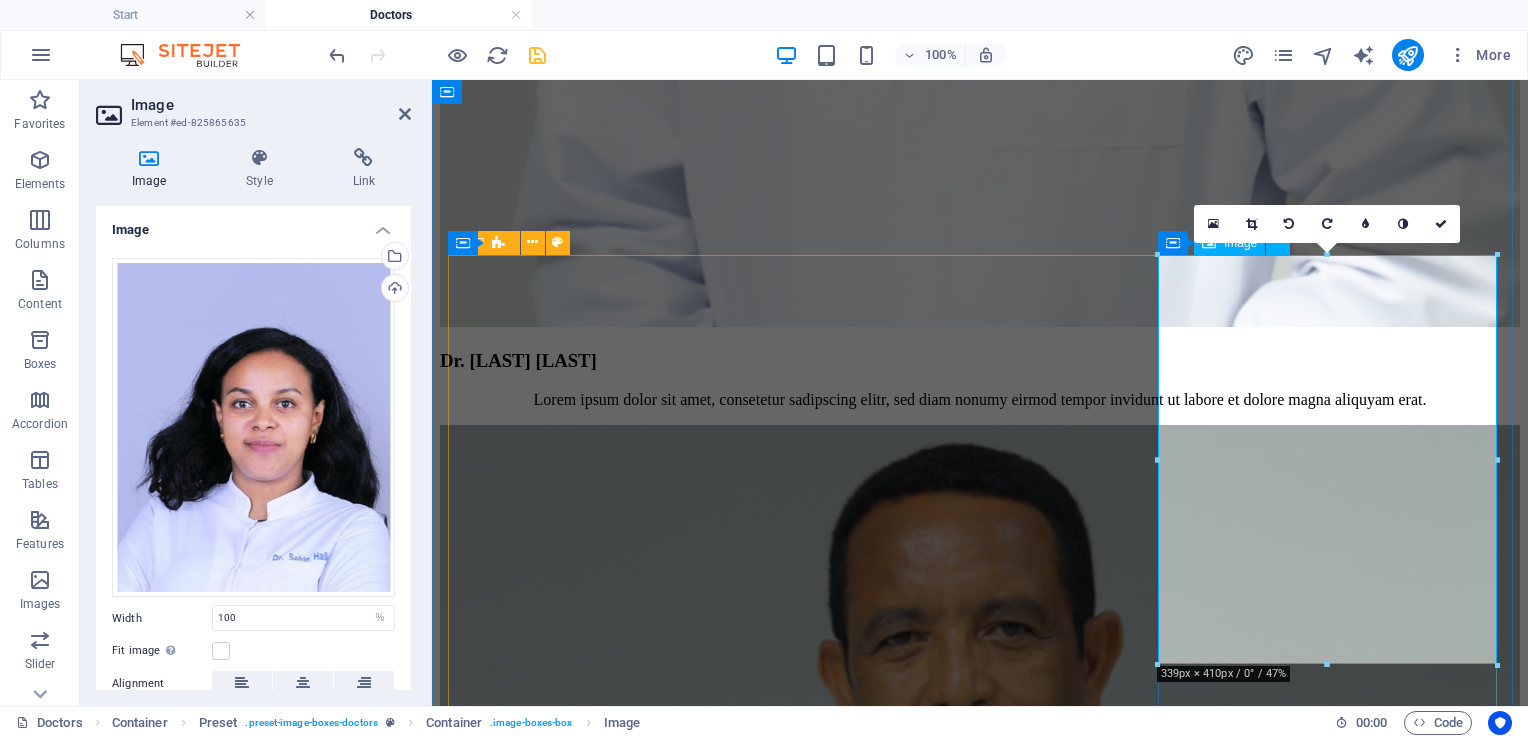 click at bounding box center (980, 40172) 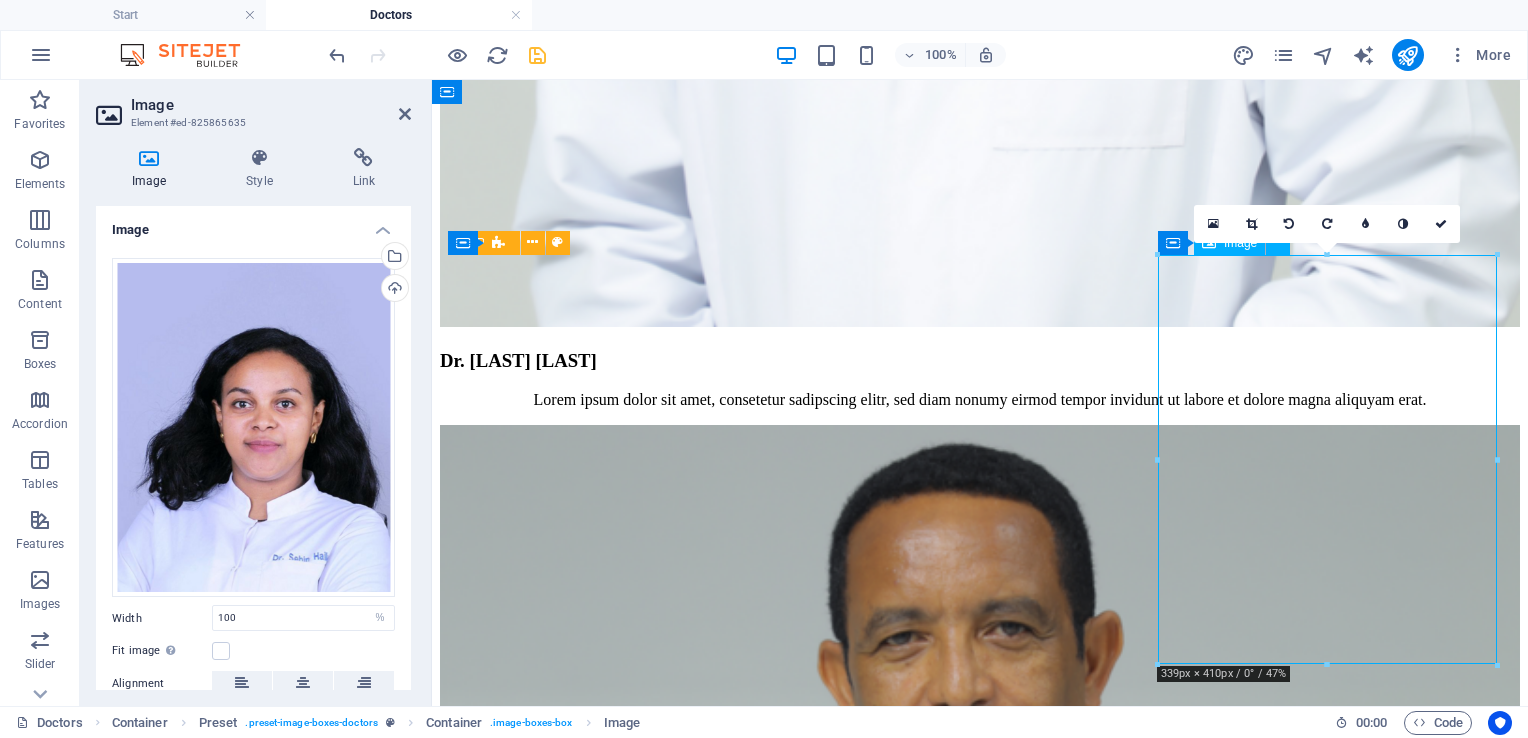 drag, startPoint x: 1336, startPoint y: 506, endPoint x: 1336, endPoint y: 478, distance: 28 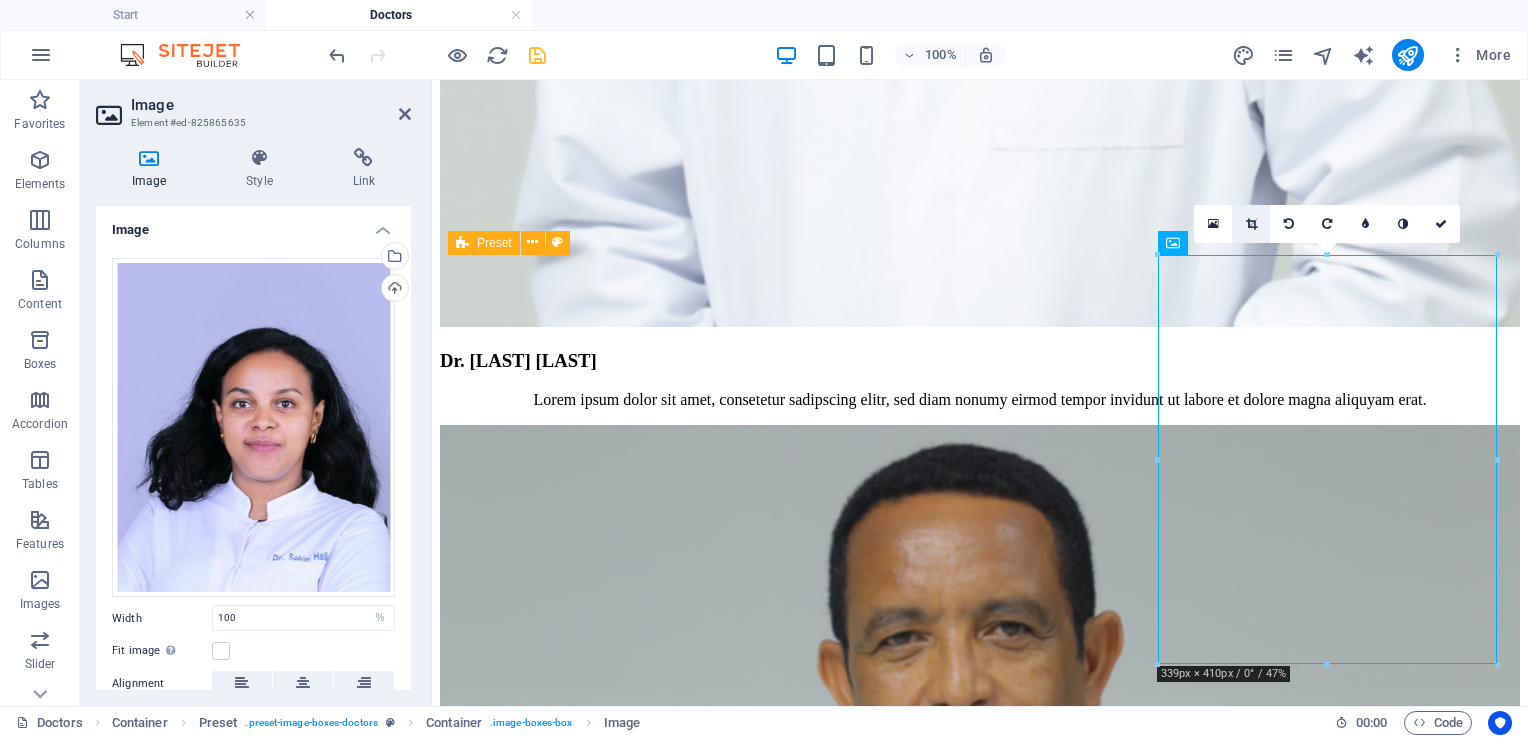 click at bounding box center [1251, 224] 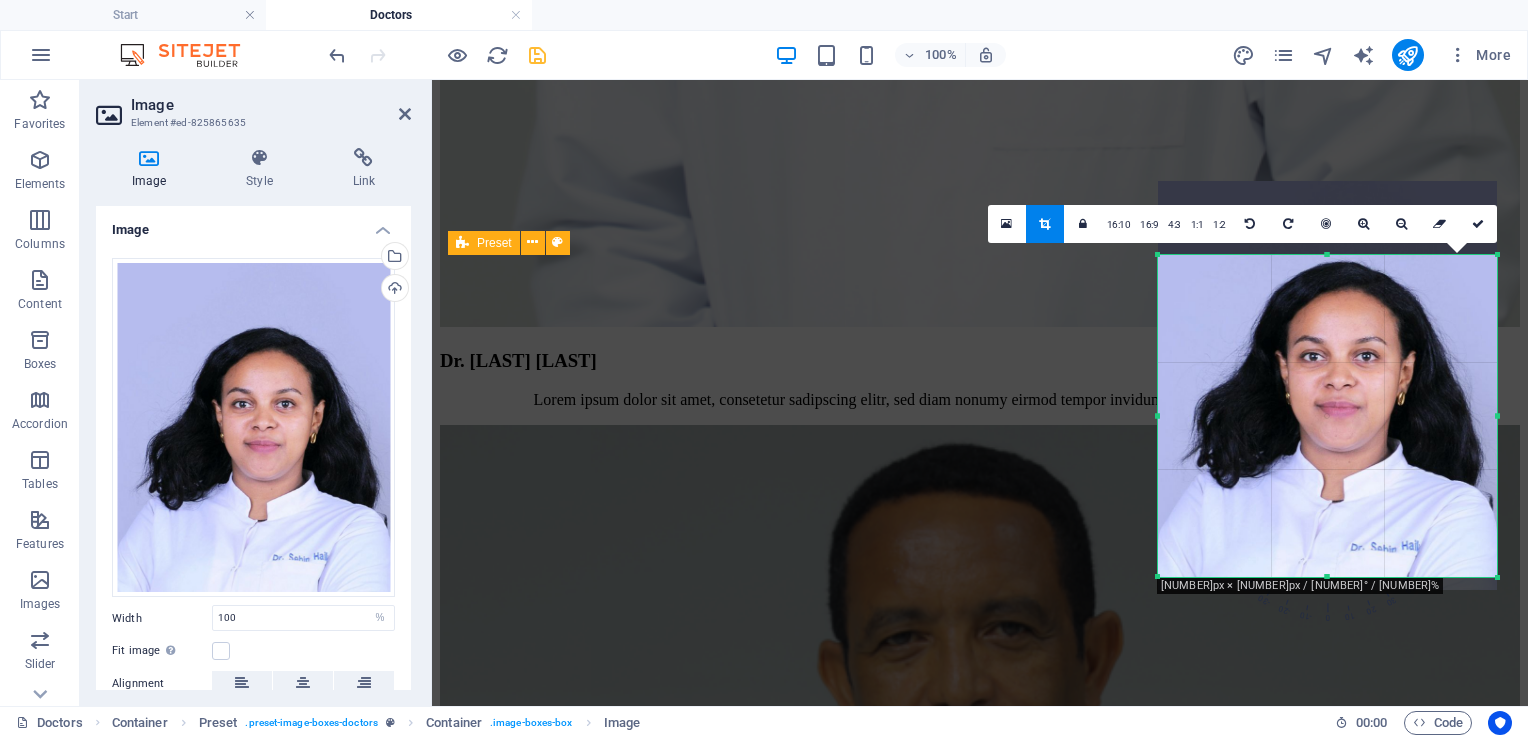 click at bounding box center (1327, 386) 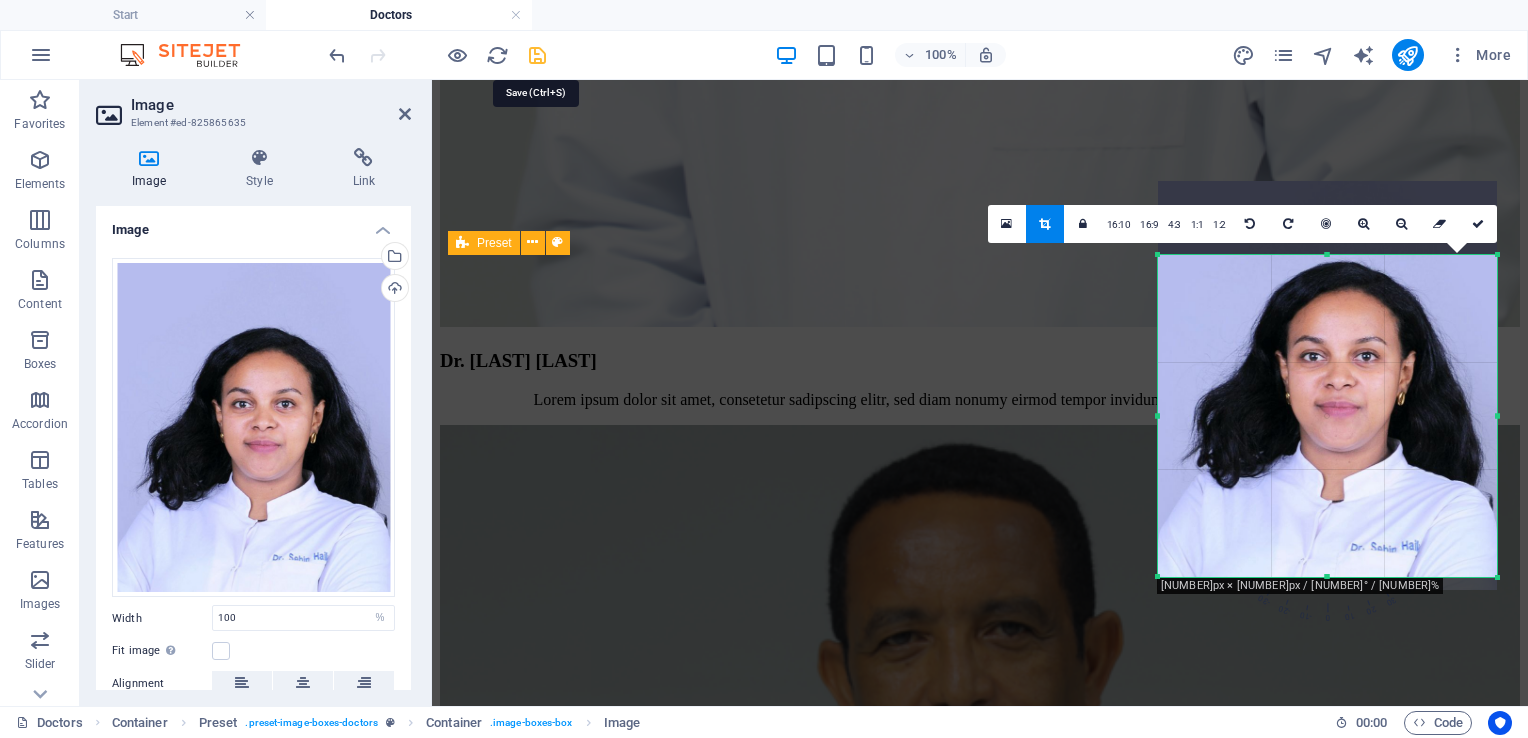 click at bounding box center [537, 55] 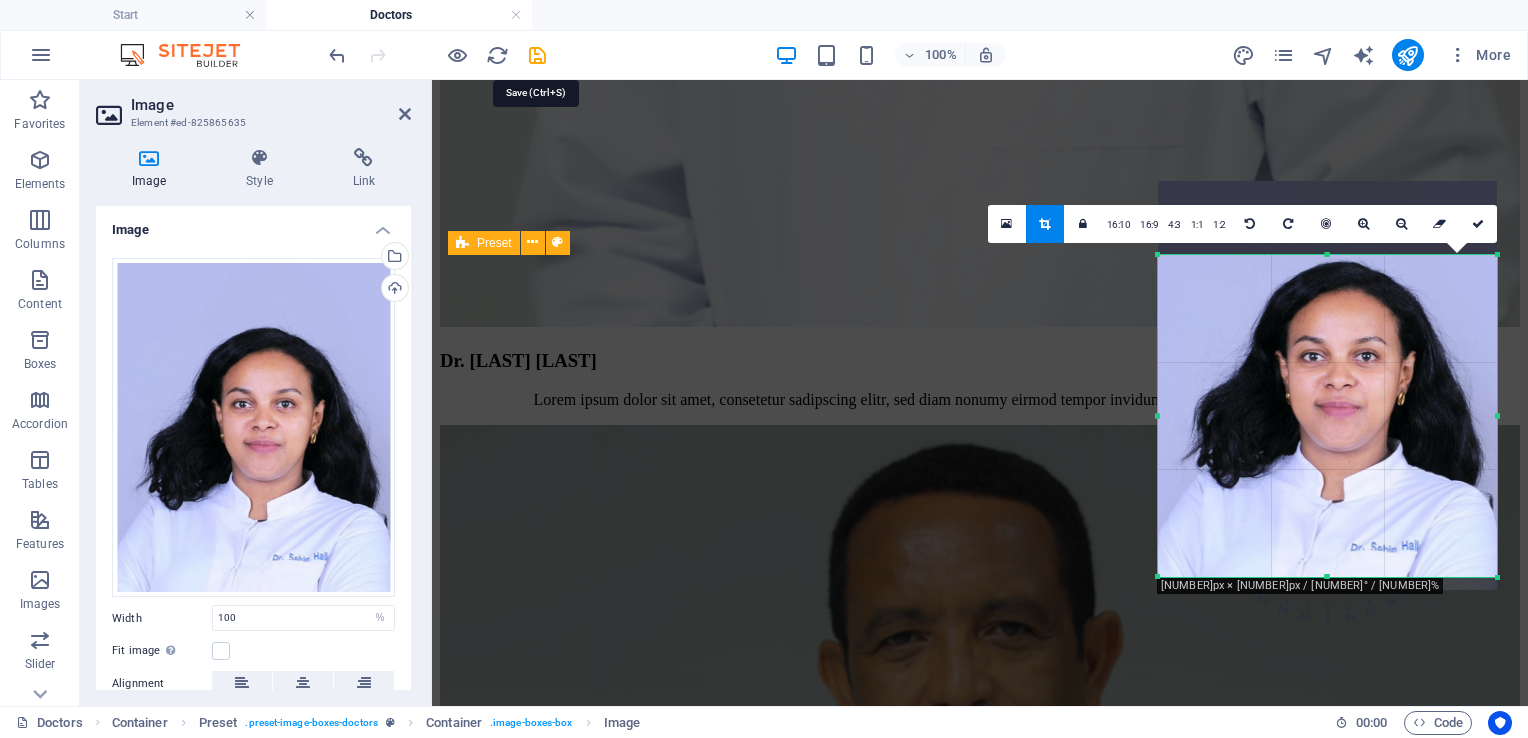 scroll, scrollTop: 6904, scrollLeft: 0, axis: vertical 